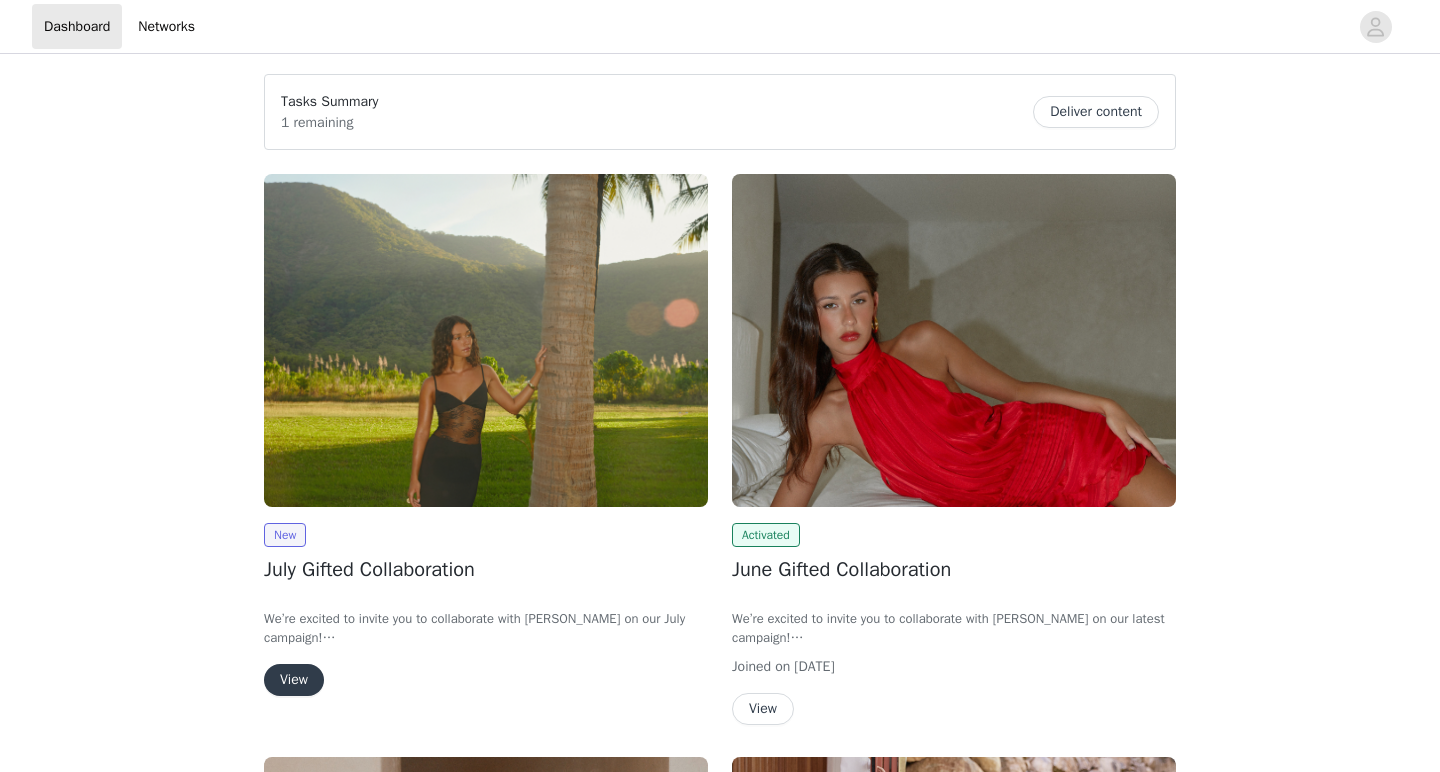 scroll, scrollTop: 0, scrollLeft: 0, axis: both 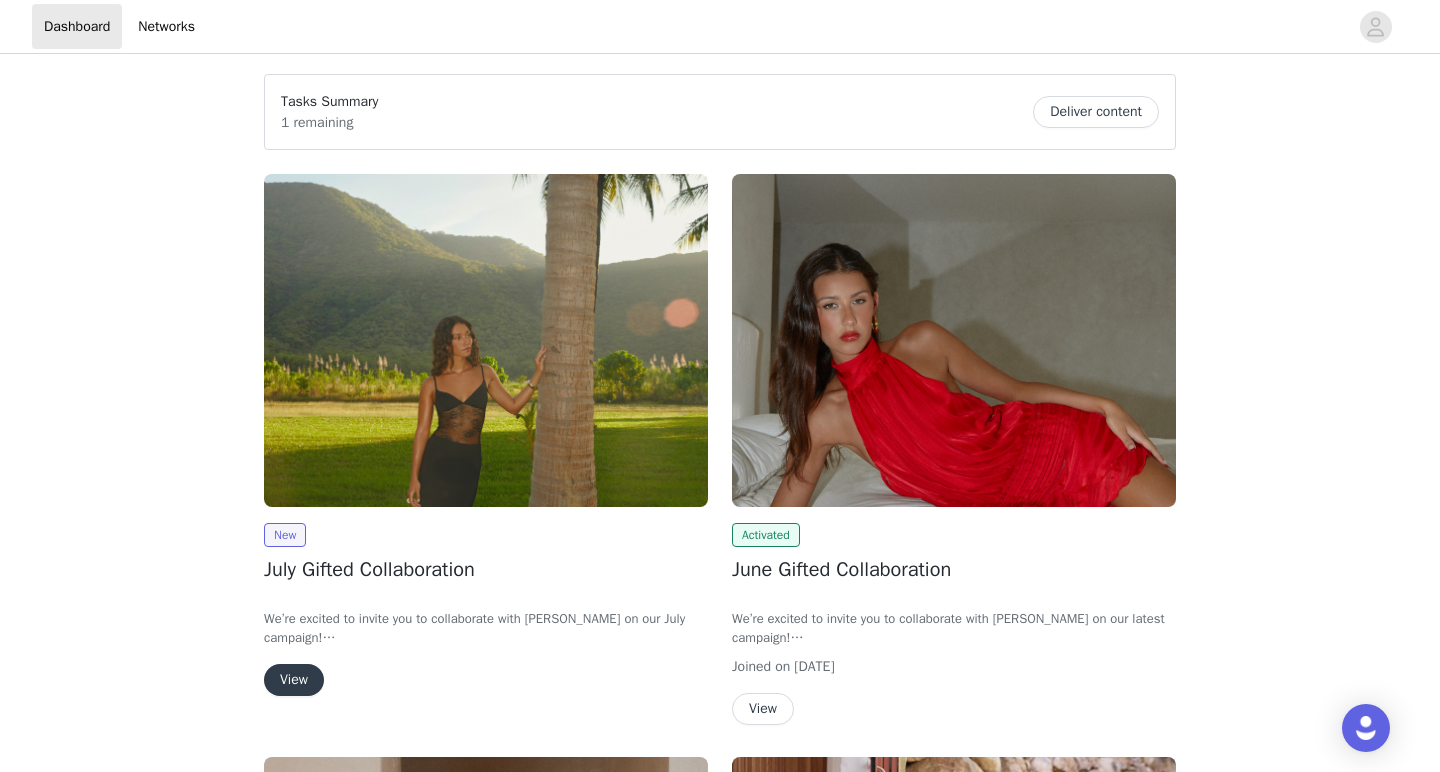 click on "View" at bounding box center (294, 680) 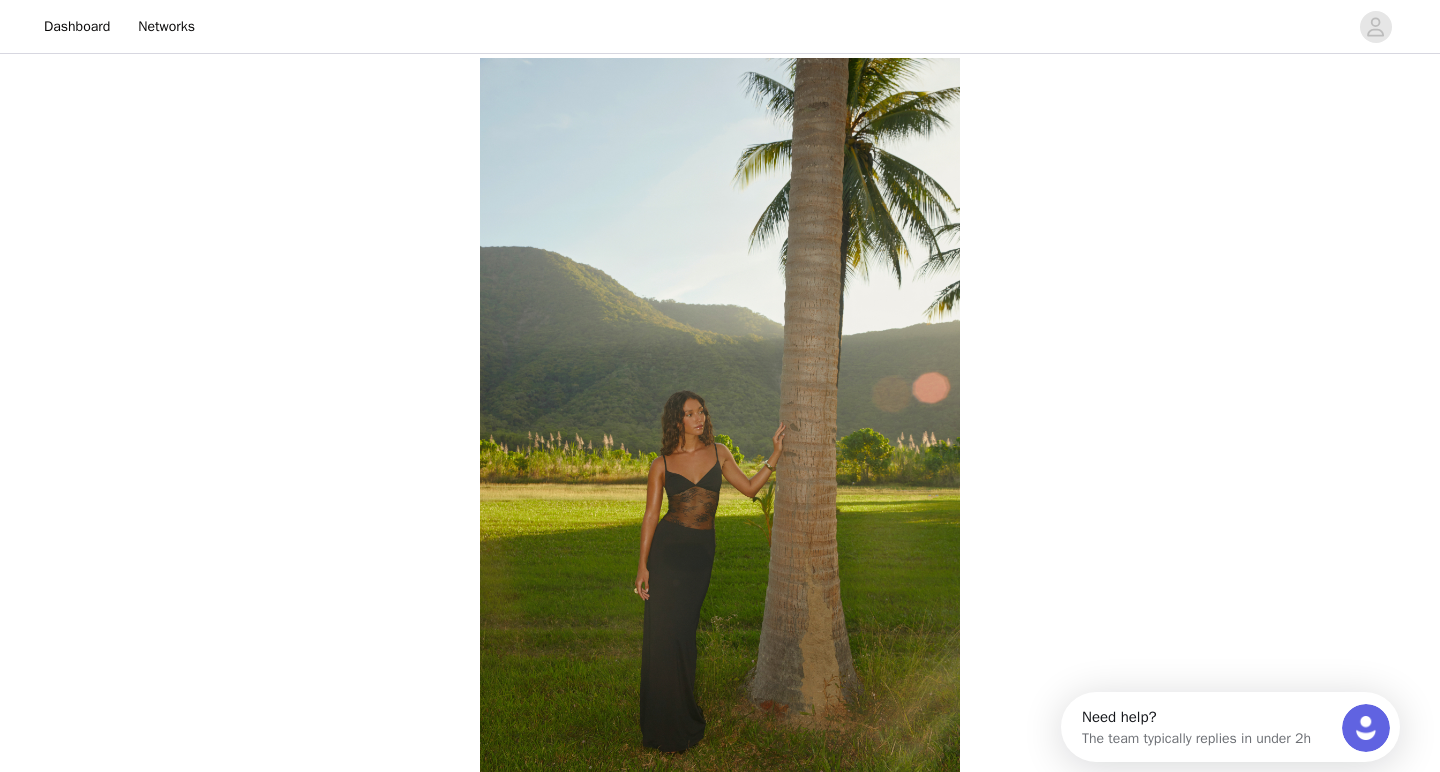 scroll, scrollTop: 0, scrollLeft: 0, axis: both 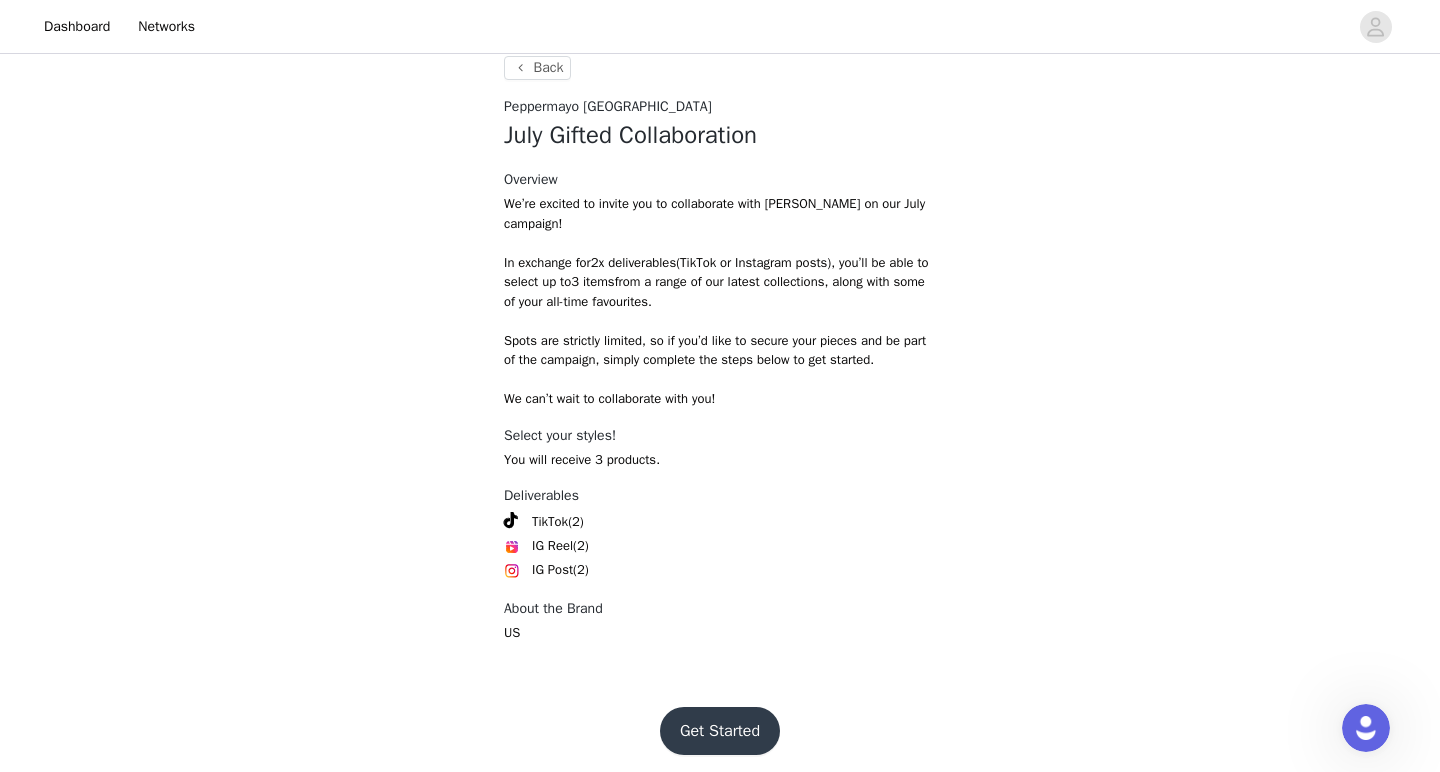 click on "Get Started" at bounding box center [720, 731] 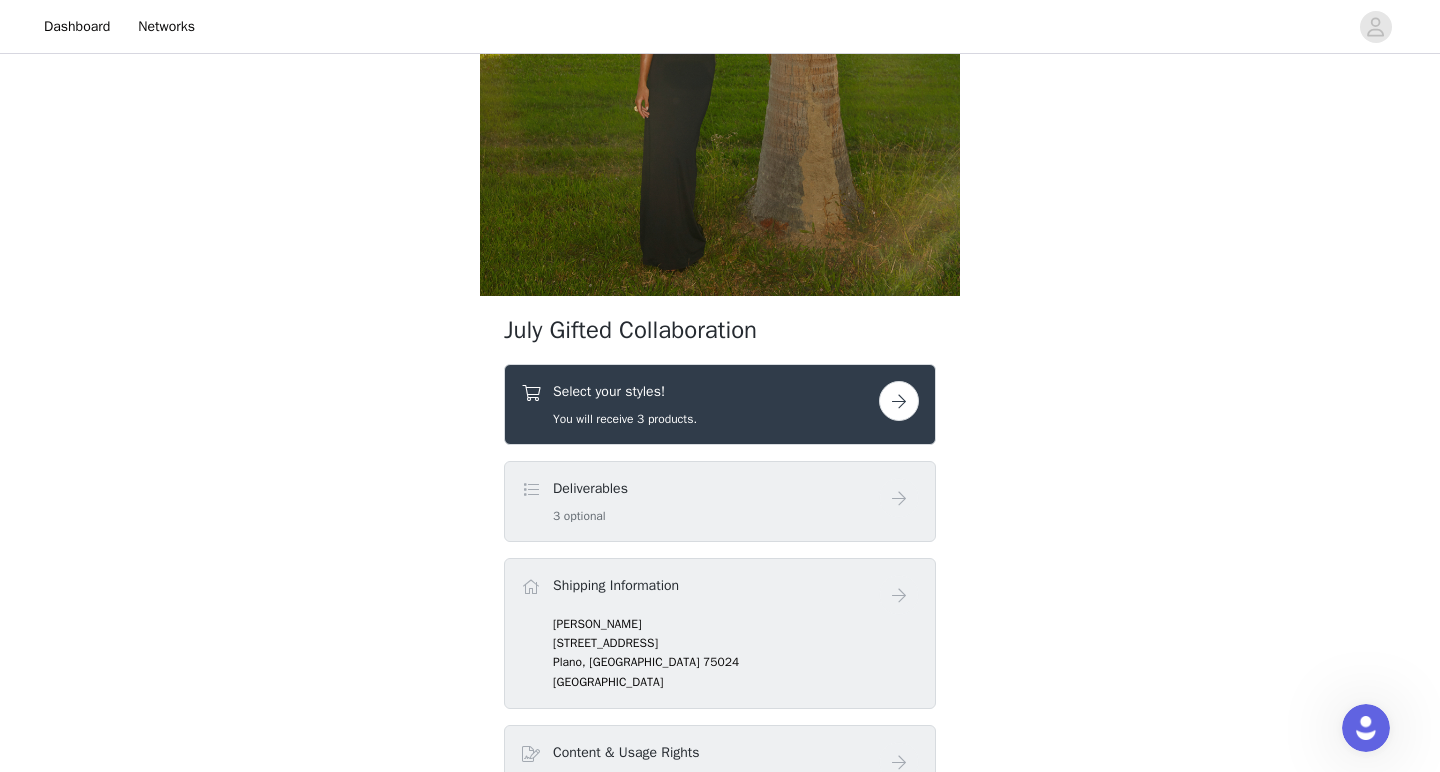 scroll, scrollTop: 520, scrollLeft: 0, axis: vertical 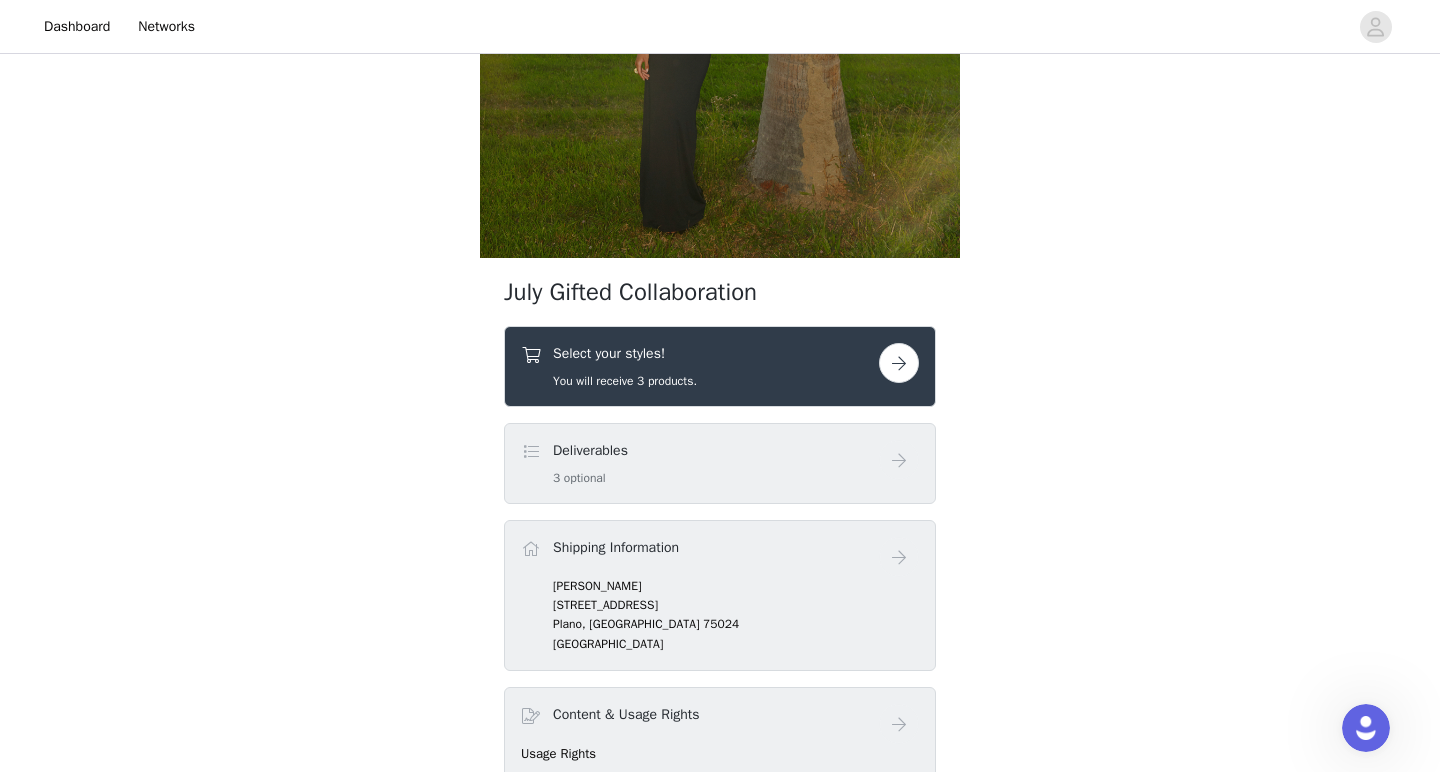 click on "Select your styles!   You will receive 3 products." at bounding box center [720, 366] 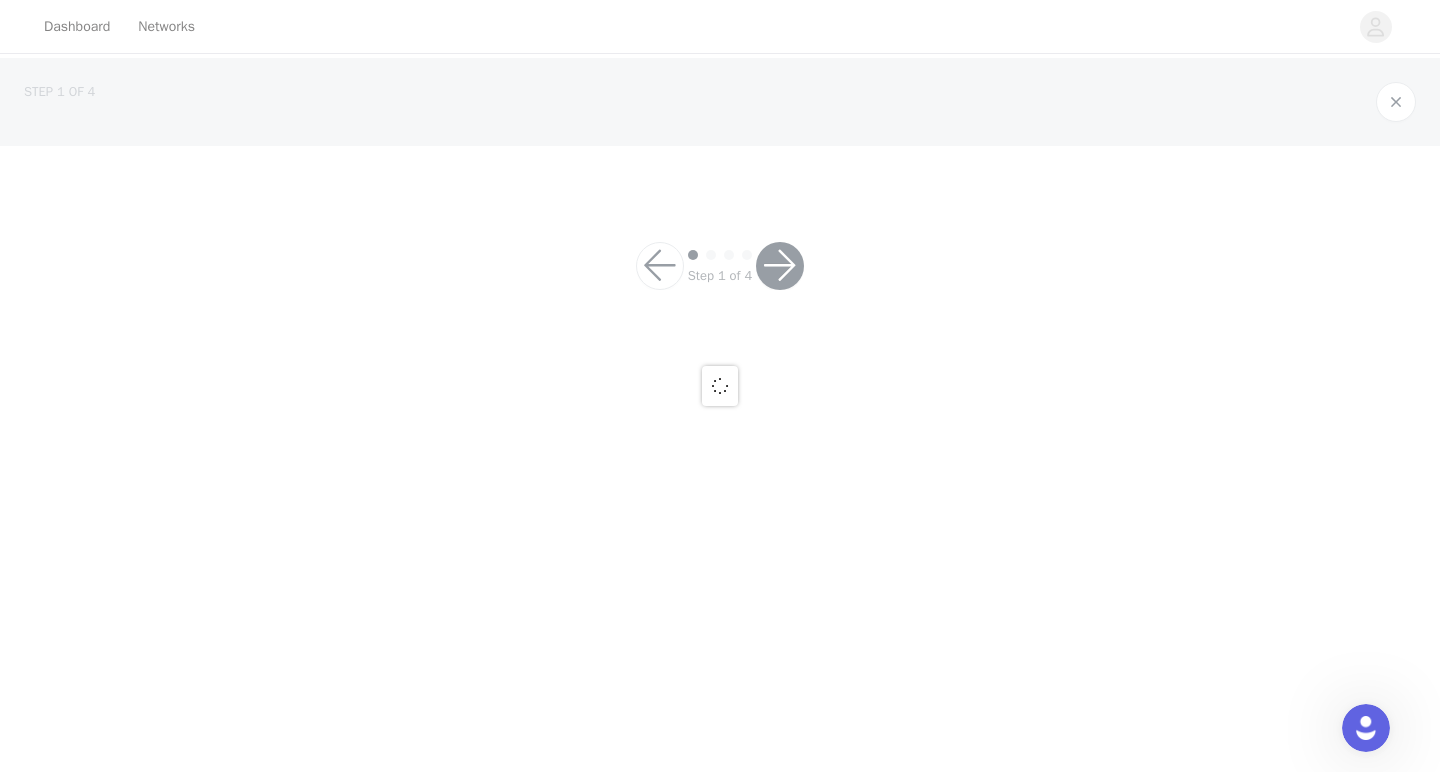 scroll, scrollTop: 0, scrollLeft: 0, axis: both 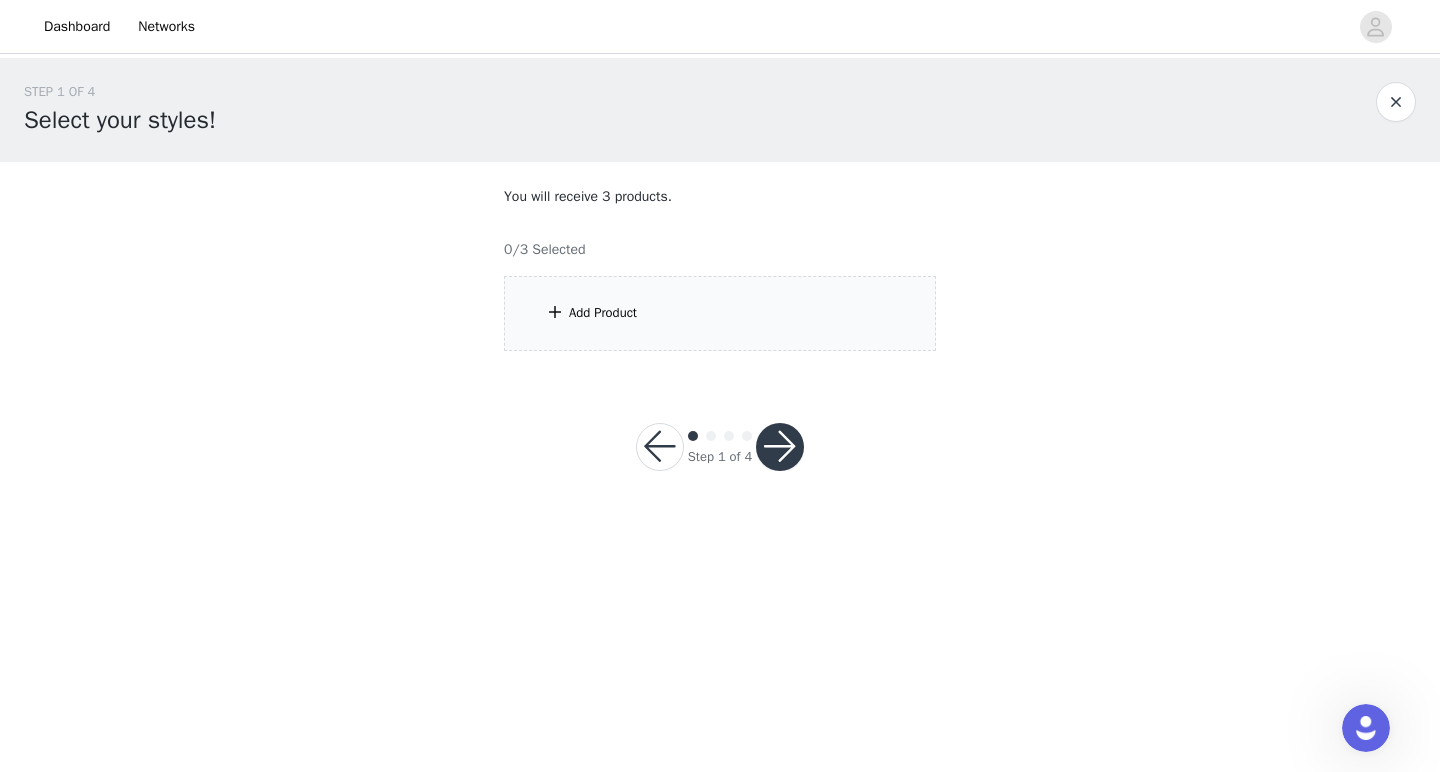 click on "Add Product" at bounding box center (720, 313) 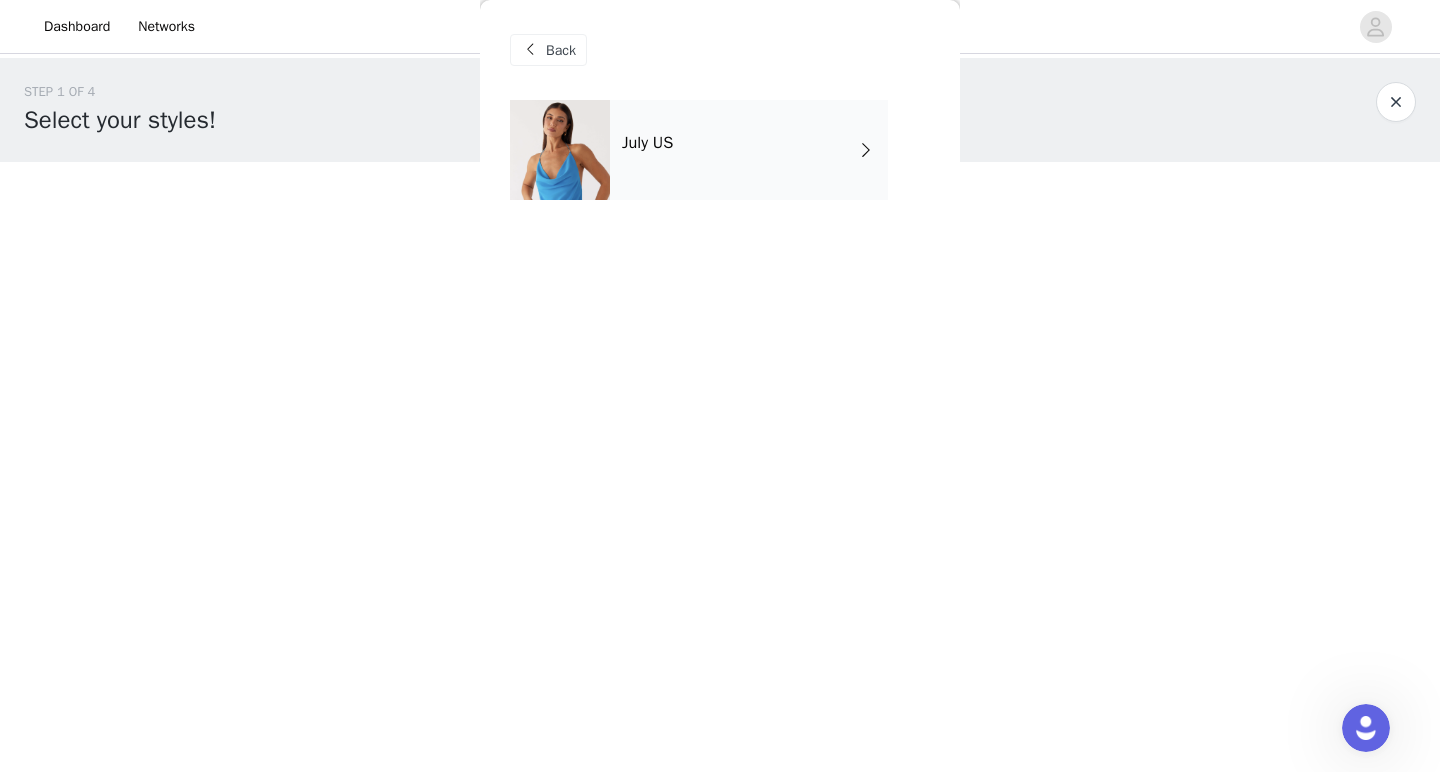 click on "July US" at bounding box center (749, 150) 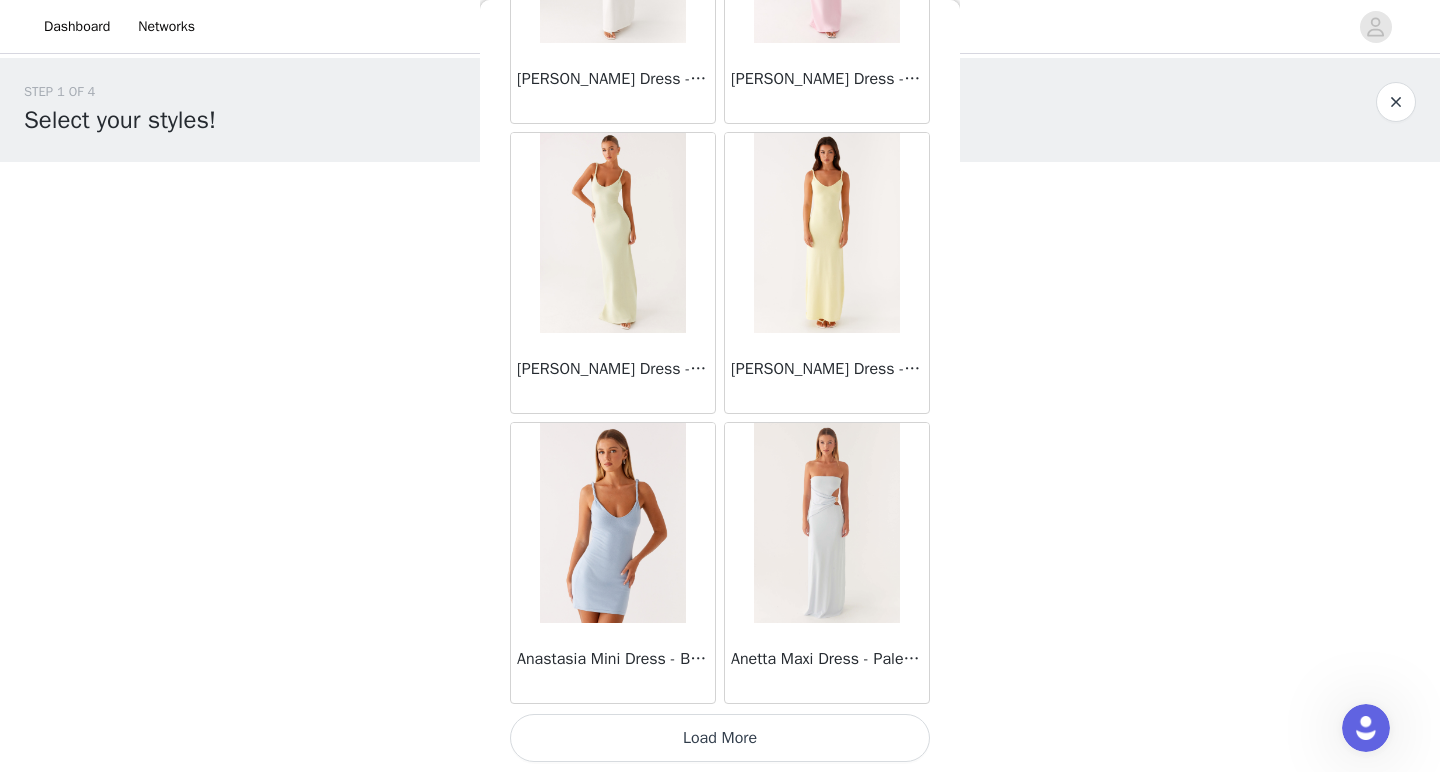 scroll, scrollTop: 2288, scrollLeft: 0, axis: vertical 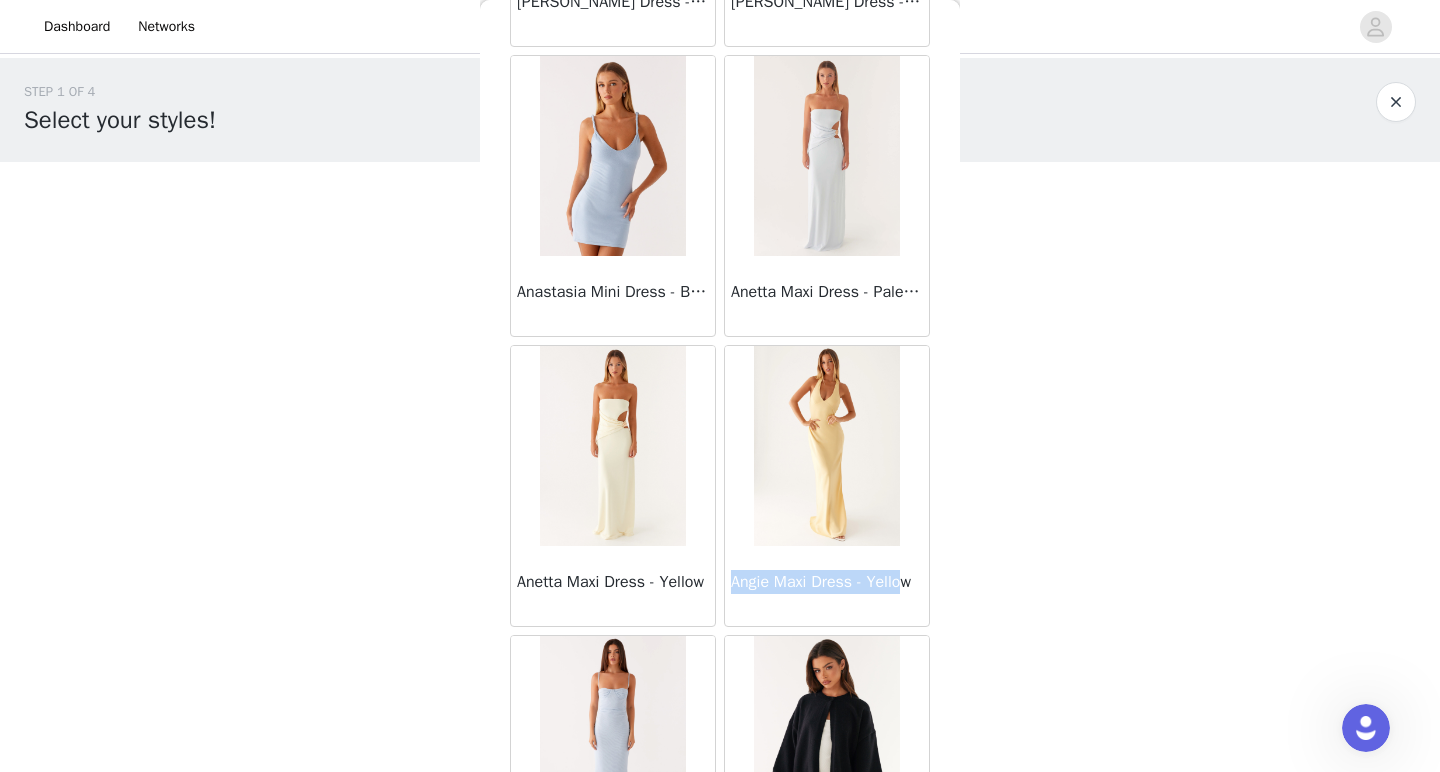 drag, startPoint x: 914, startPoint y: 582, endPoint x: 725, endPoint y: 583, distance: 189.00264 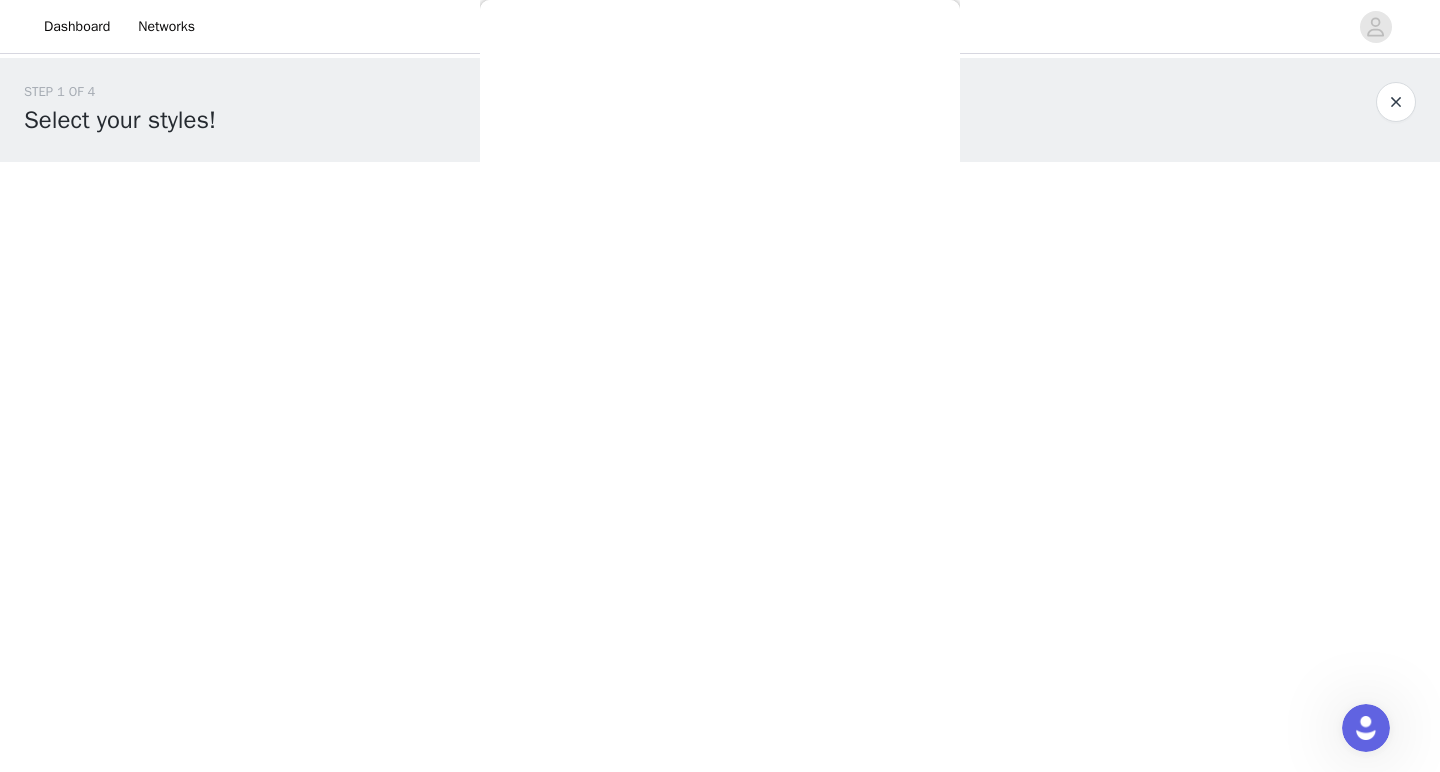 scroll, scrollTop: 0, scrollLeft: 0, axis: both 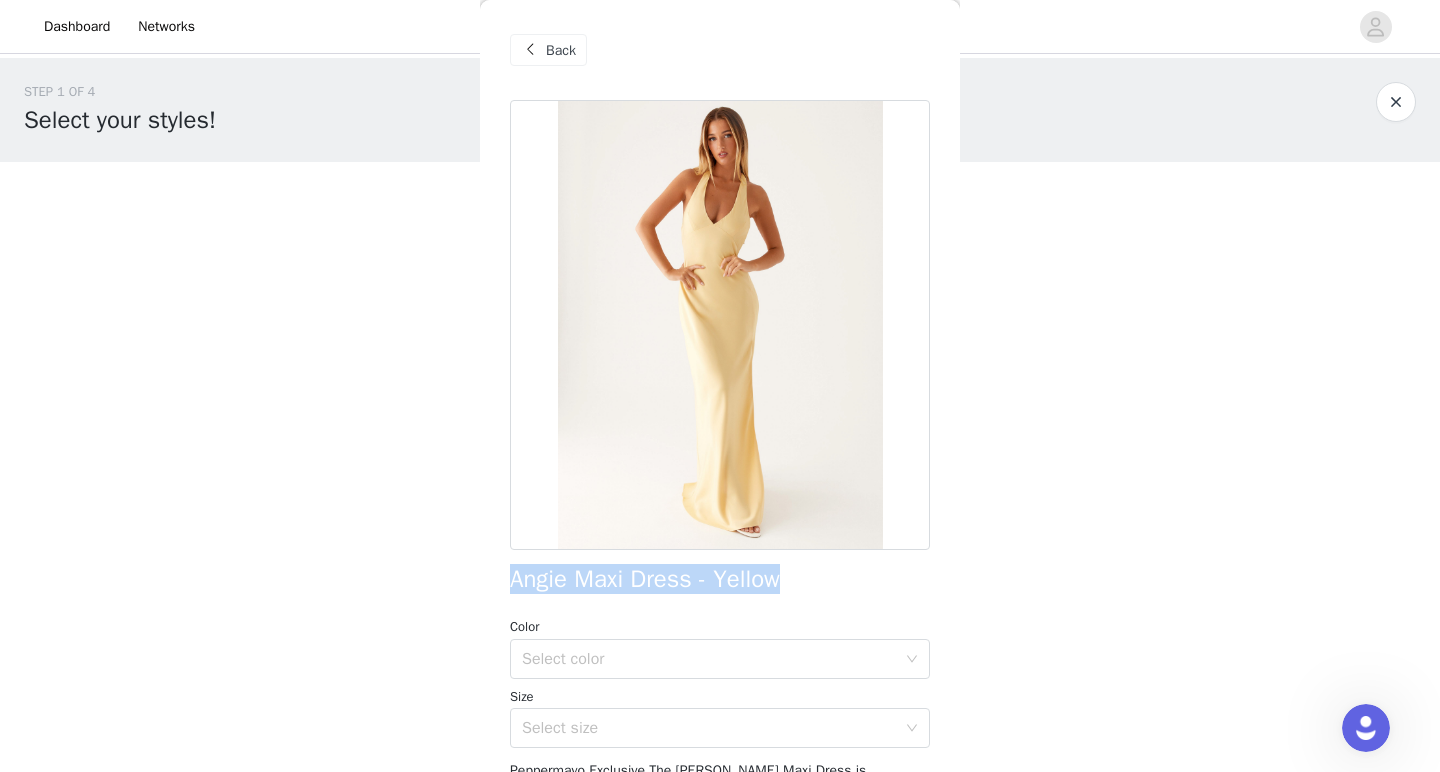 drag, startPoint x: 726, startPoint y: 583, endPoint x: 506, endPoint y: 578, distance: 220.05681 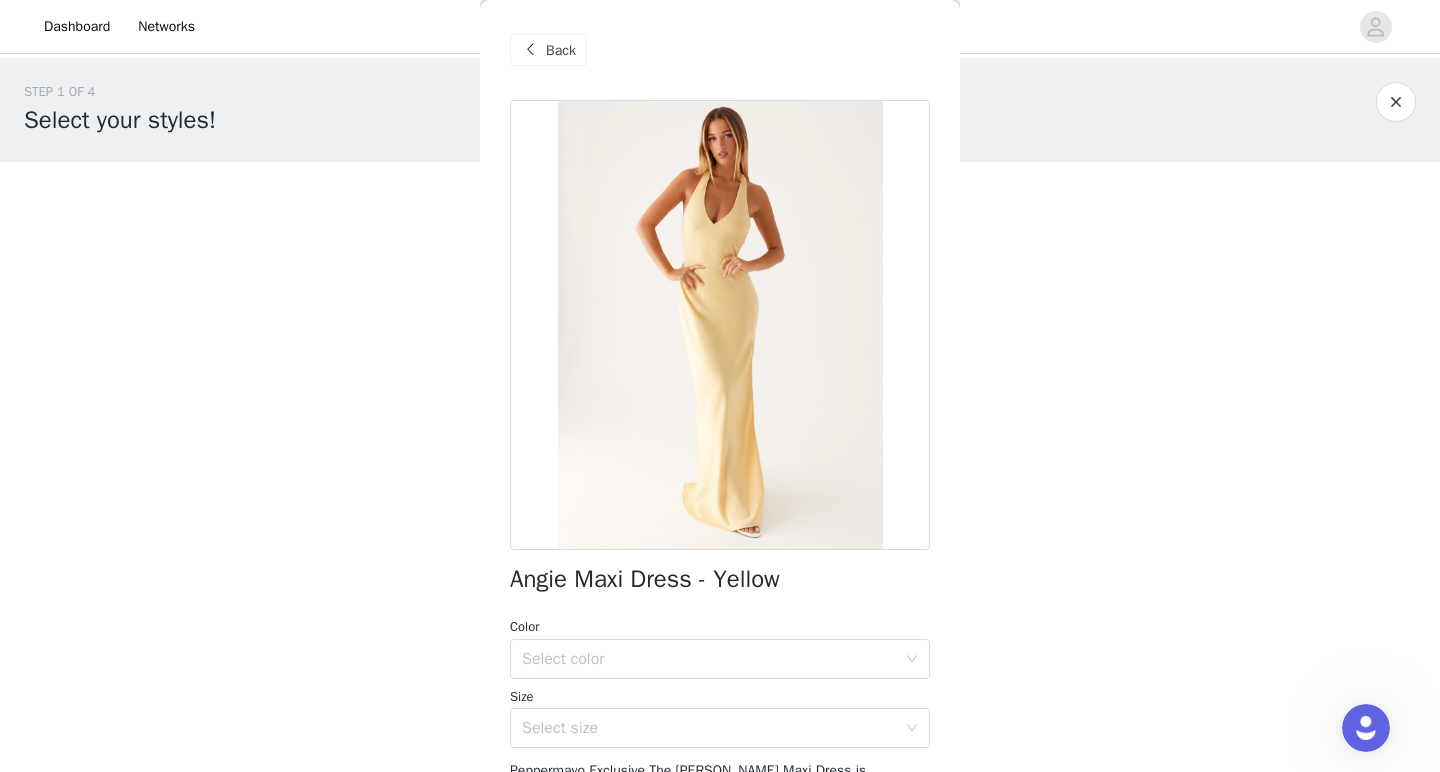 click on "Back" at bounding box center (548, 50) 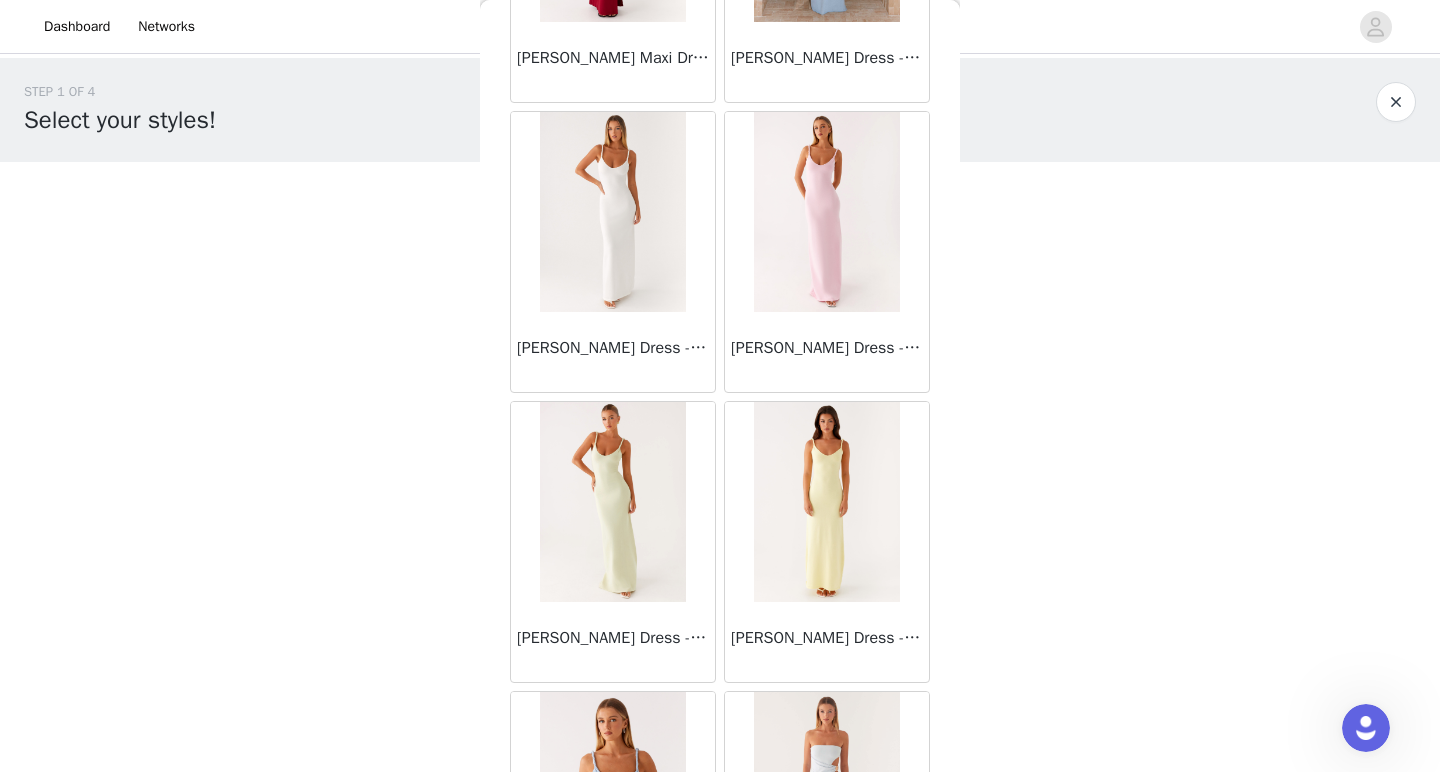 scroll, scrollTop: 2782, scrollLeft: 0, axis: vertical 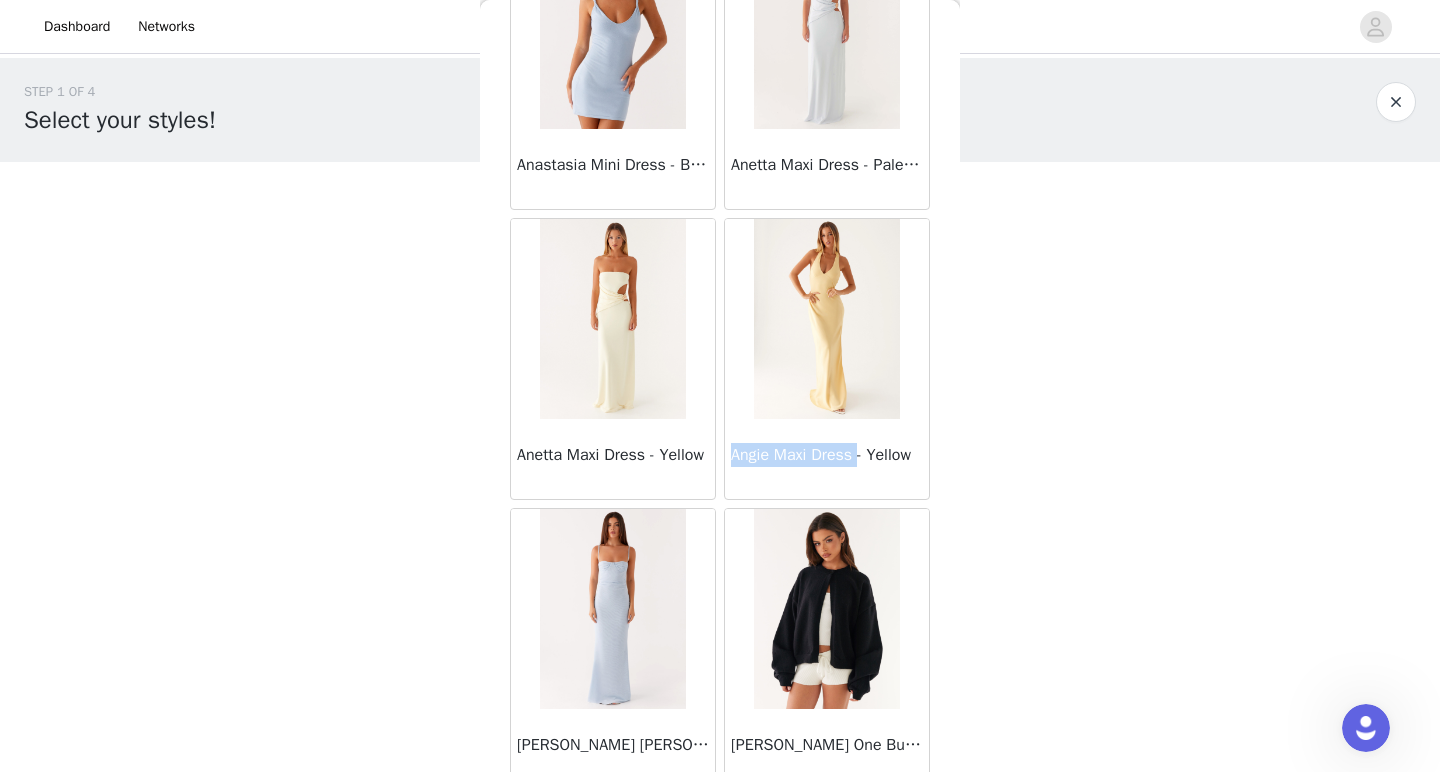 drag, startPoint x: 732, startPoint y: 456, endPoint x: 866, endPoint y: 453, distance: 134.03358 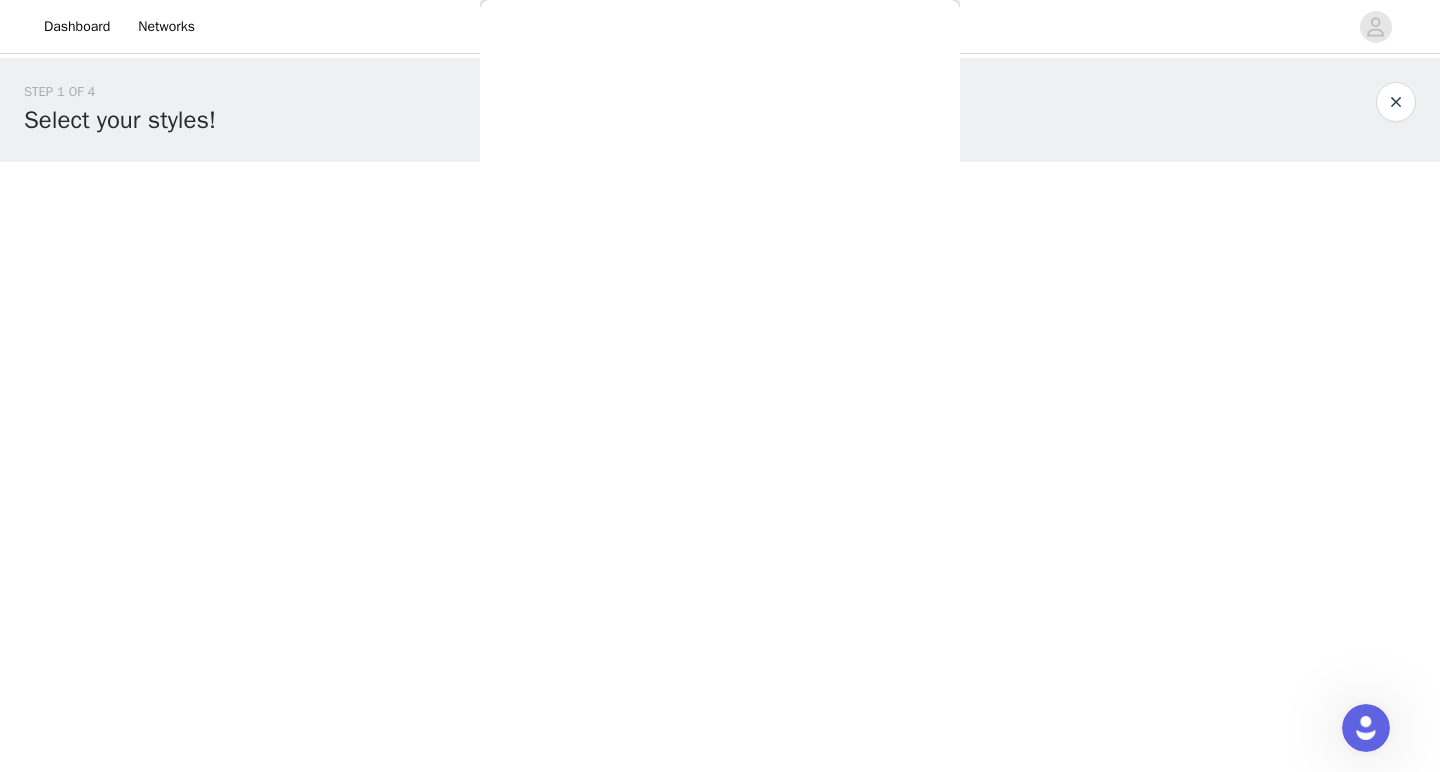 scroll, scrollTop: 302, scrollLeft: 0, axis: vertical 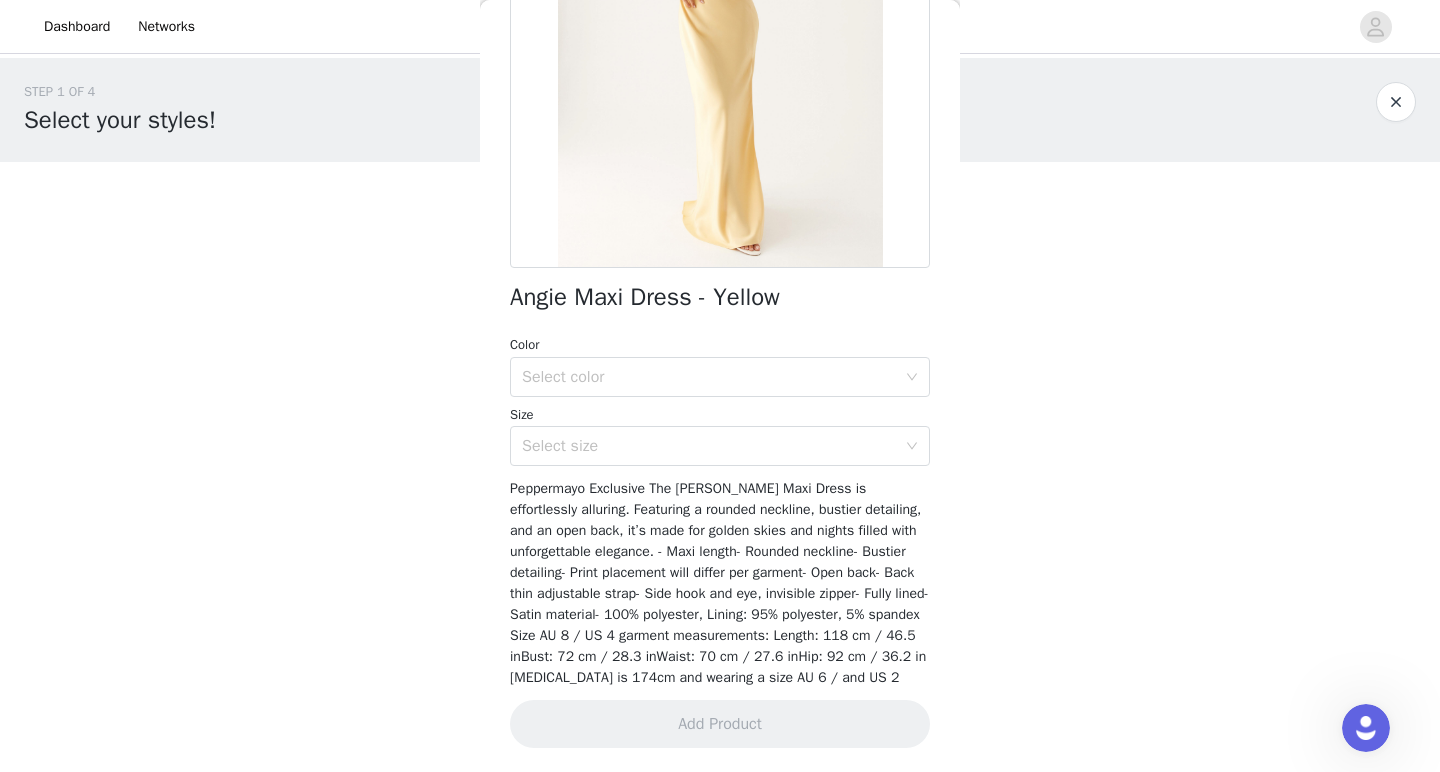 copy on "Angie Maxi Dress" 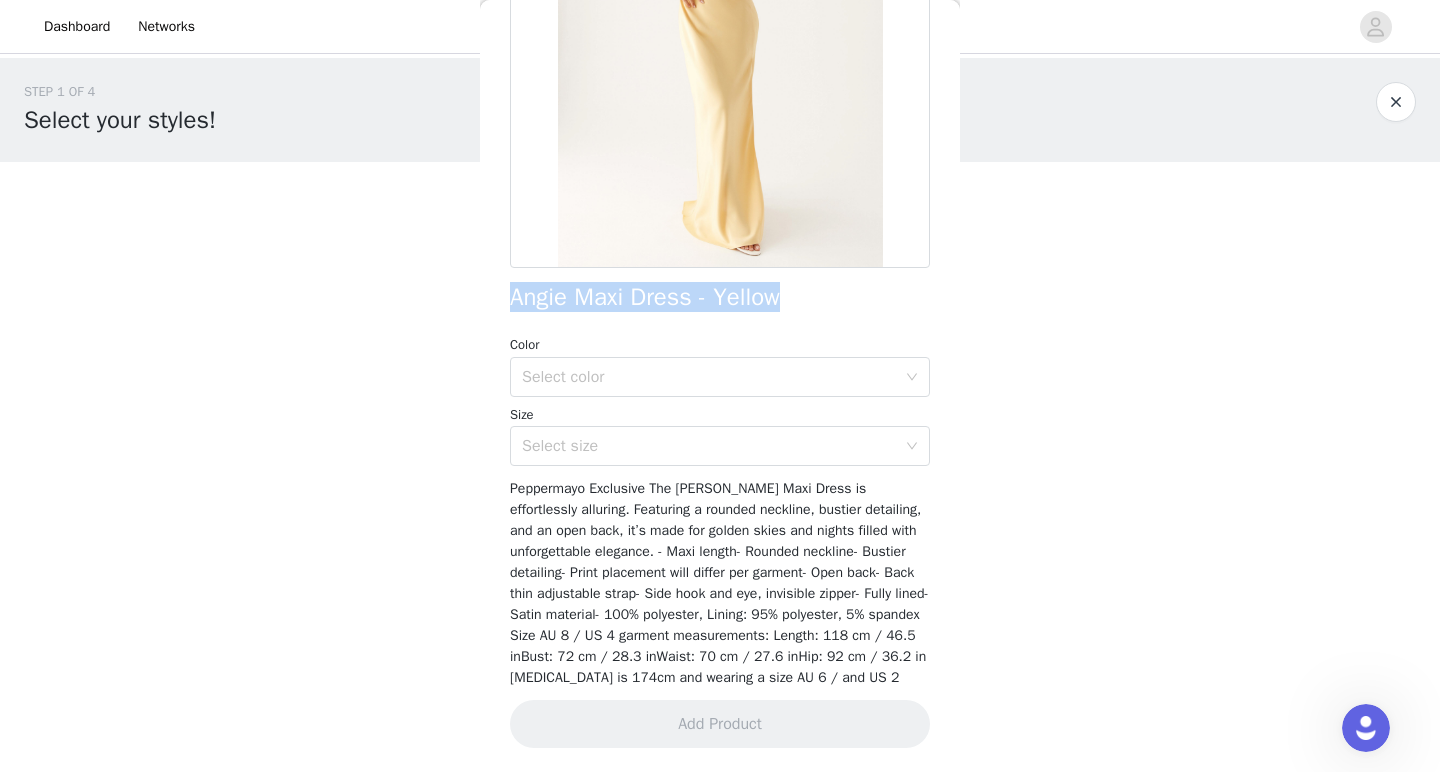 drag, startPoint x: 789, startPoint y: 272, endPoint x: 492, endPoint y: 274, distance: 297.00674 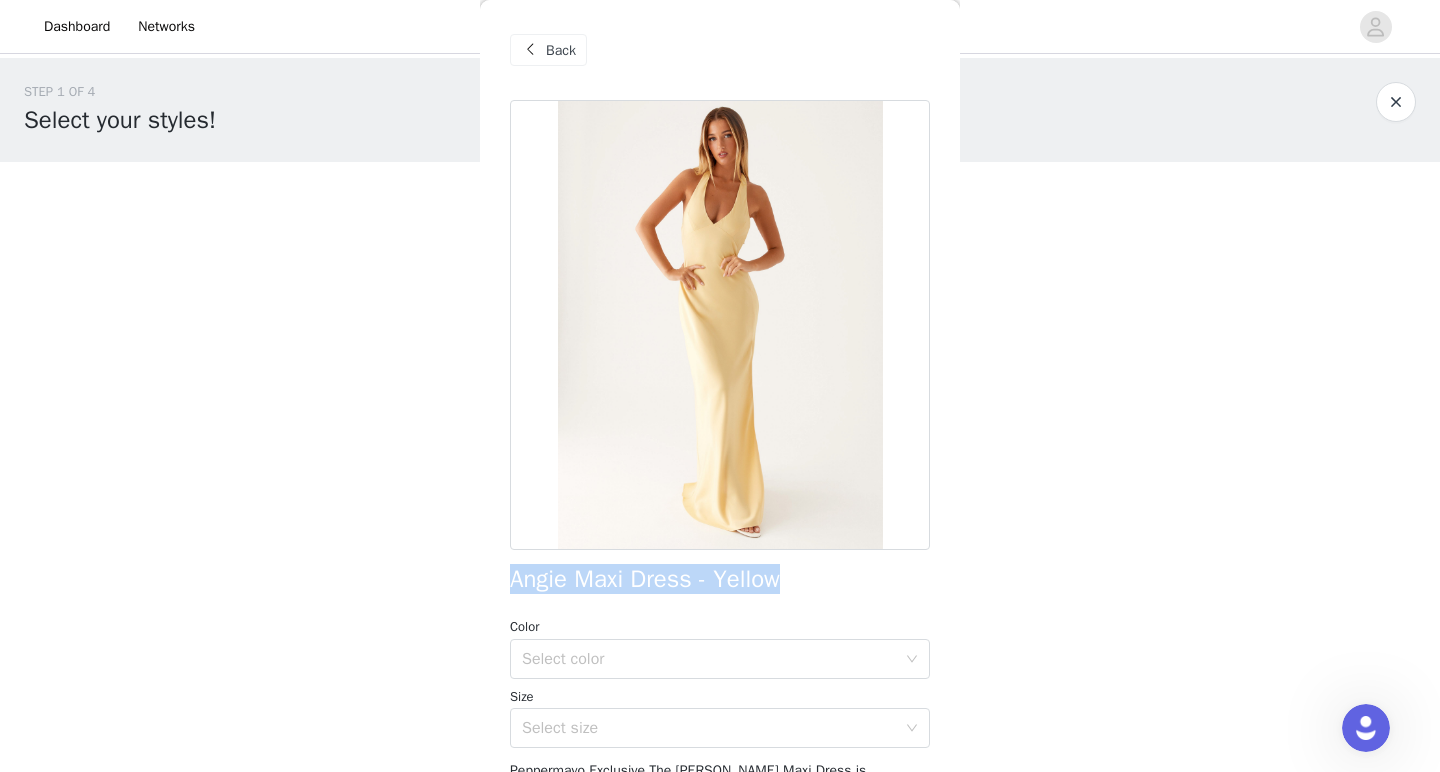 scroll, scrollTop: -1, scrollLeft: 0, axis: vertical 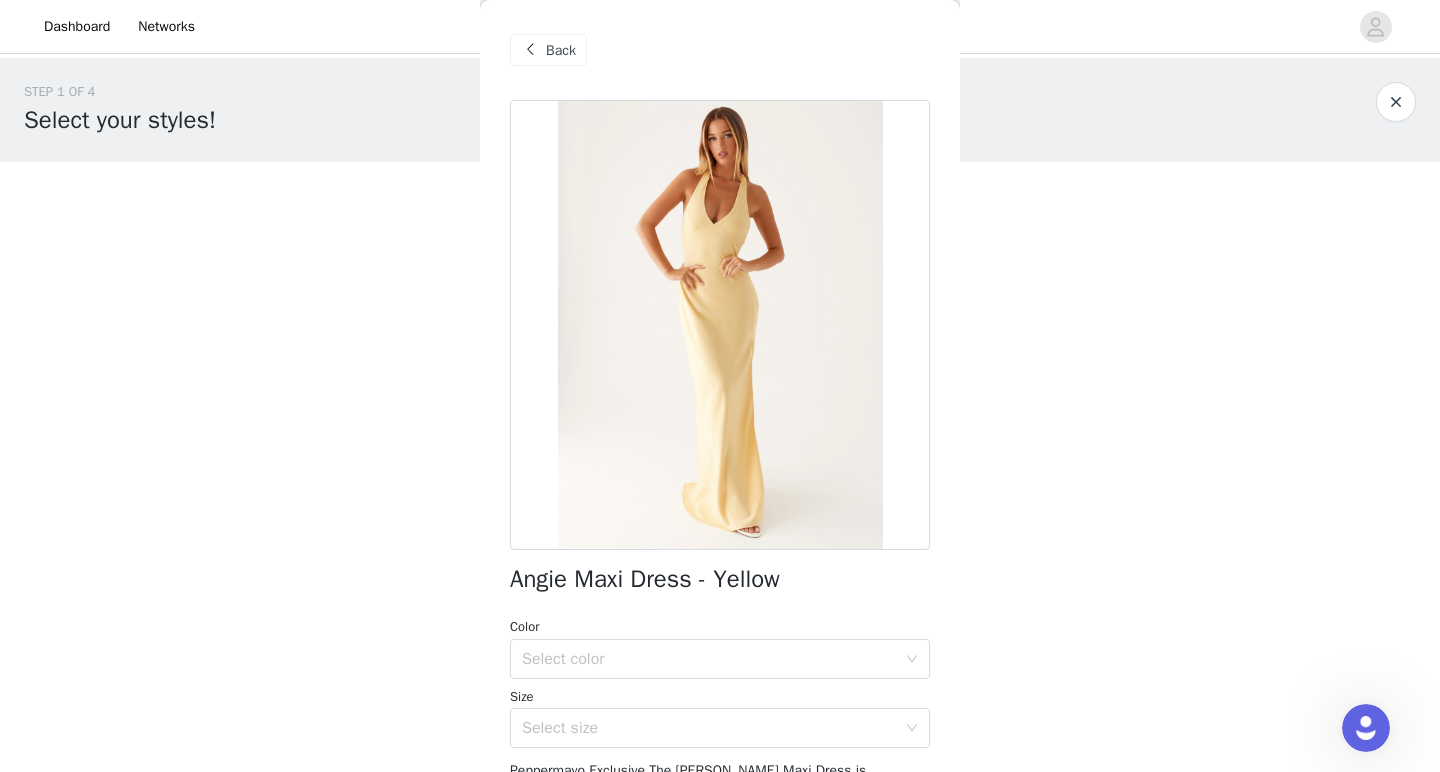 click on "Back" at bounding box center (720, 50) 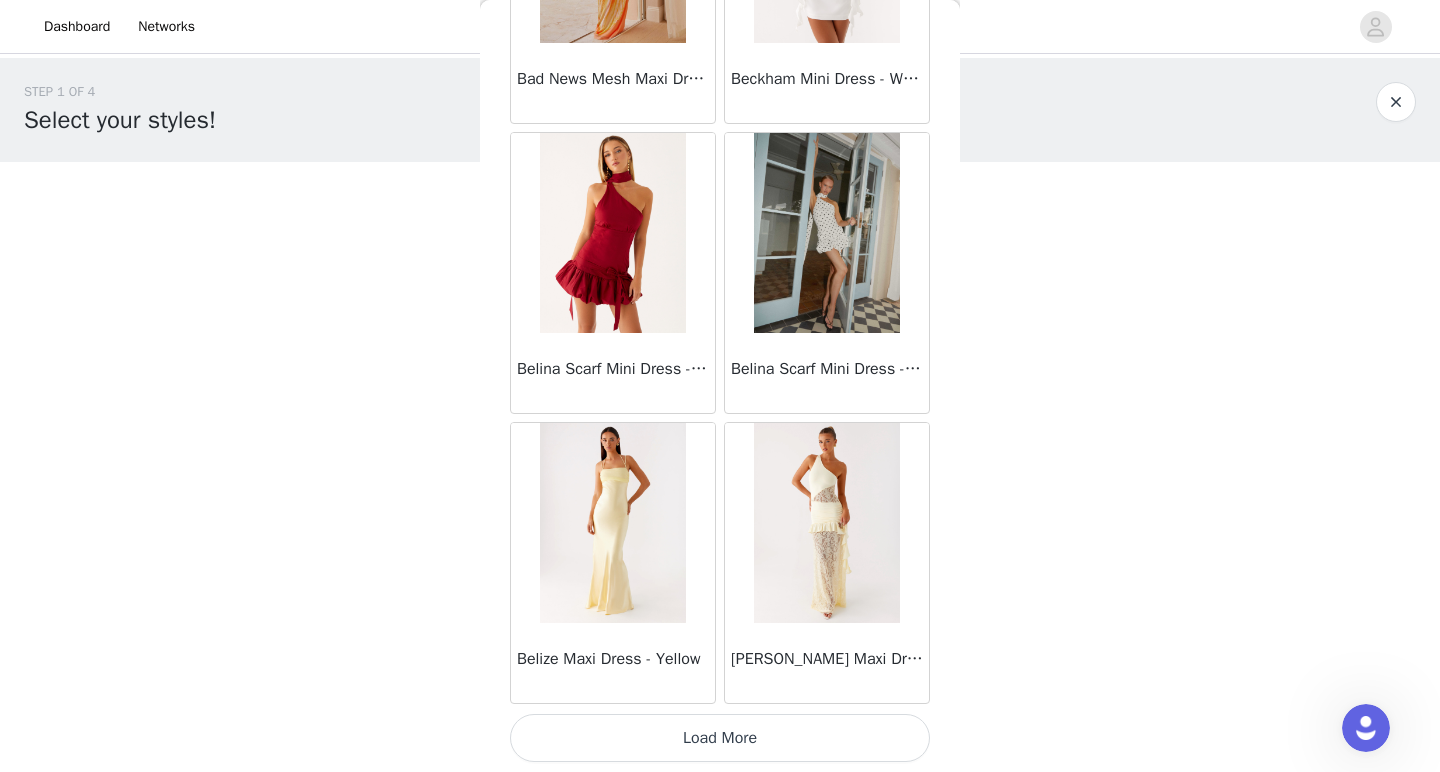 scroll, scrollTop: 5188, scrollLeft: 0, axis: vertical 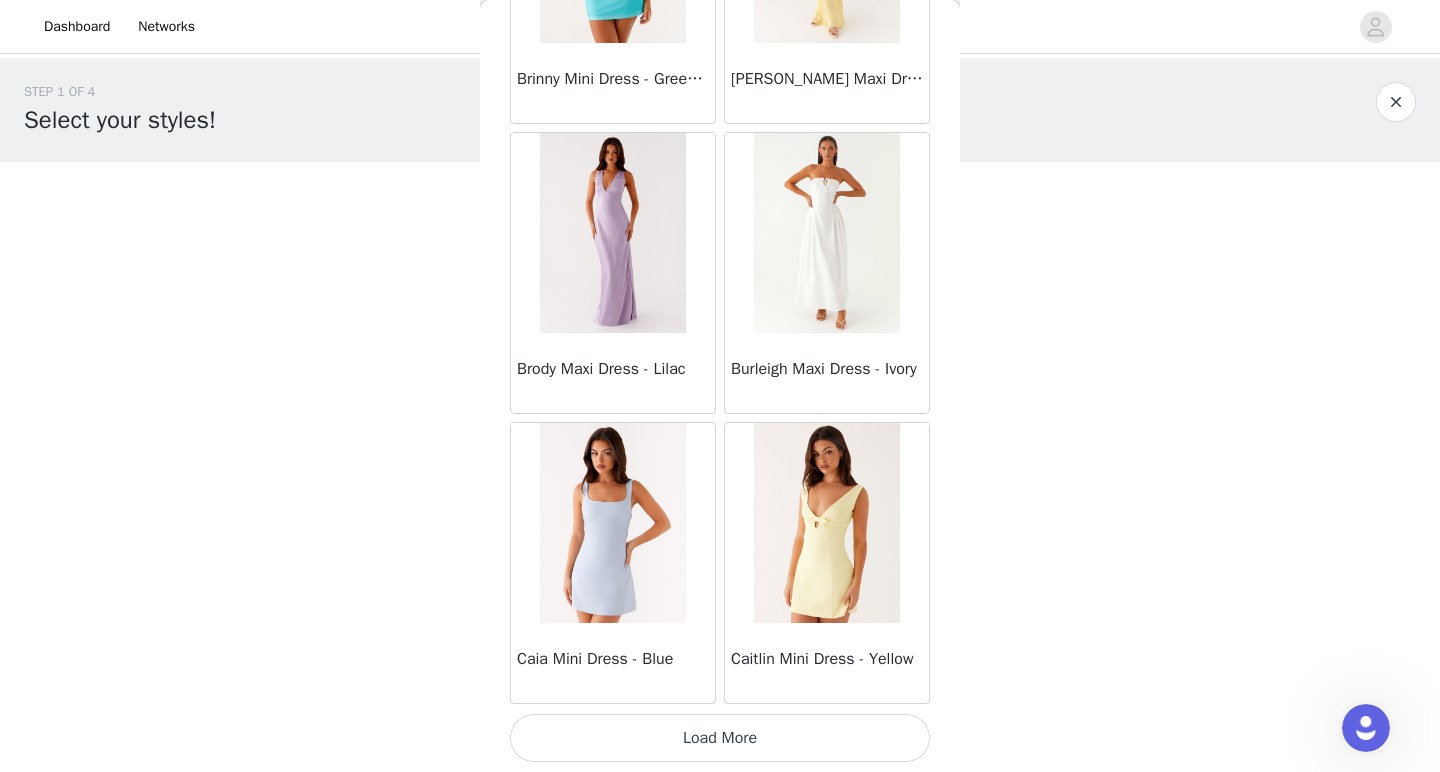 click on "Load More" at bounding box center (720, 738) 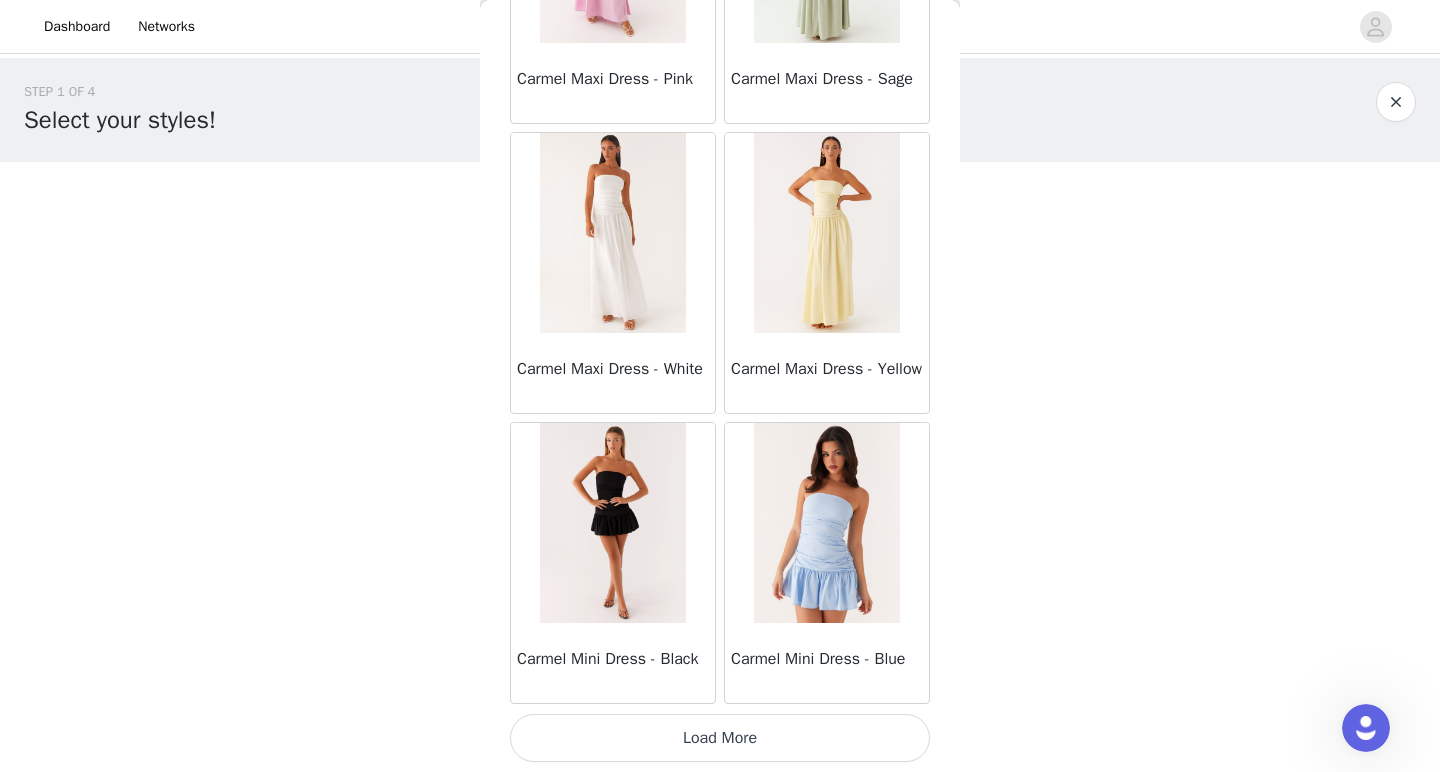 click on "Load More" at bounding box center [720, 738] 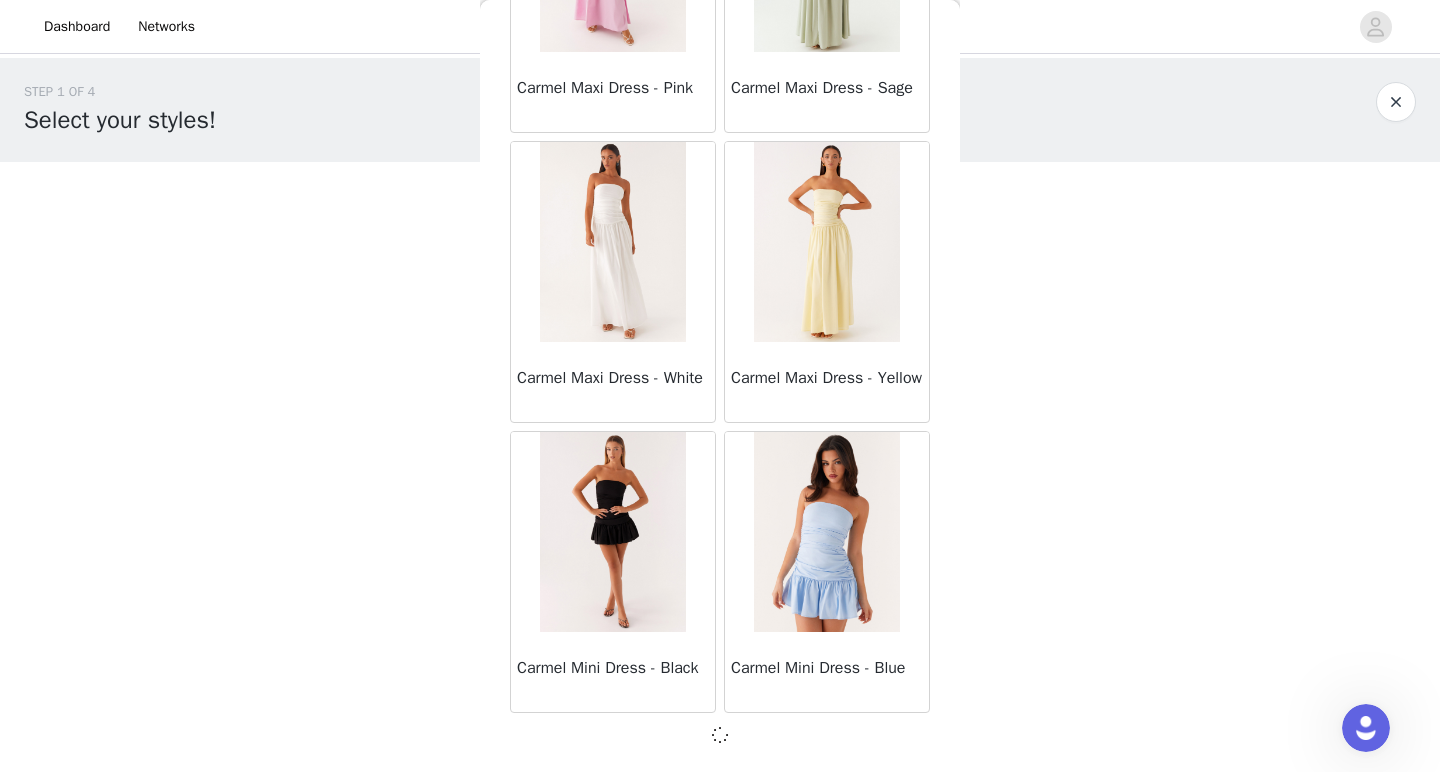 scroll, scrollTop: 10979, scrollLeft: 0, axis: vertical 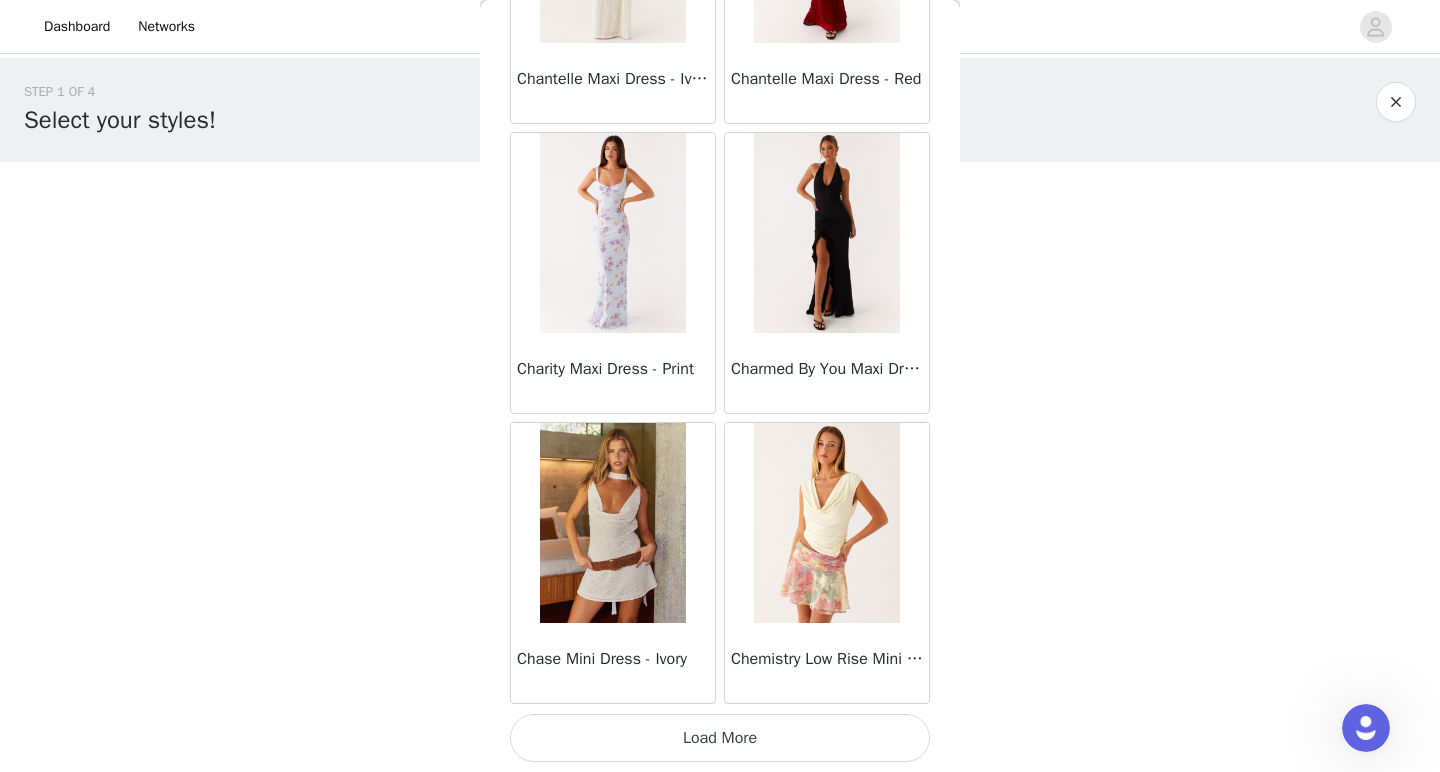 click on "Load More" at bounding box center (720, 738) 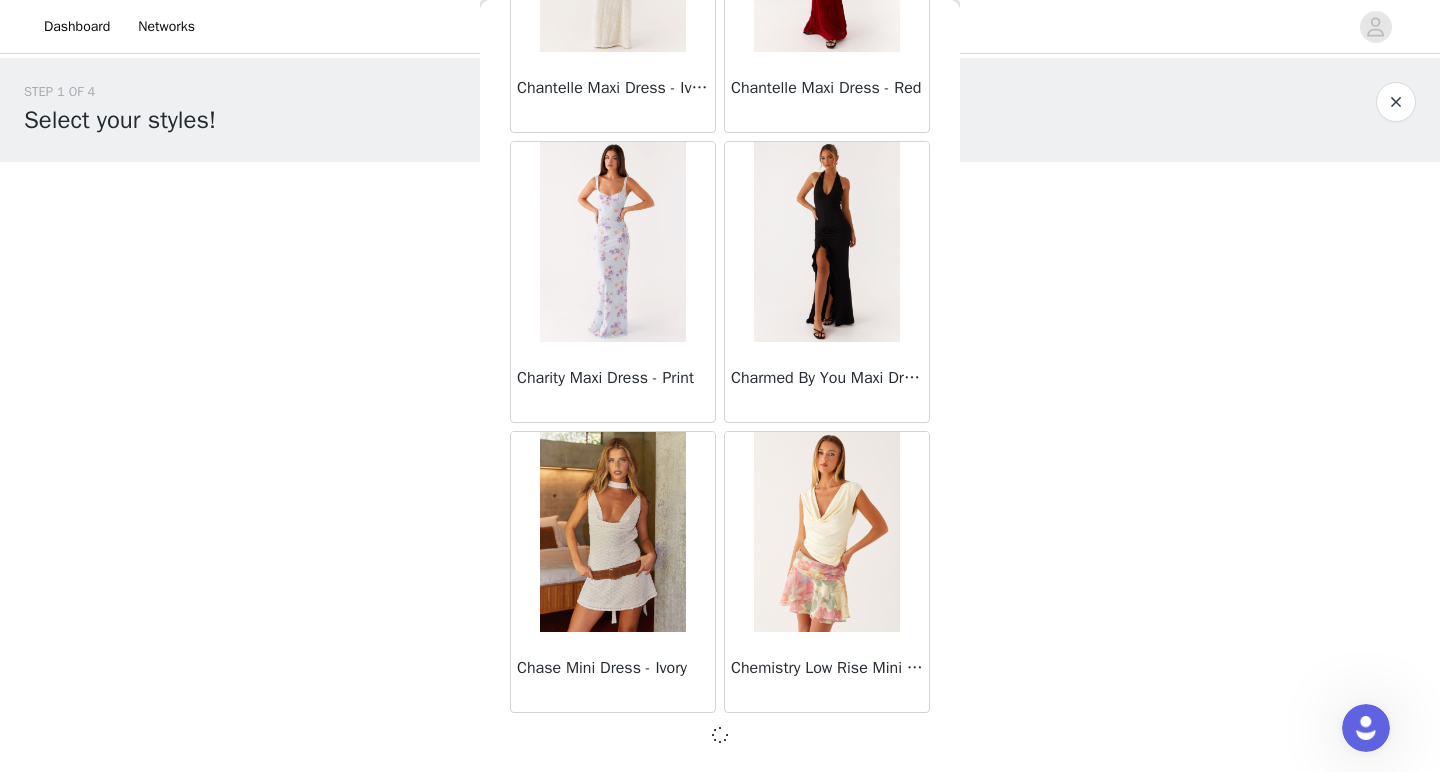 scroll, scrollTop: 13879, scrollLeft: 0, axis: vertical 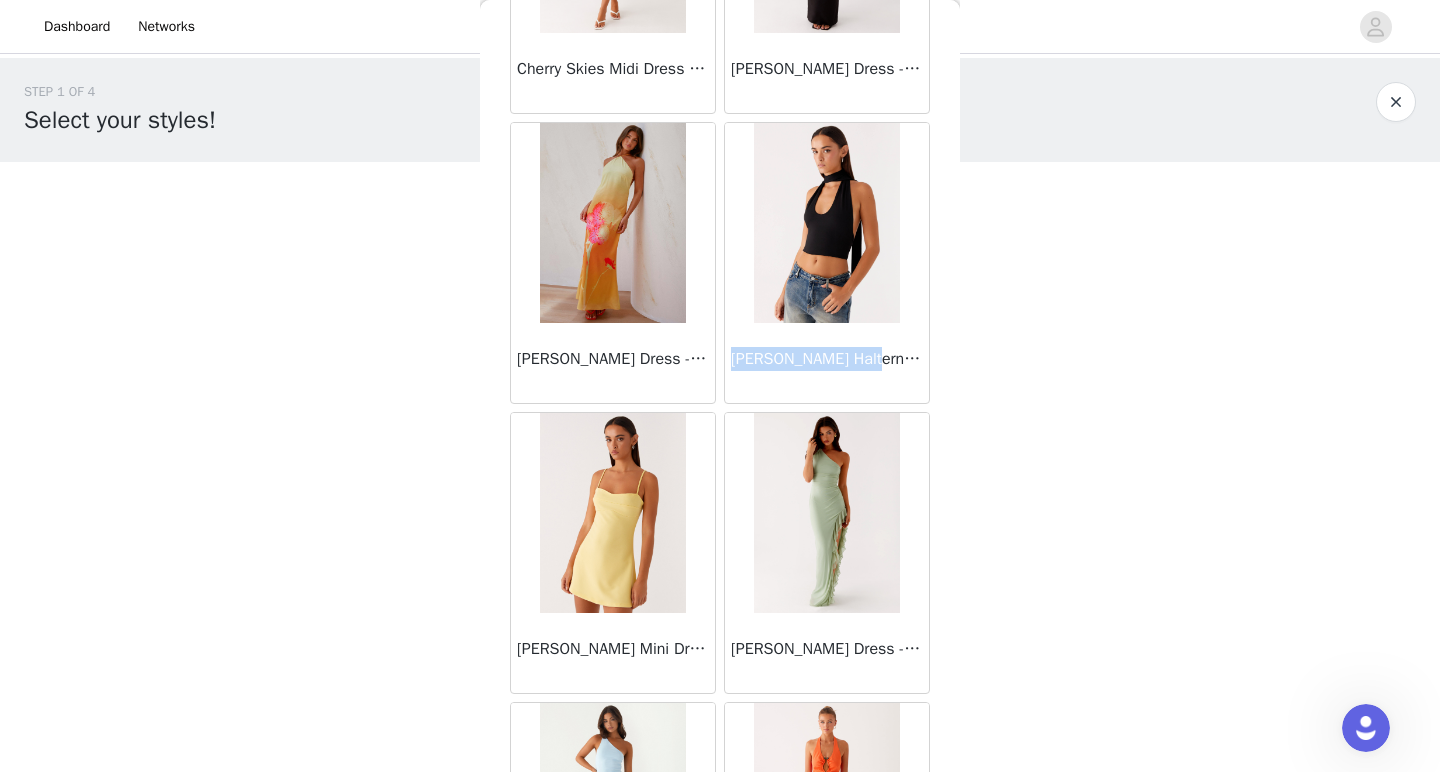 drag, startPoint x: 878, startPoint y: 364, endPoint x: 730, endPoint y: 357, distance: 148.16545 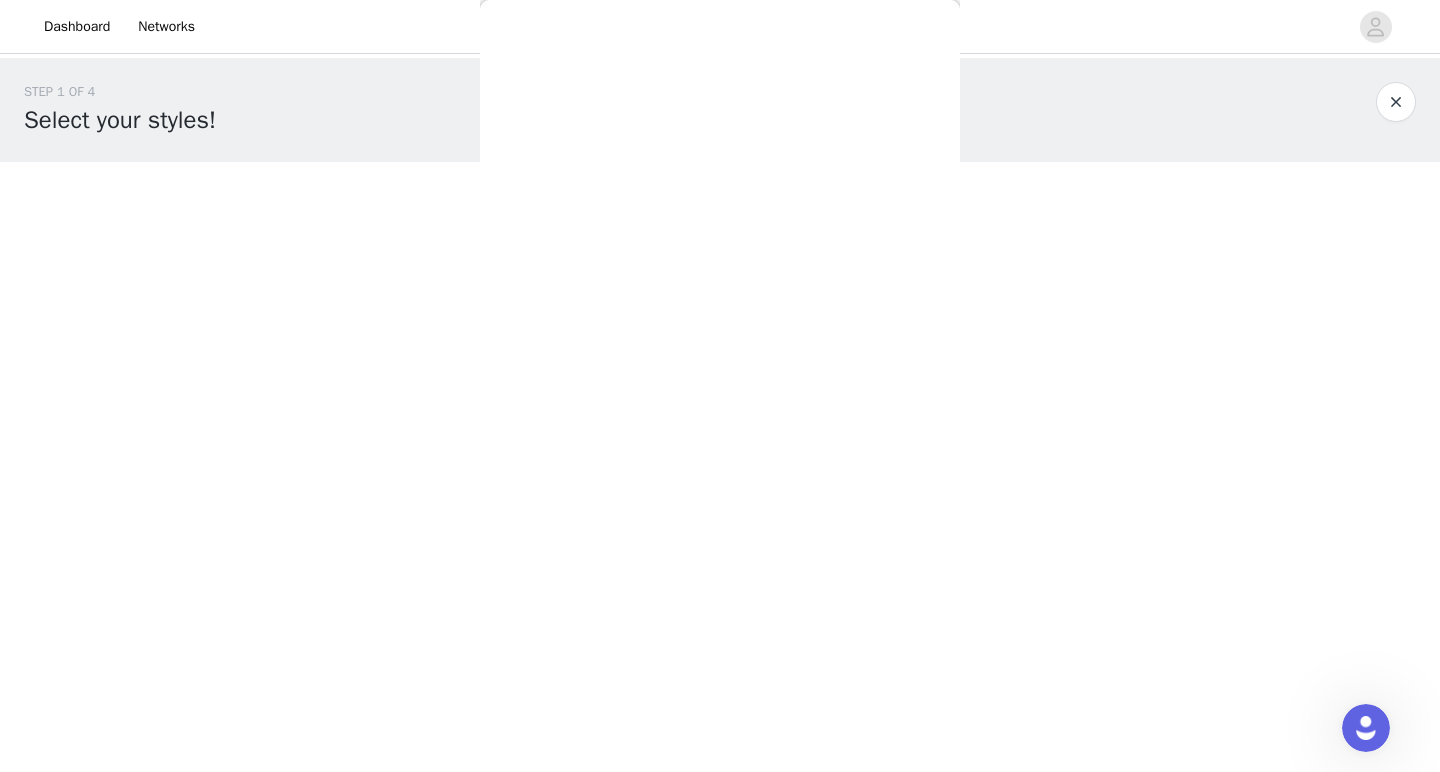 scroll, scrollTop: 0, scrollLeft: 0, axis: both 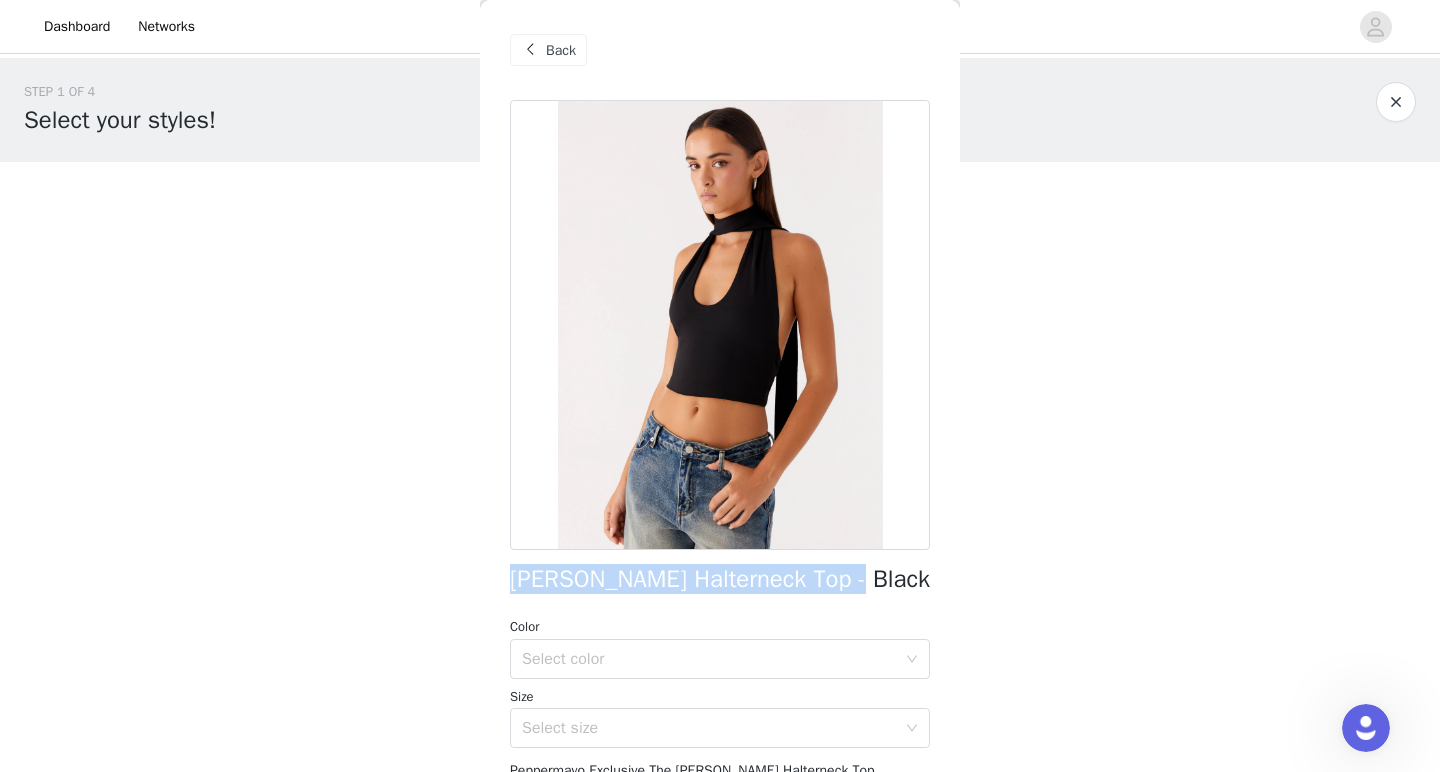 drag, startPoint x: 730, startPoint y: 358, endPoint x: 480, endPoint y: 576, distance: 331.69867 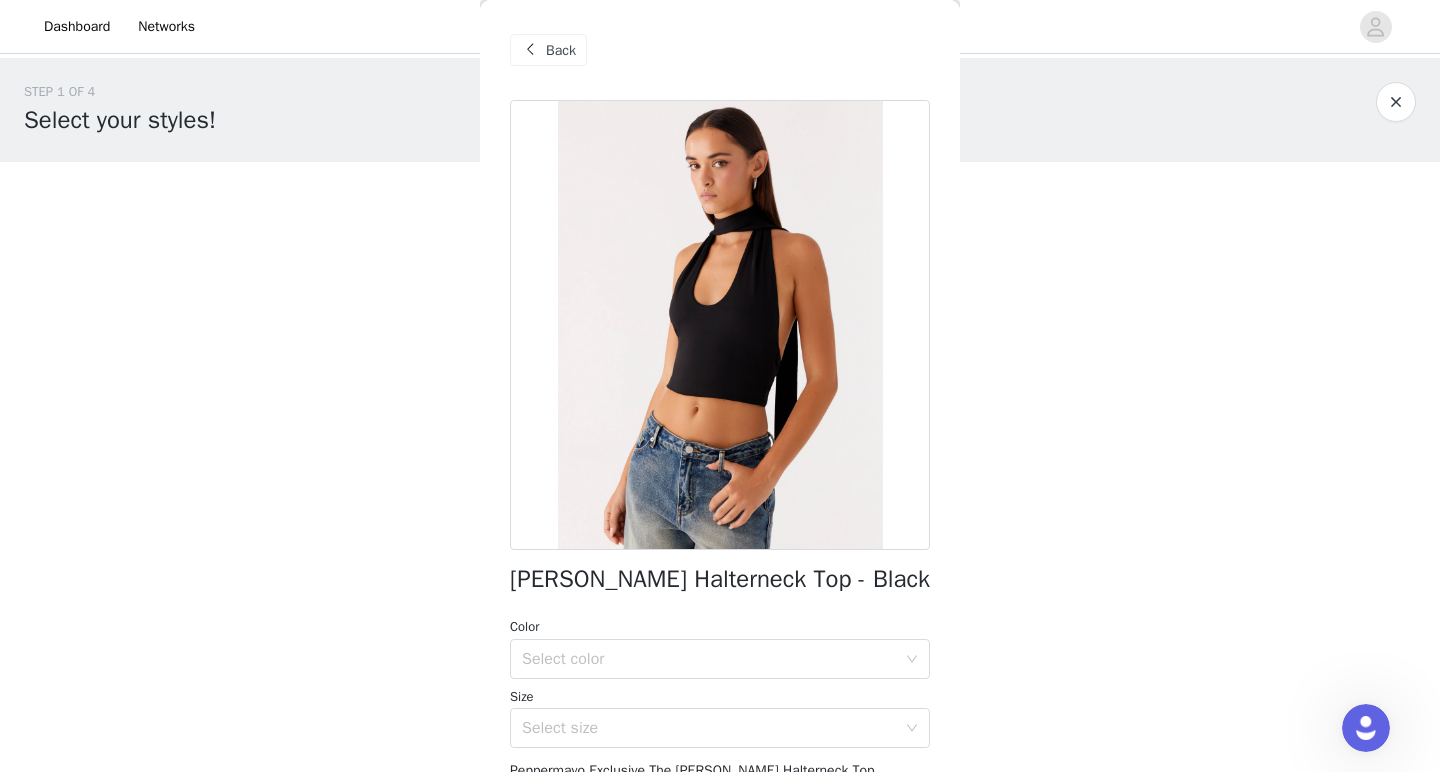 click at bounding box center [530, 50] 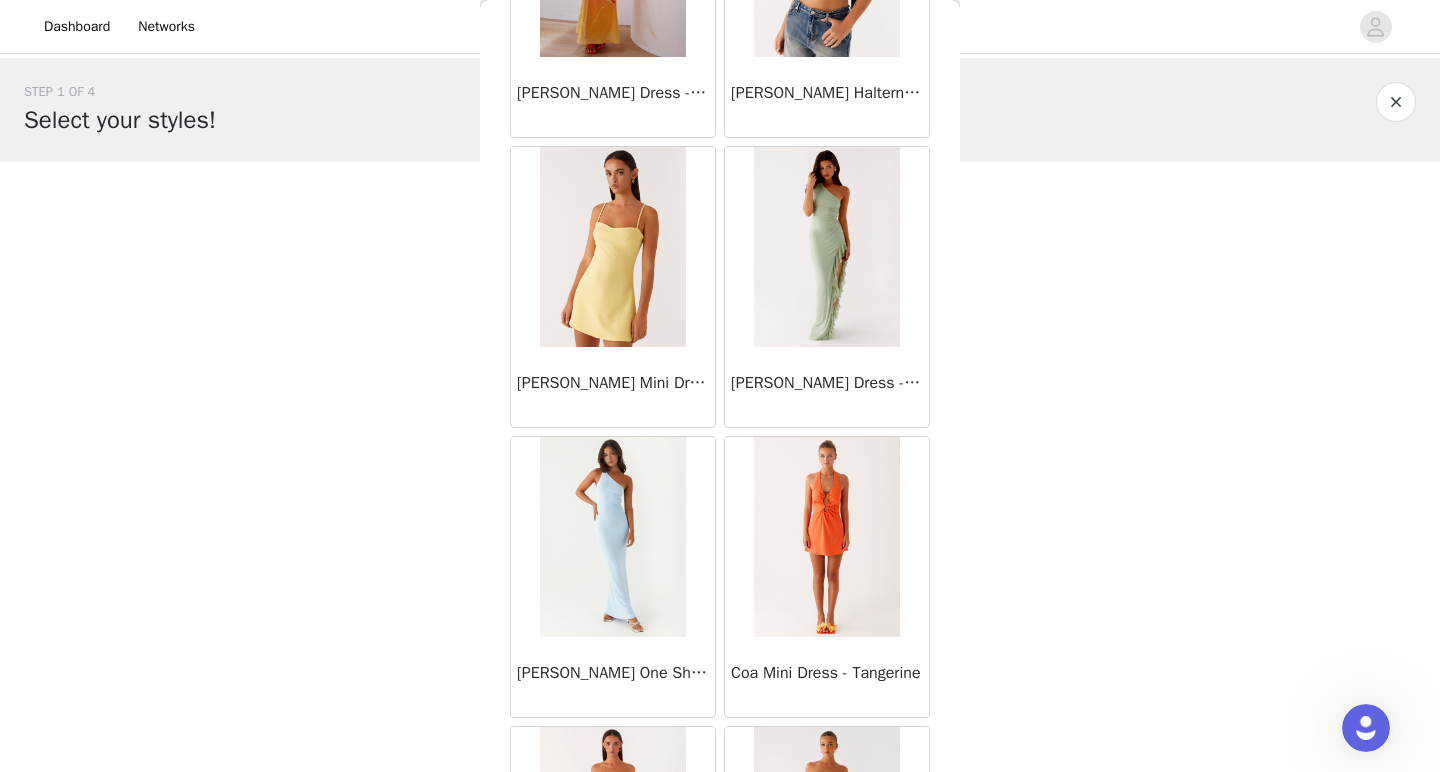scroll, scrollTop: 15027, scrollLeft: 0, axis: vertical 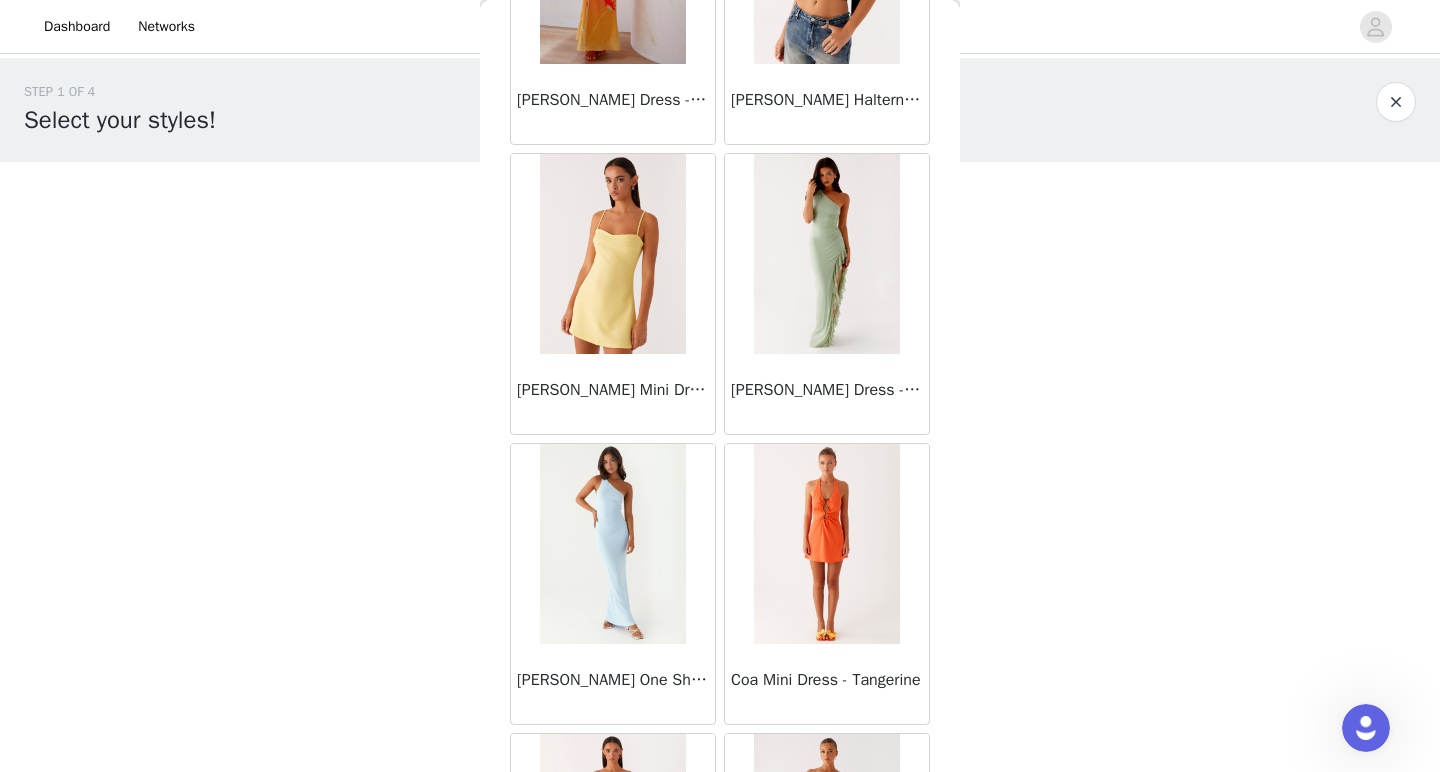 click at bounding box center [826, -36] 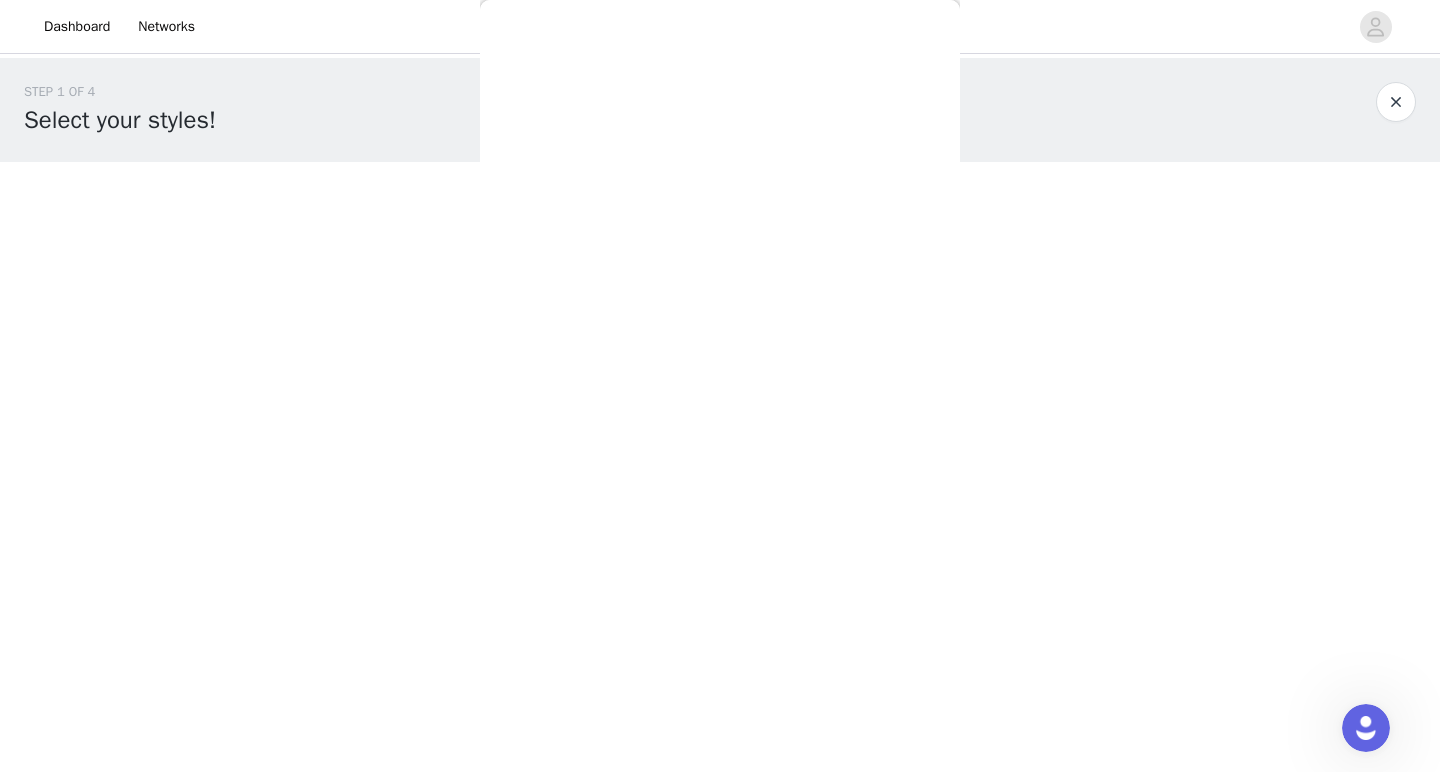 scroll, scrollTop: 260, scrollLeft: 0, axis: vertical 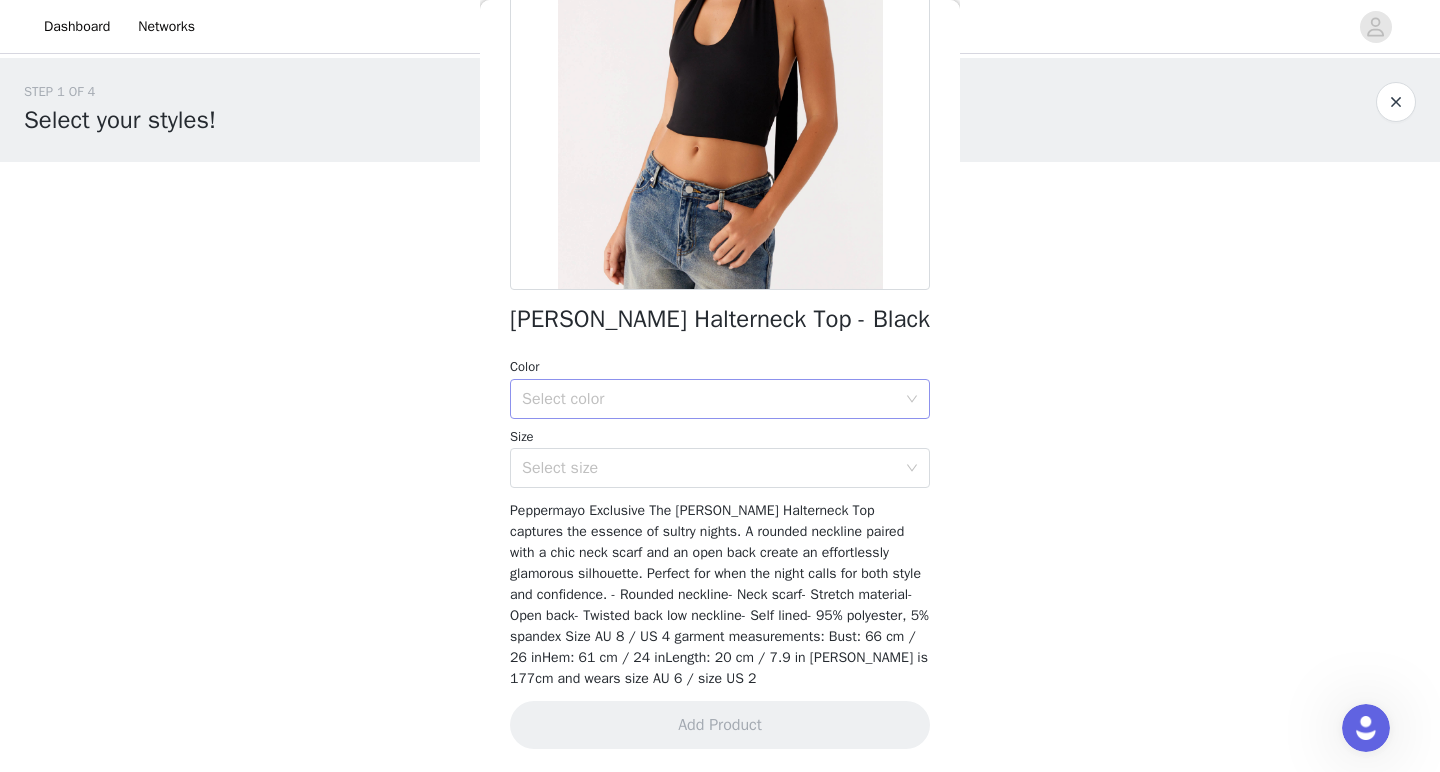 click on "Select color" at bounding box center (709, 399) 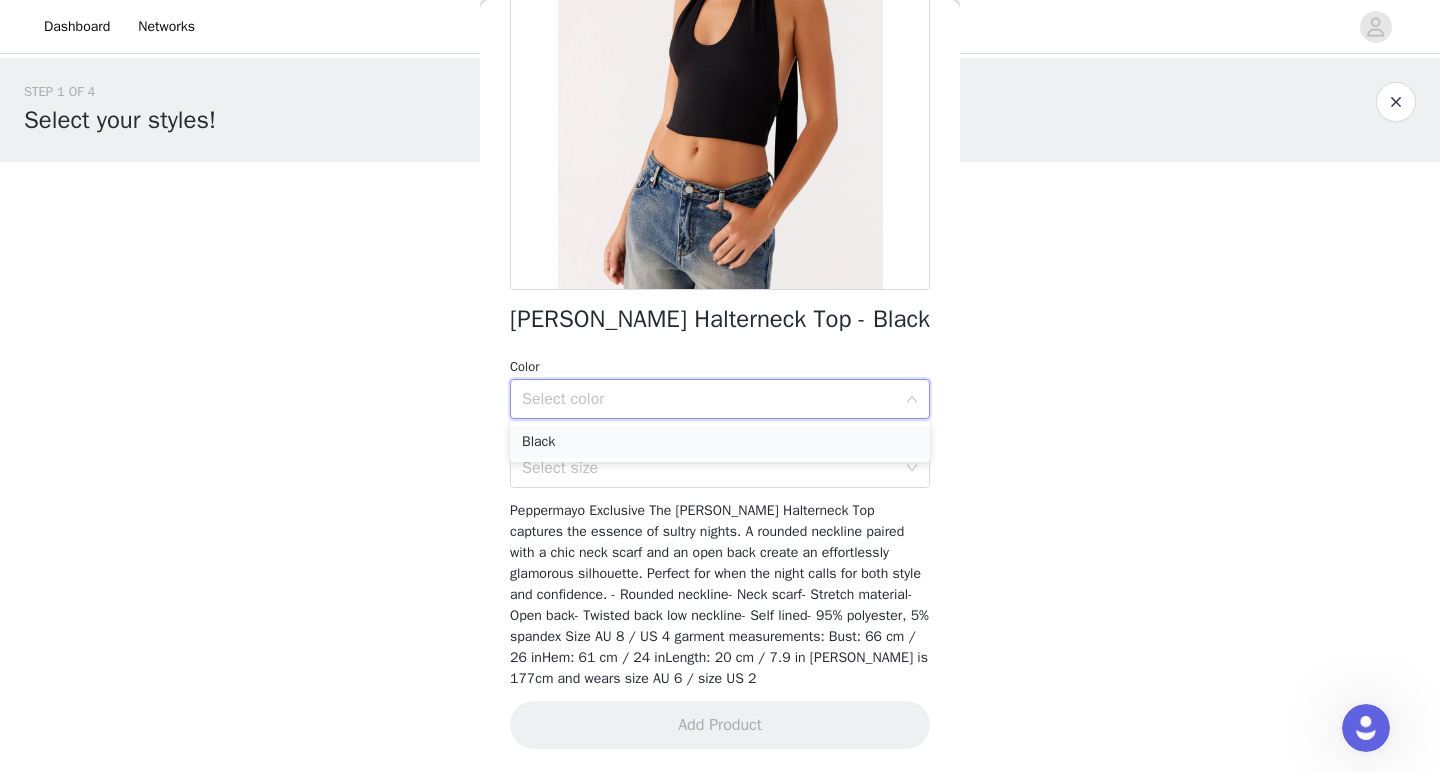 click on "Black" at bounding box center [720, 442] 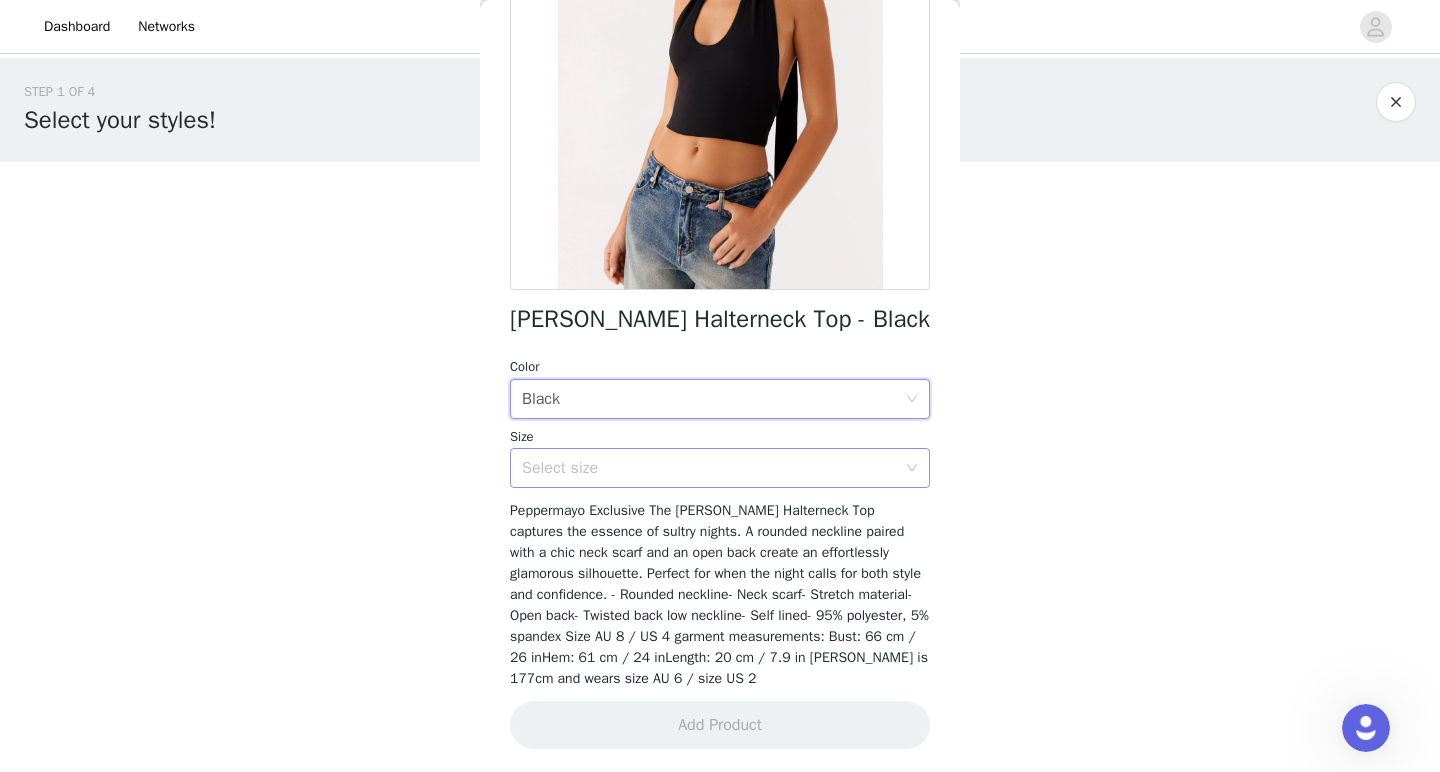 click on "Select size" at bounding box center (709, 468) 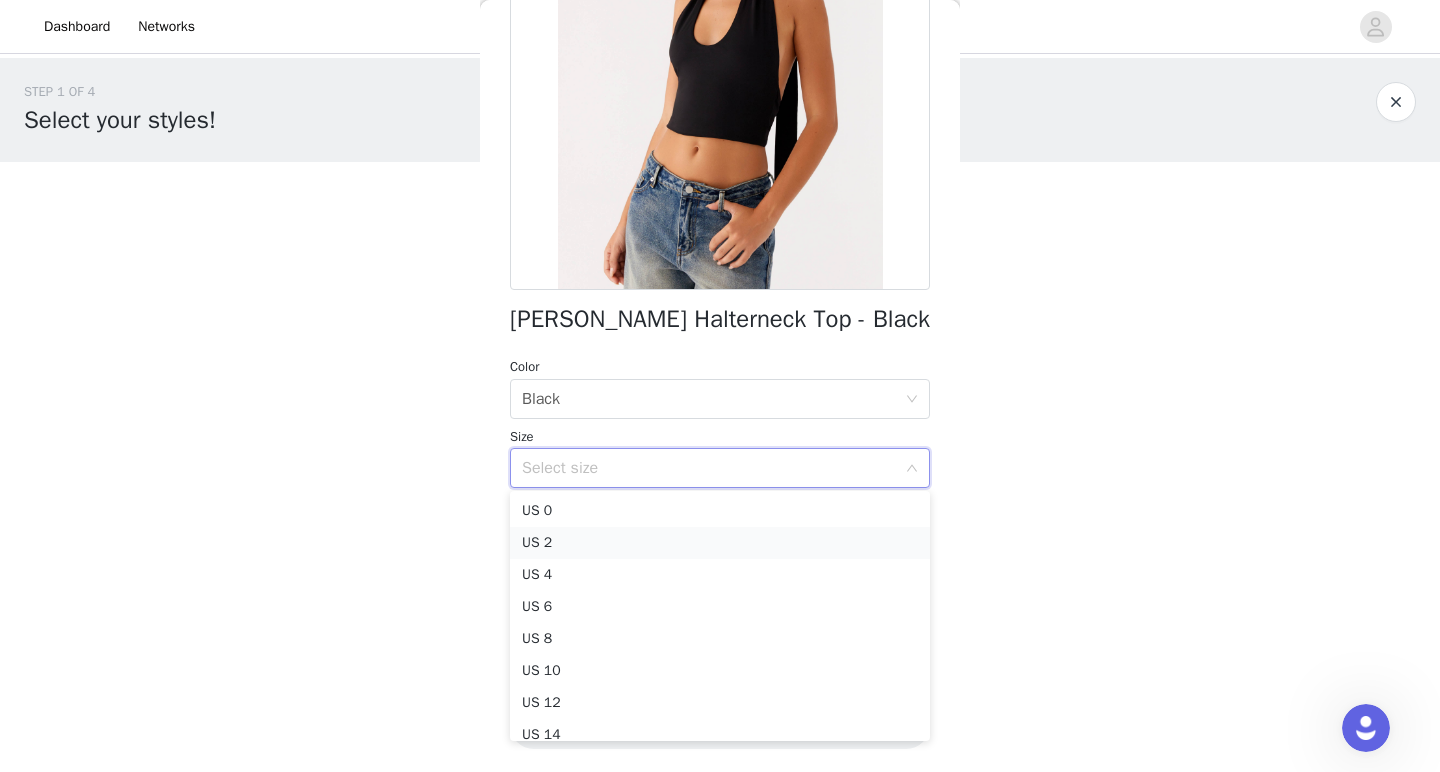 click on "US 2" at bounding box center (720, 543) 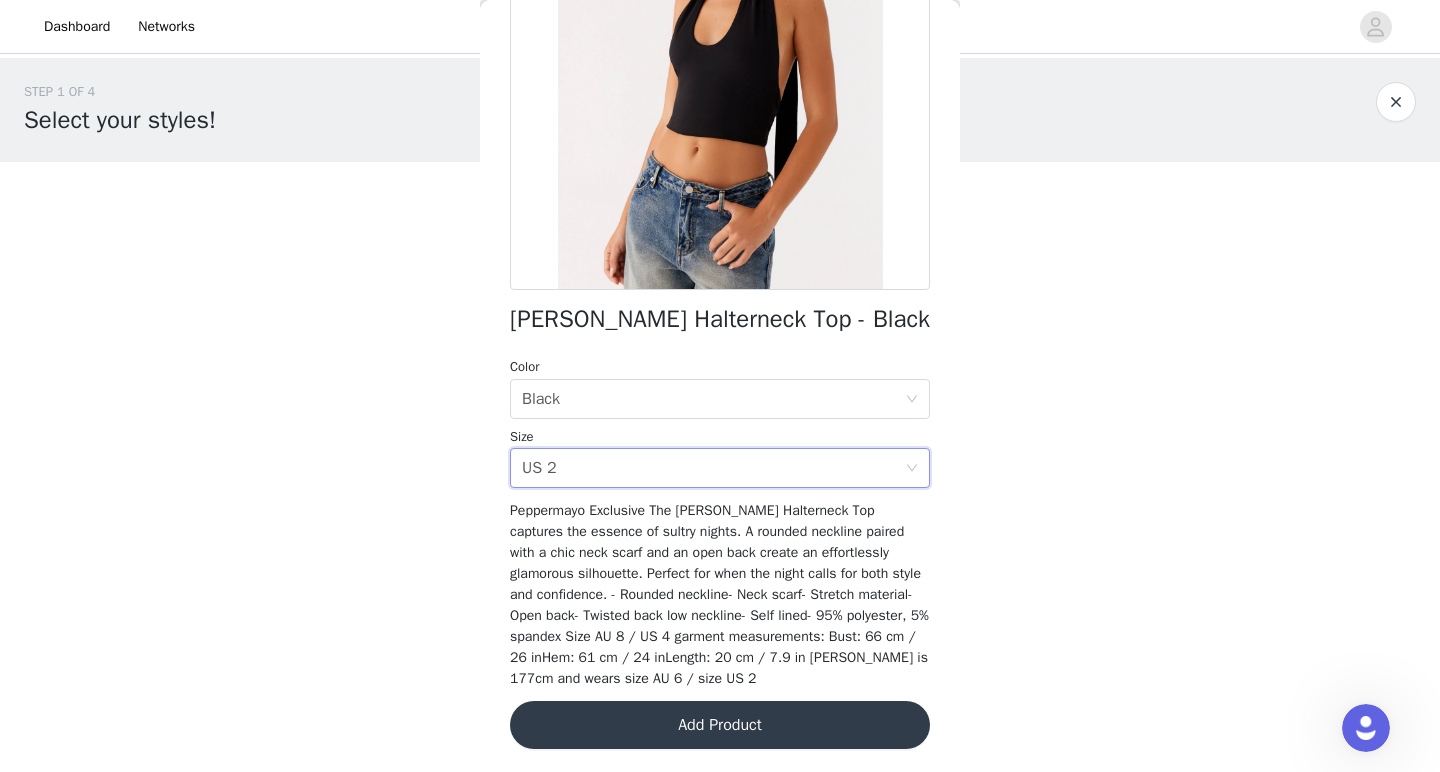 scroll, scrollTop: 0, scrollLeft: 0, axis: both 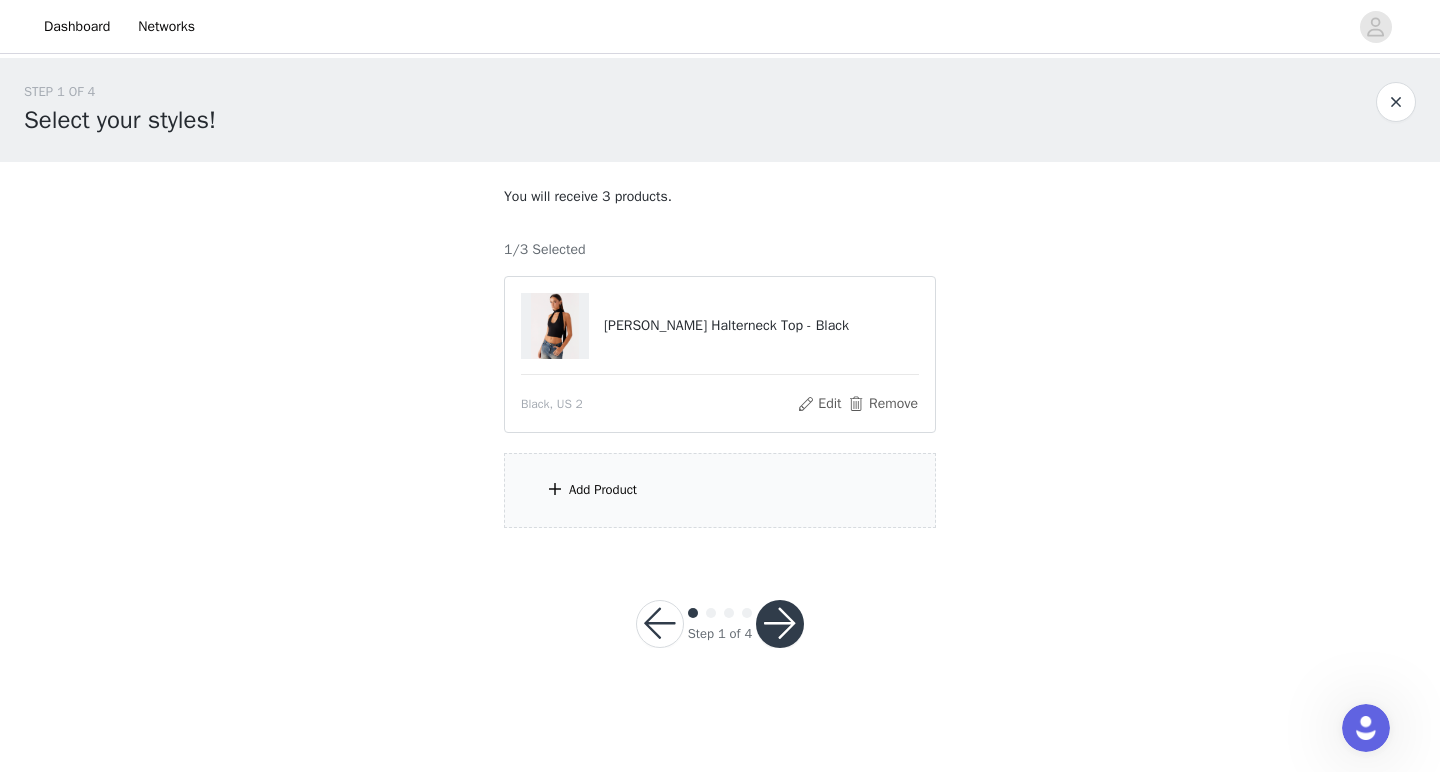 click on "Add Product" at bounding box center [603, 490] 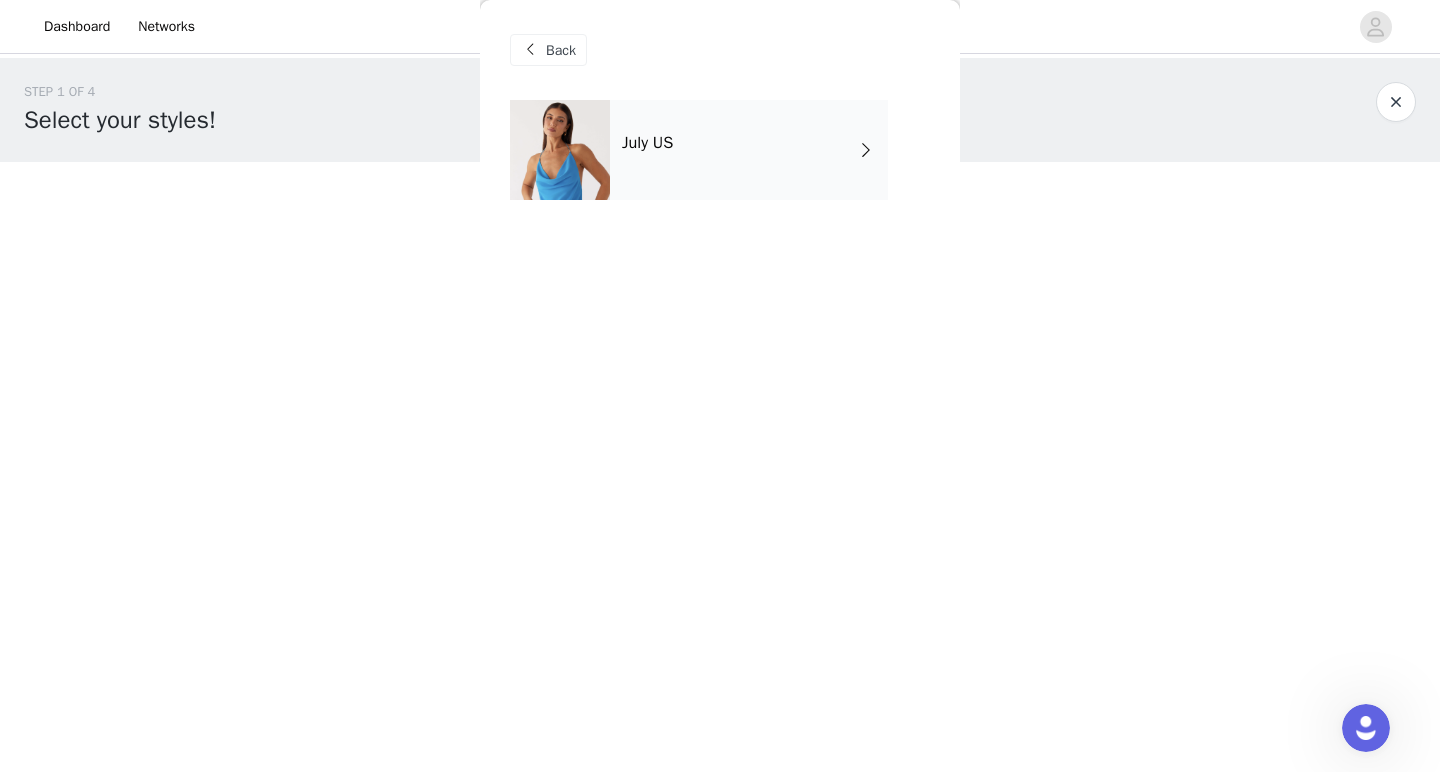 click on "July US" at bounding box center [749, 150] 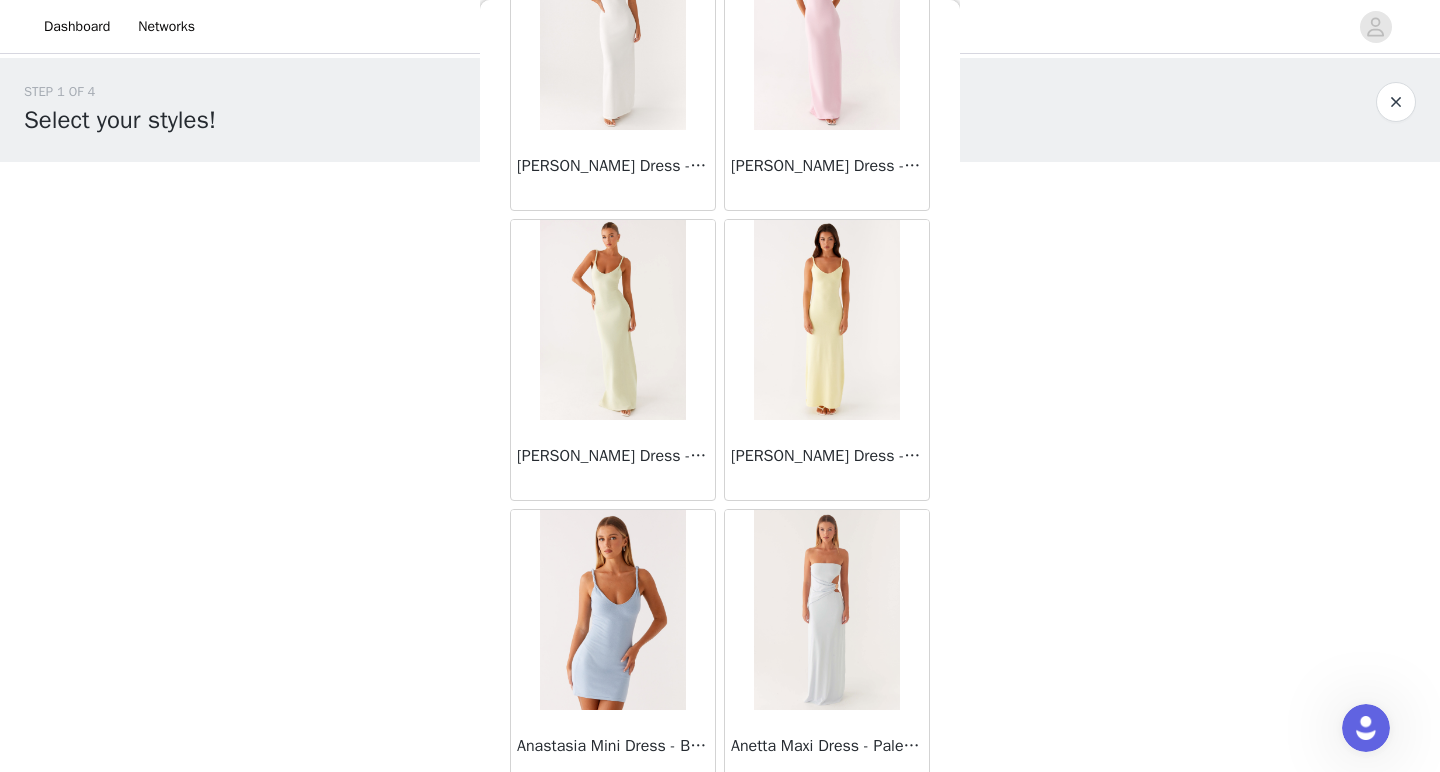 scroll, scrollTop: 2288, scrollLeft: 0, axis: vertical 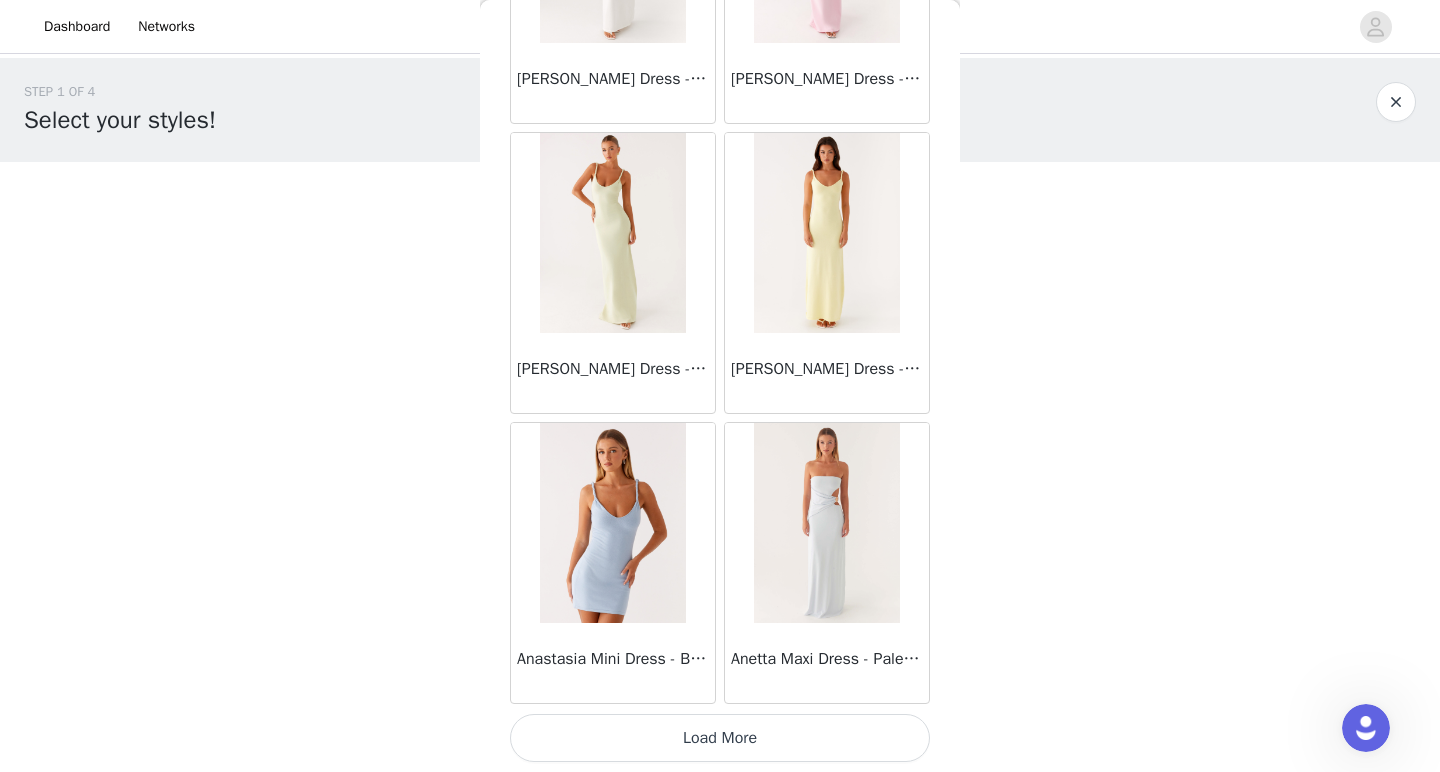click on "Load More" at bounding box center (720, 738) 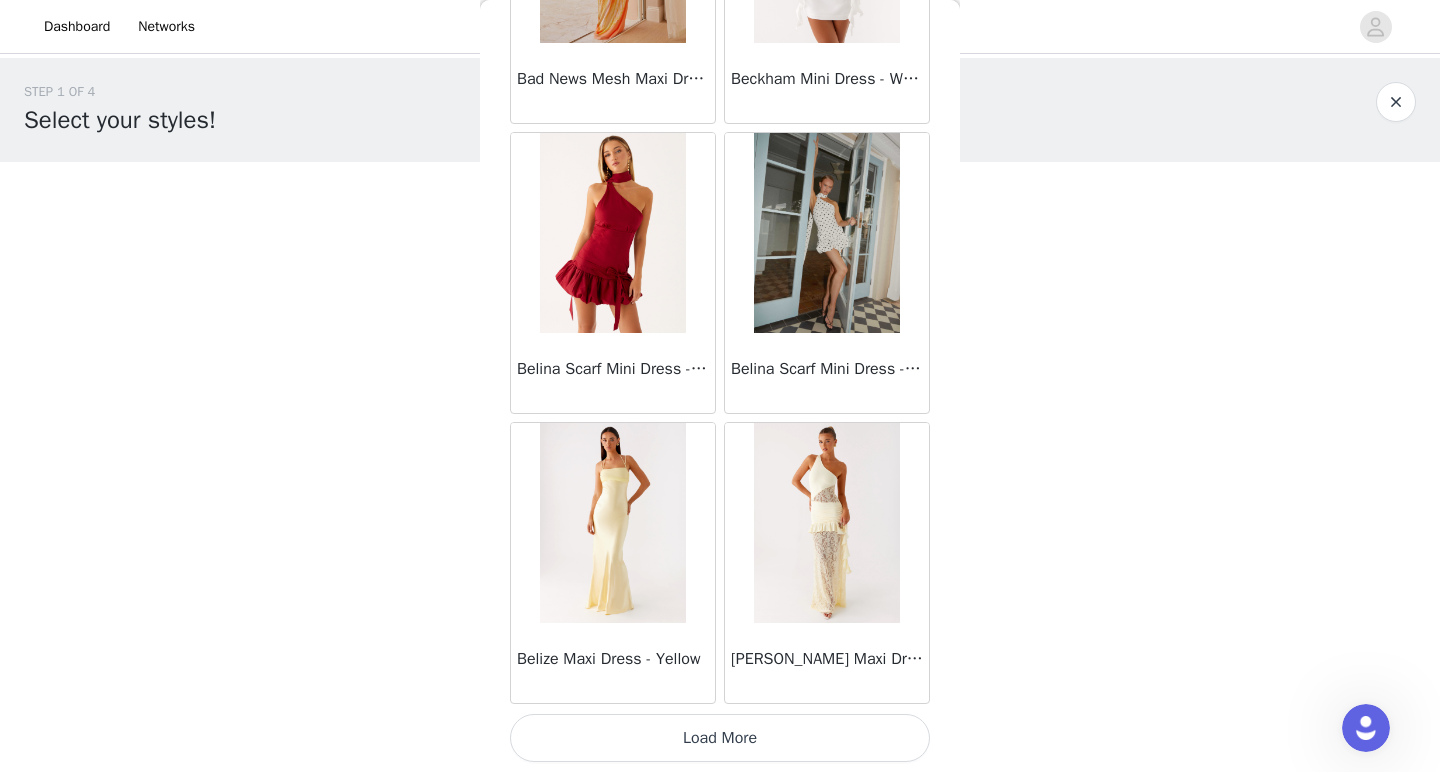 click on "Load More" at bounding box center (720, 738) 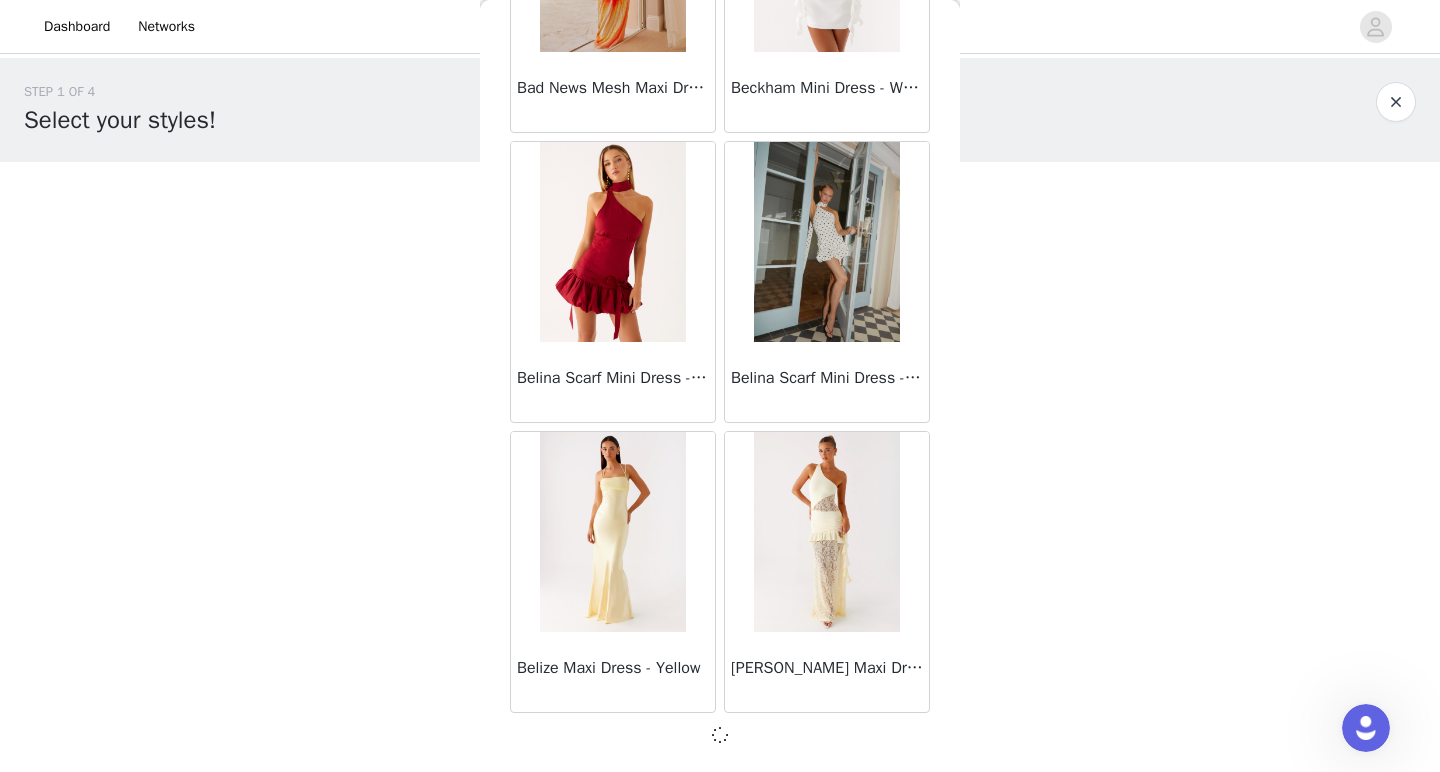 scroll, scrollTop: 5179, scrollLeft: 0, axis: vertical 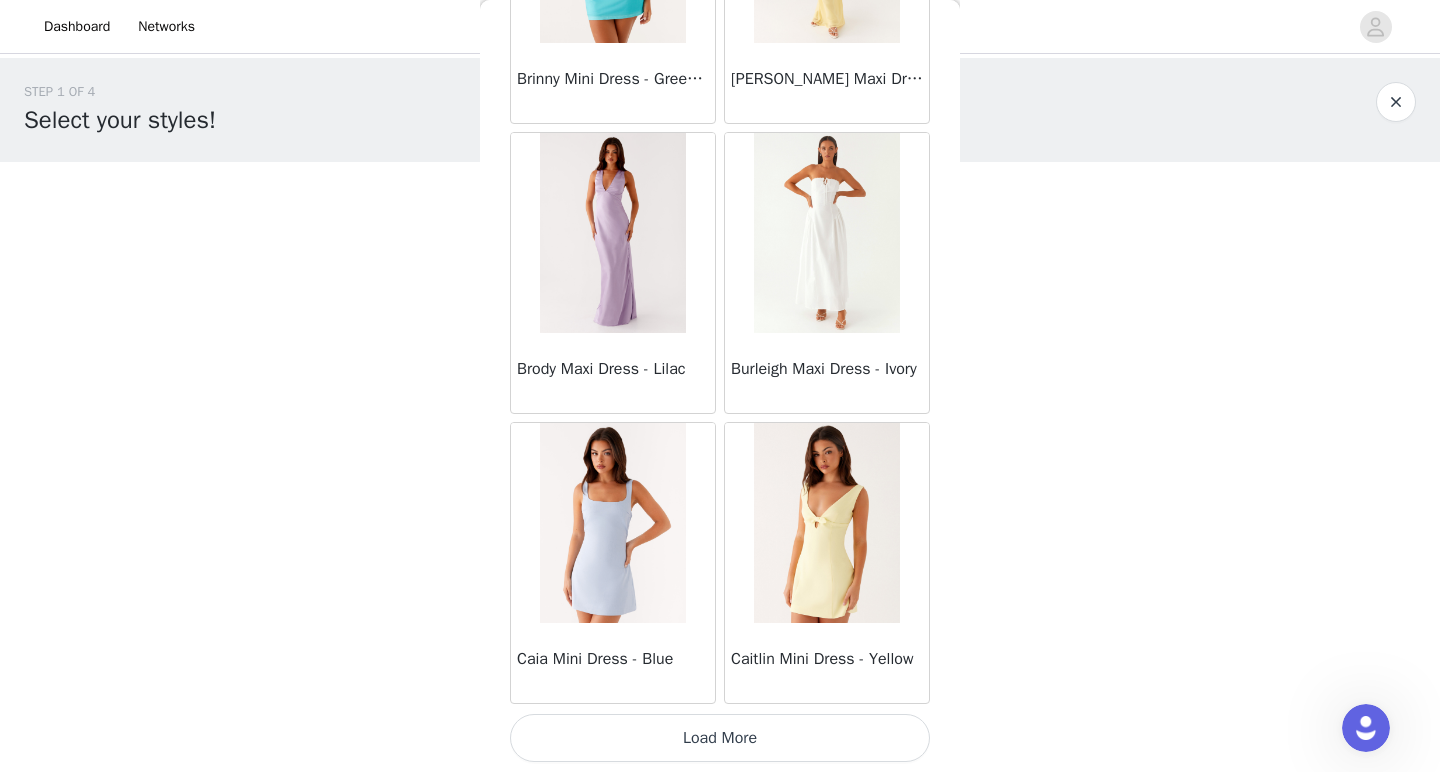 click on "Load More" at bounding box center [720, 738] 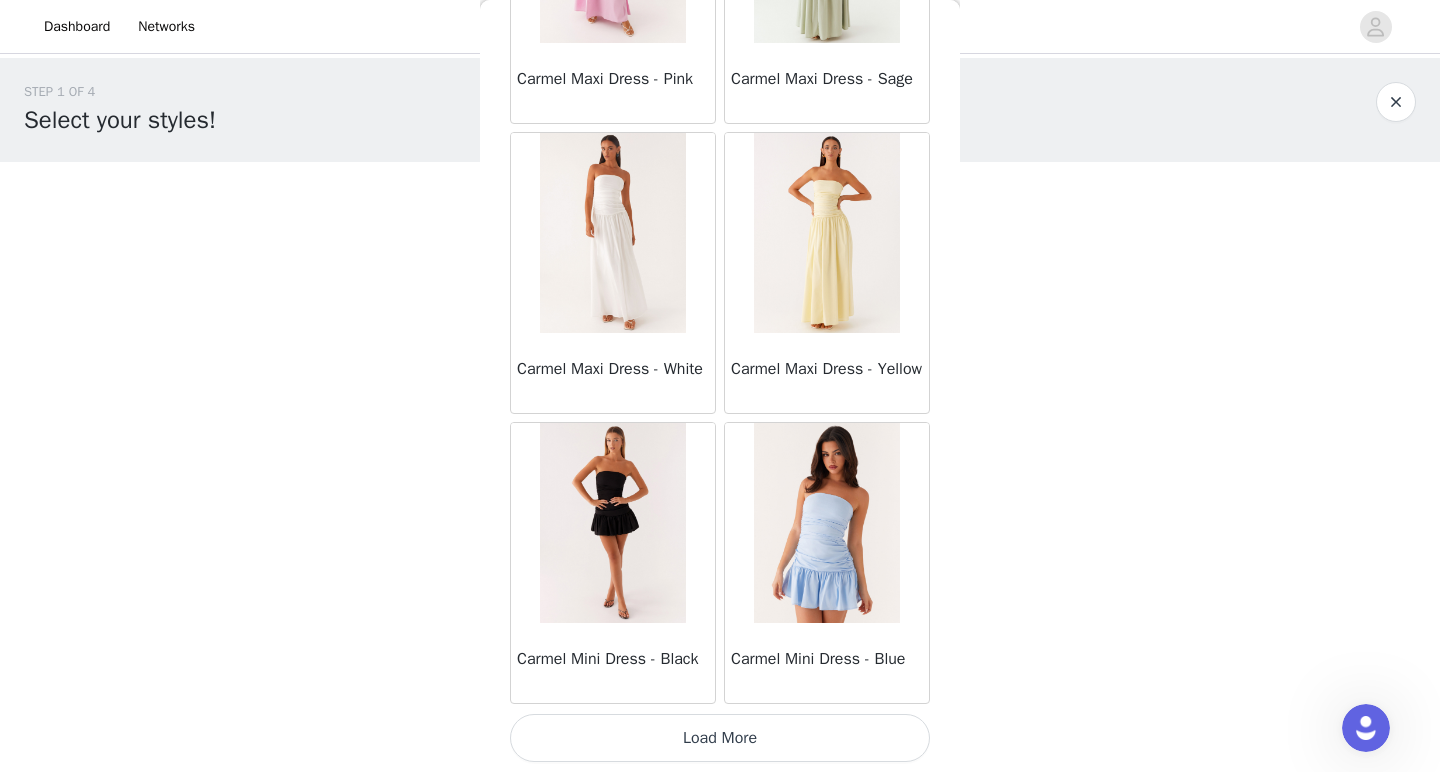 scroll, scrollTop: 10988, scrollLeft: 0, axis: vertical 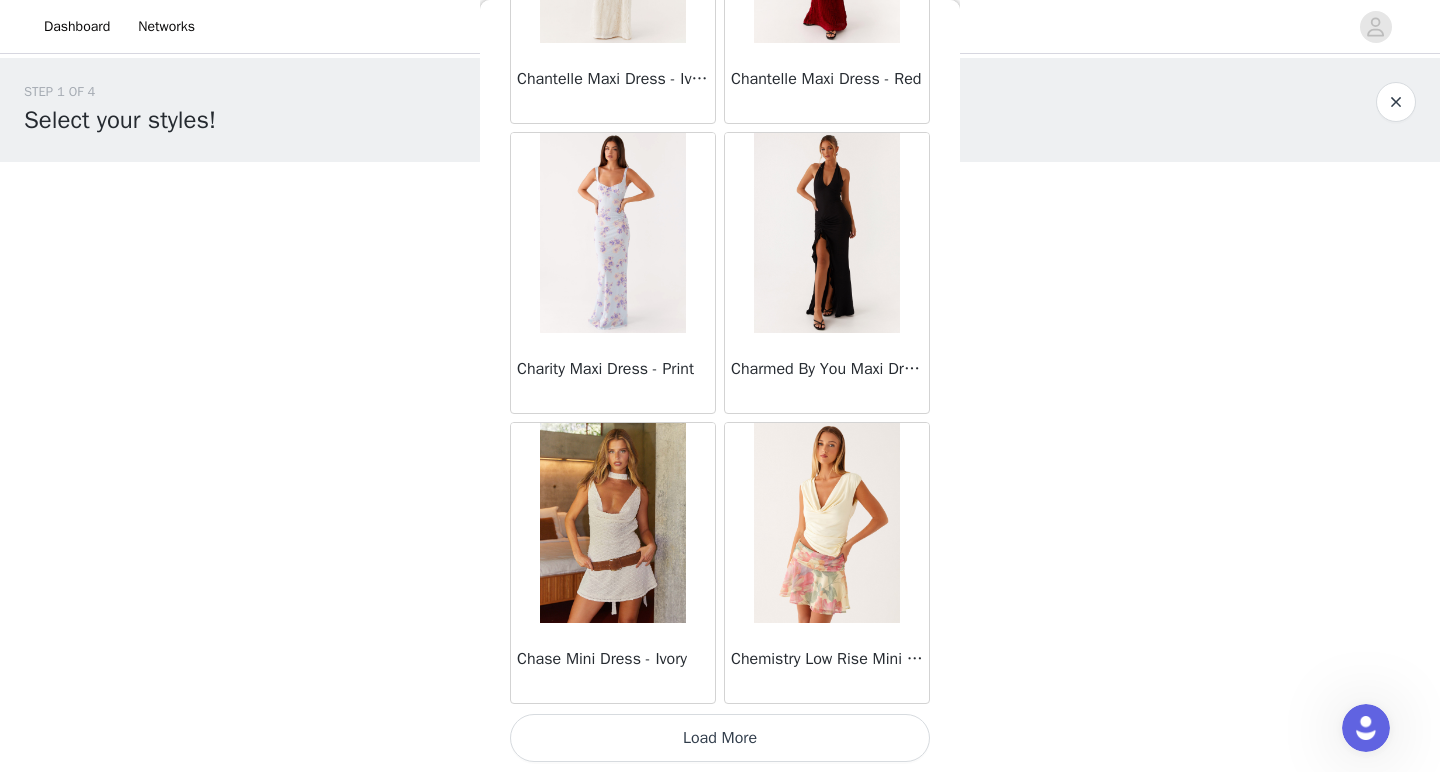 click on "Load More" at bounding box center (720, 738) 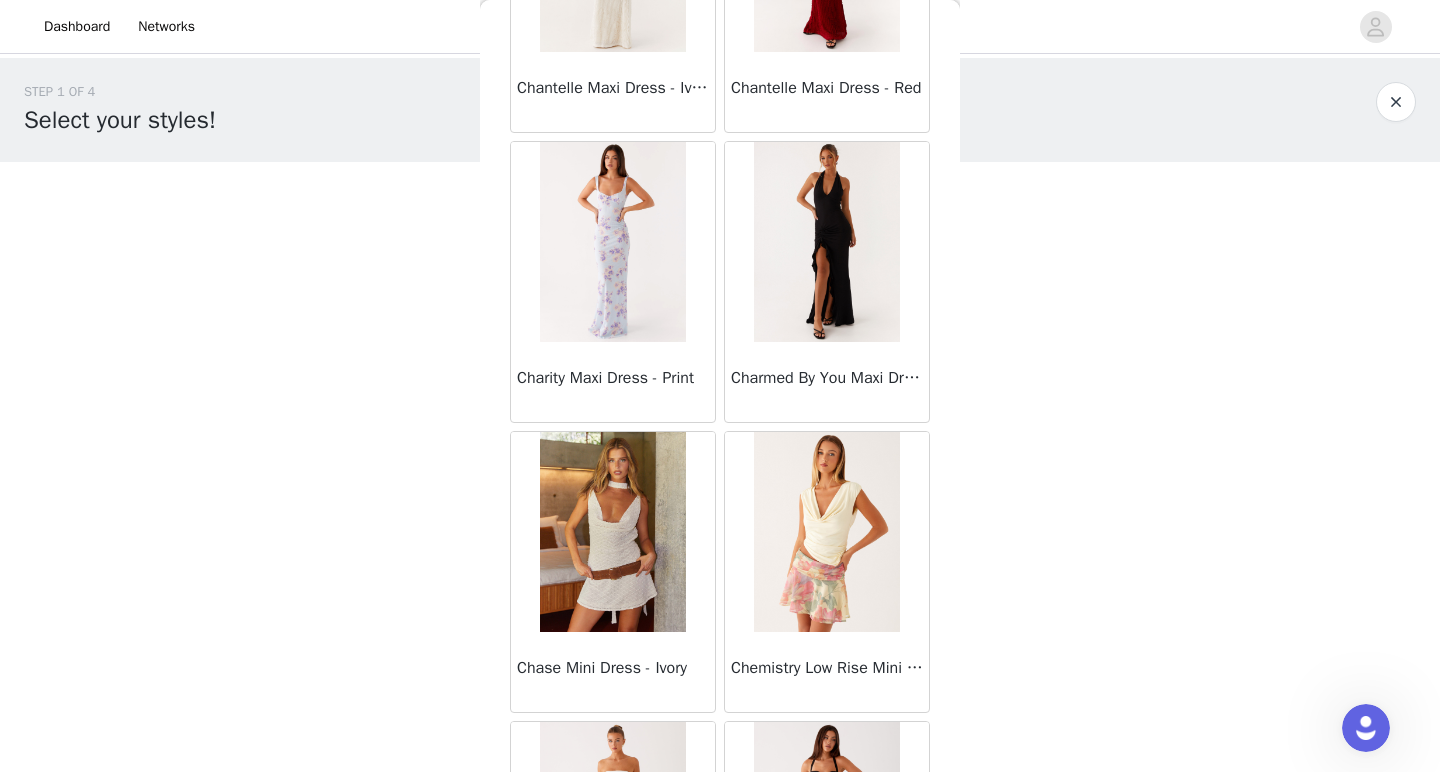 scroll, scrollTop: 0, scrollLeft: 0, axis: both 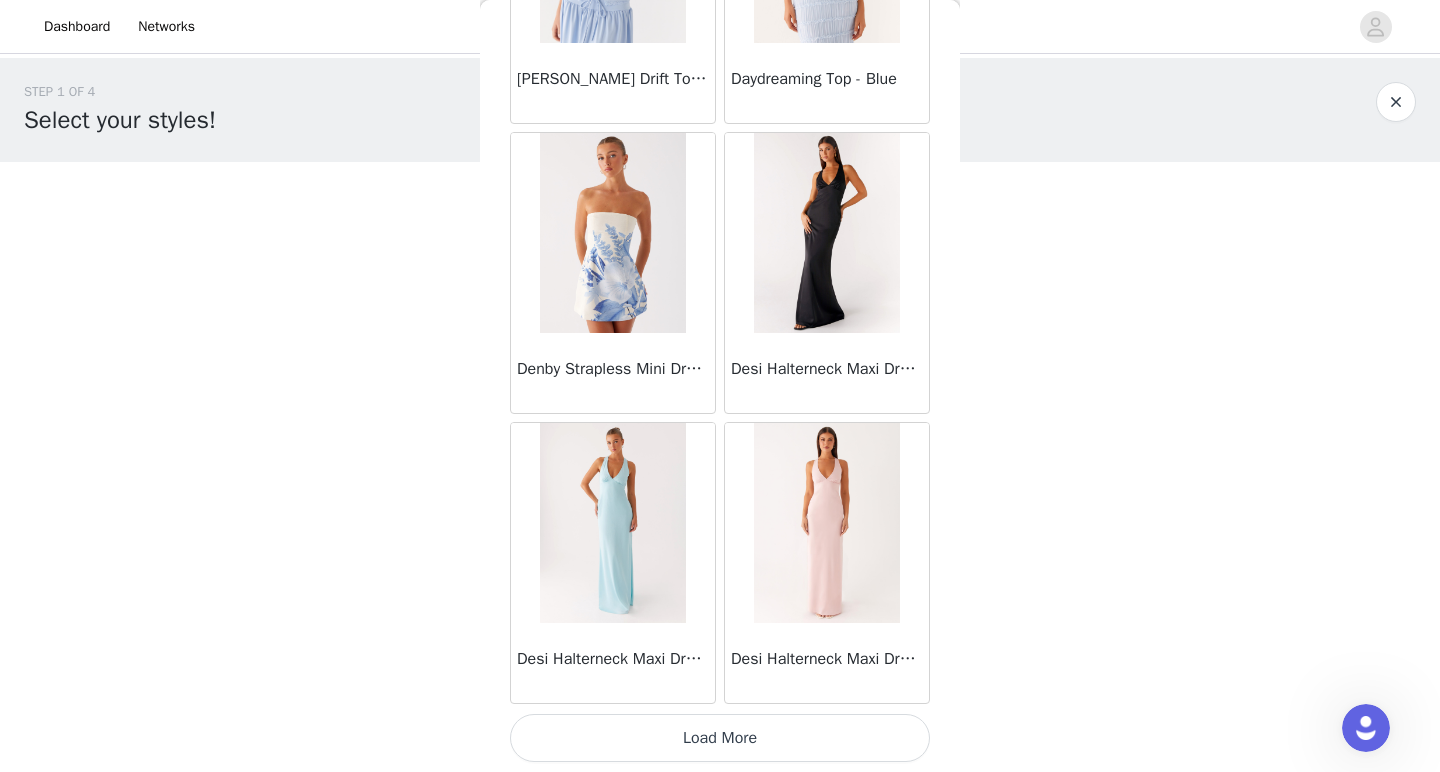 click on "Load More" at bounding box center [720, 738] 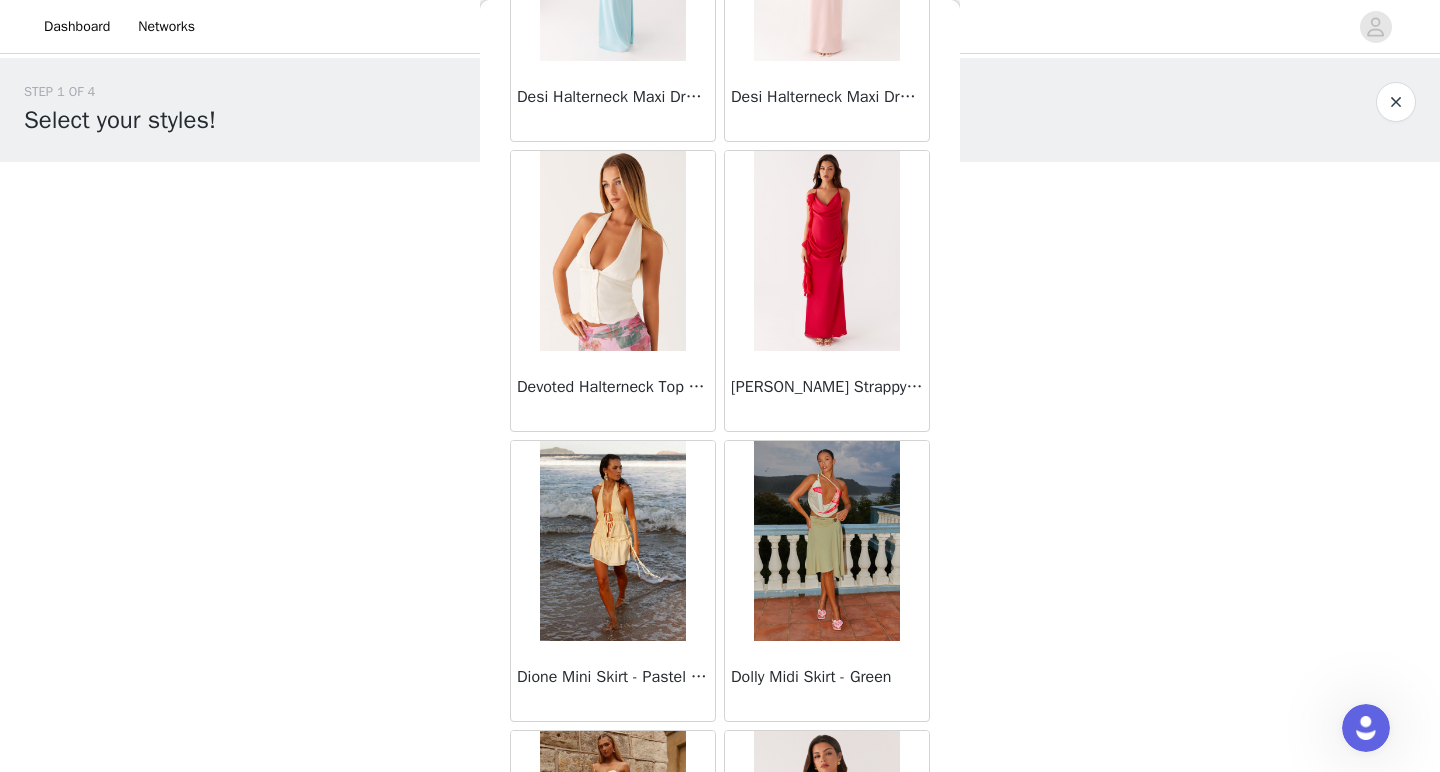 scroll, scrollTop: 17422, scrollLeft: 0, axis: vertical 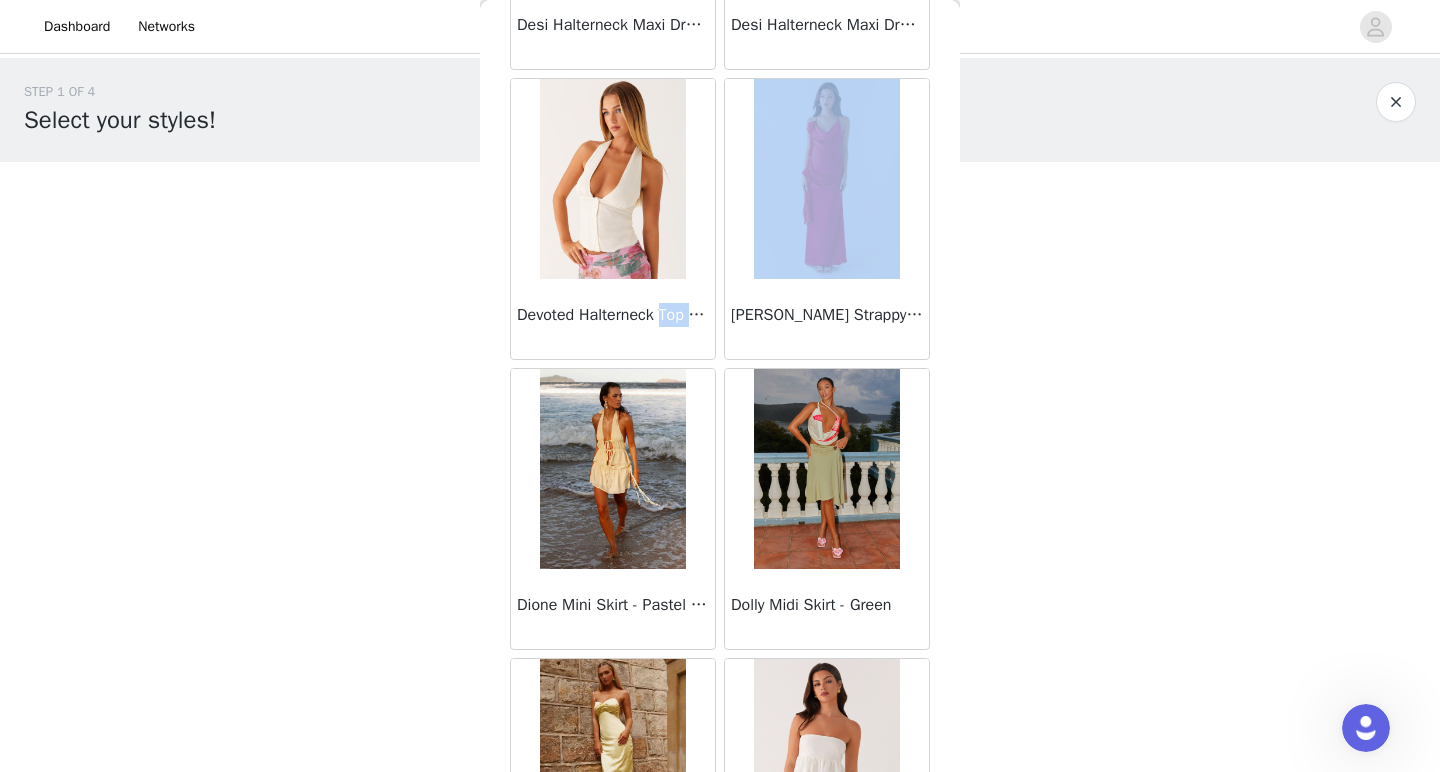 drag, startPoint x: 670, startPoint y: 318, endPoint x: 939, endPoint y: 209, distance: 290.24472 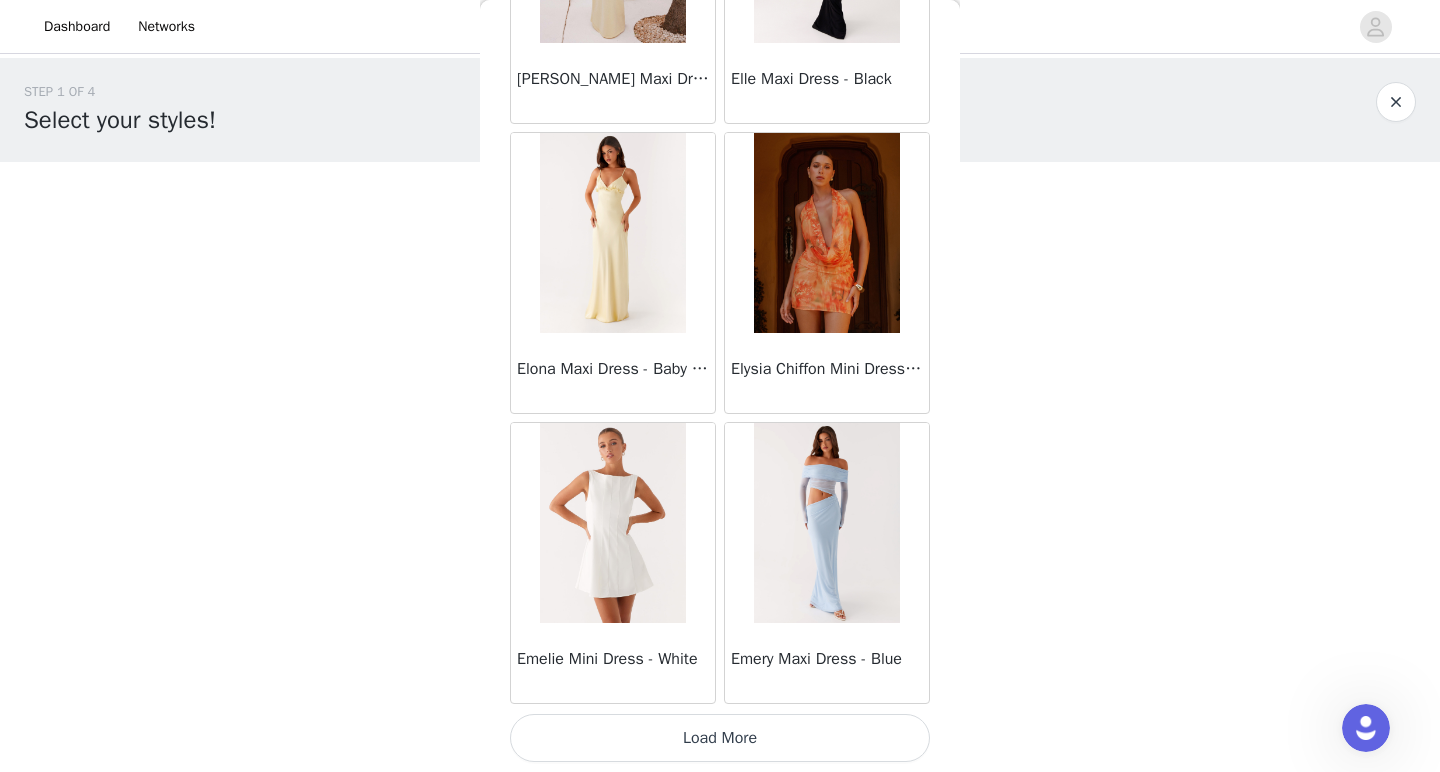 scroll, scrollTop: 19688, scrollLeft: 0, axis: vertical 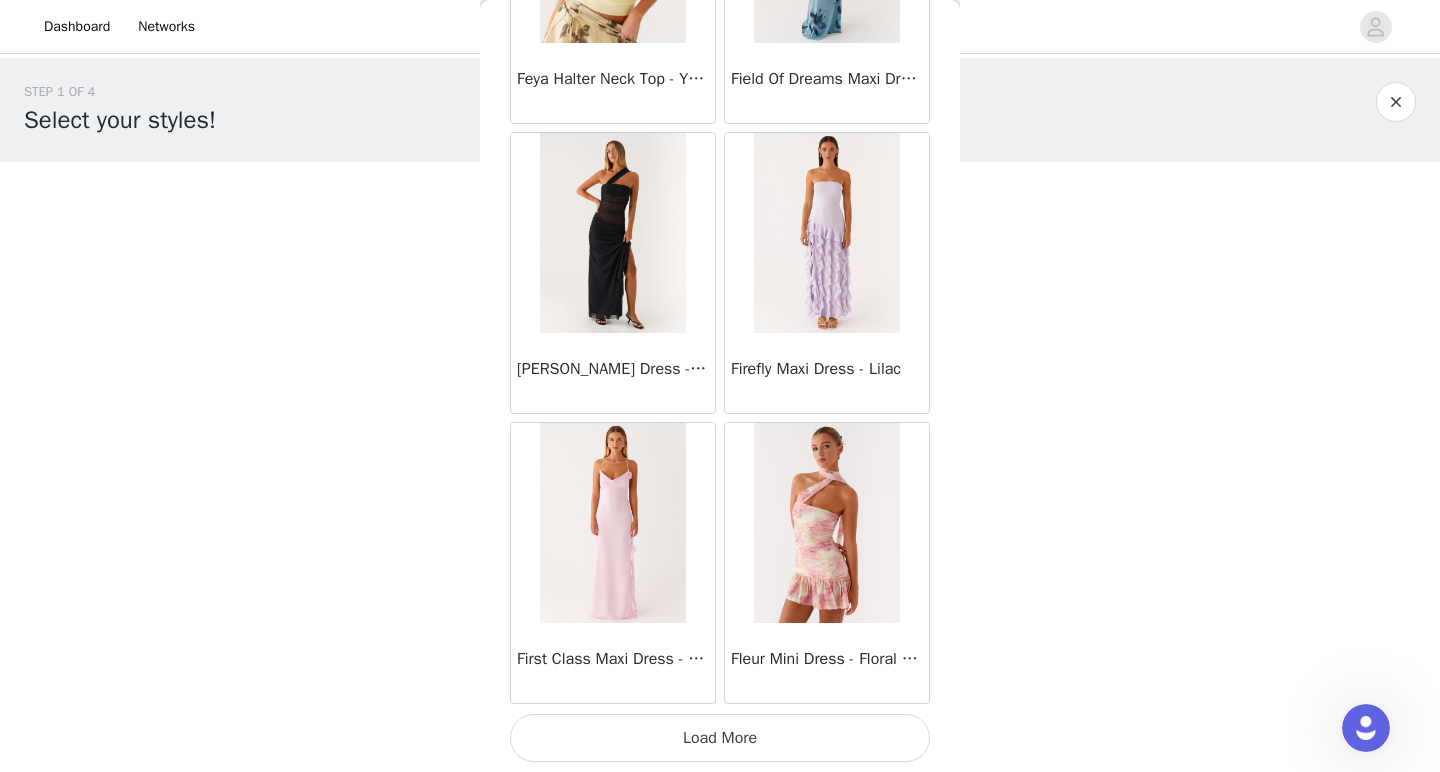 click on "Load More" at bounding box center [720, 738] 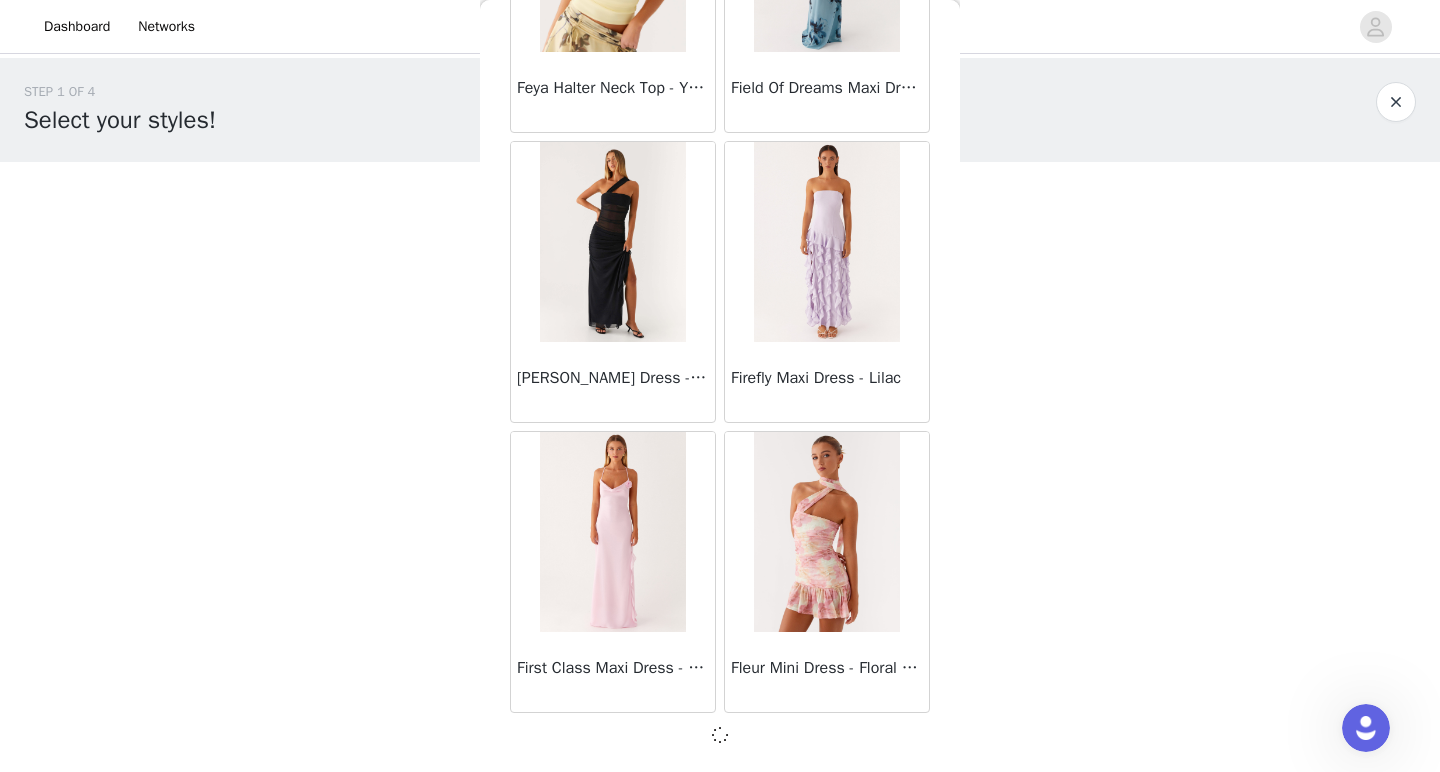 scroll, scrollTop: 0, scrollLeft: 0, axis: both 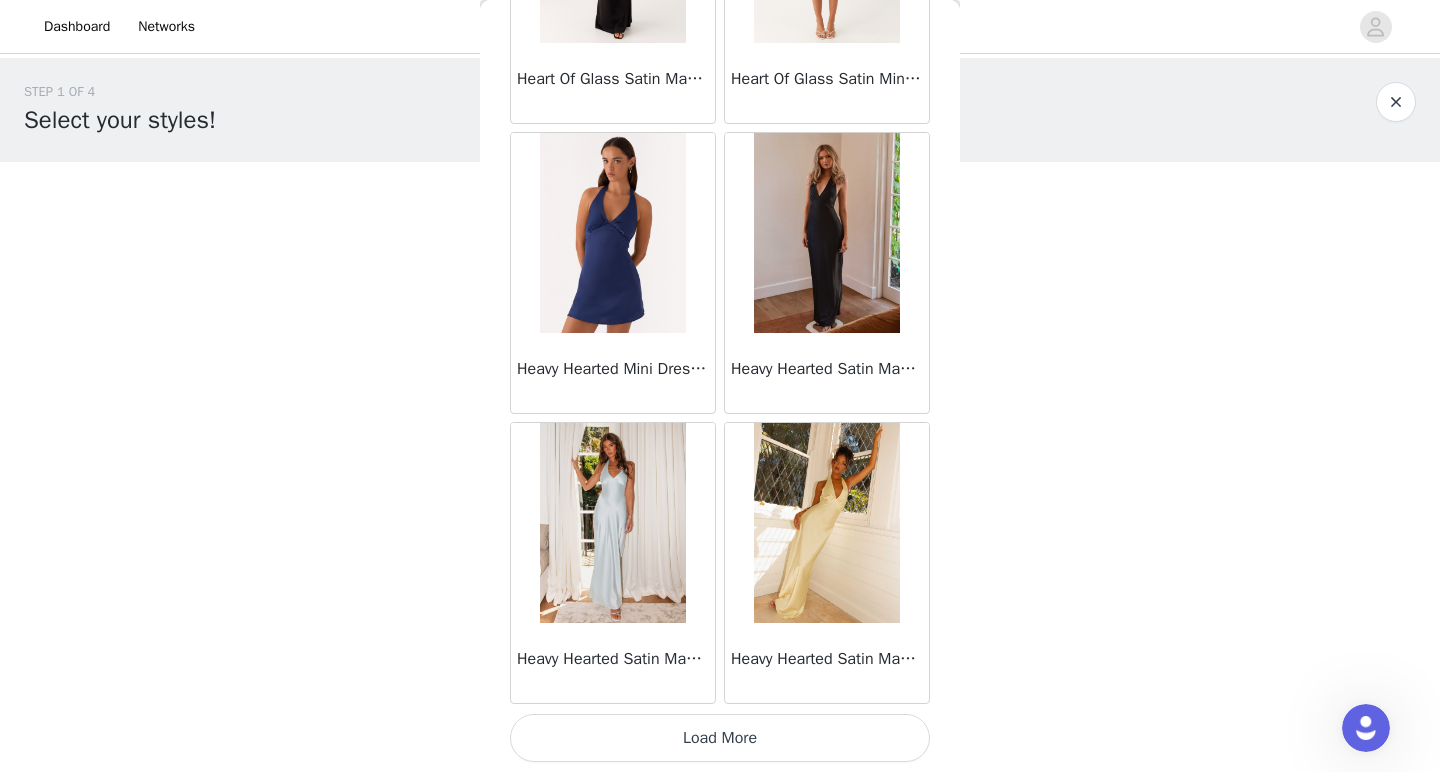 click on "Load More" at bounding box center (720, 738) 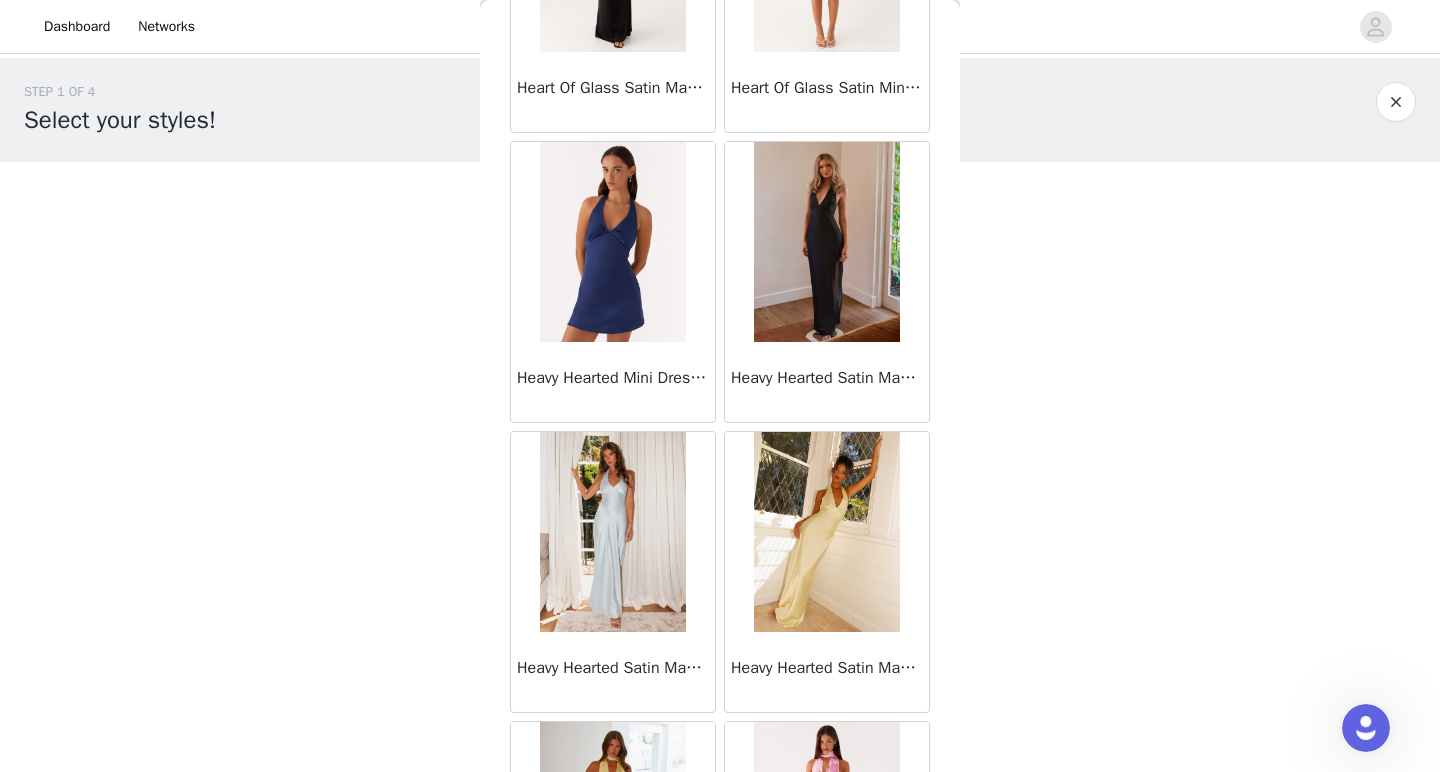 scroll, scrollTop: 0, scrollLeft: 0, axis: both 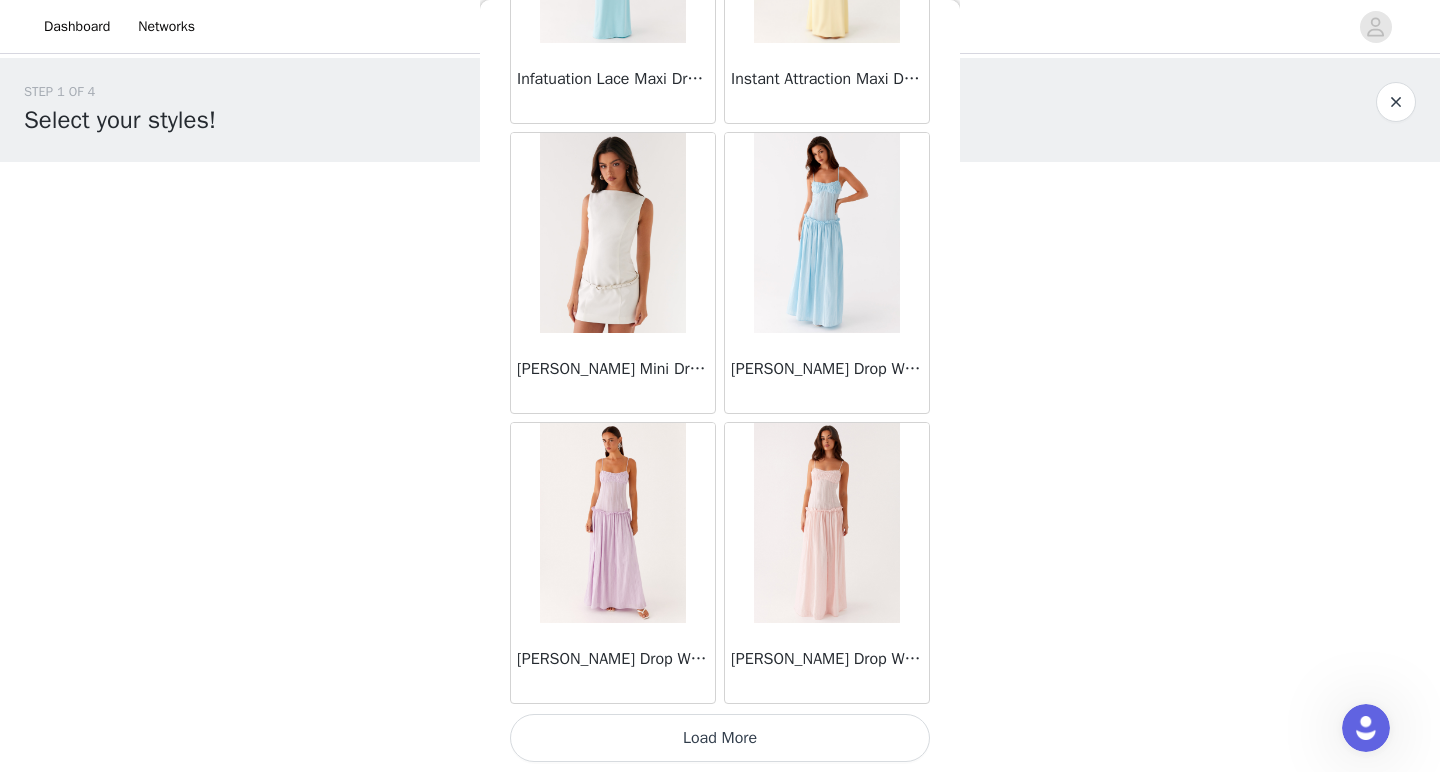 click on "Load More" at bounding box center (720, 738) 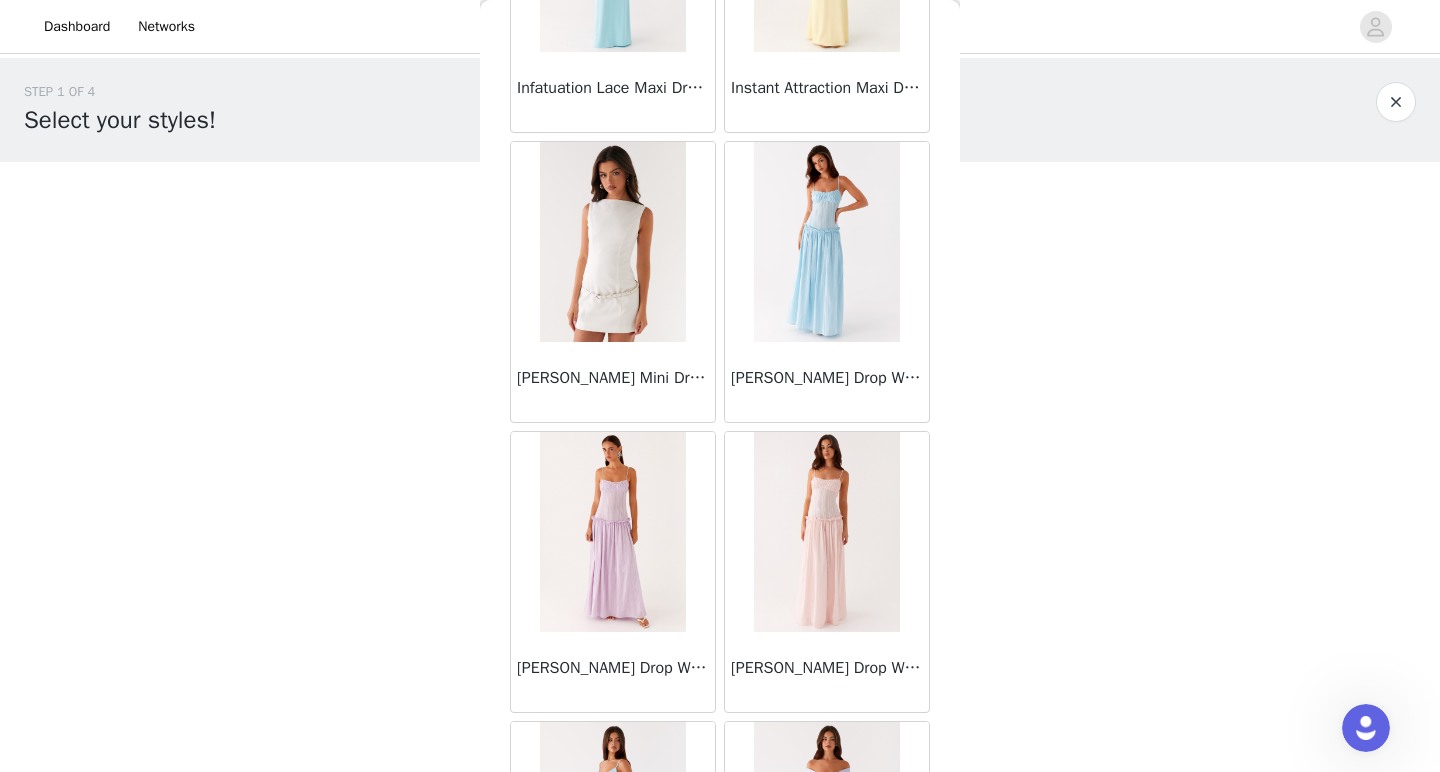 scroll, scrollTop: 0, scrollLeft: 0, axis: both 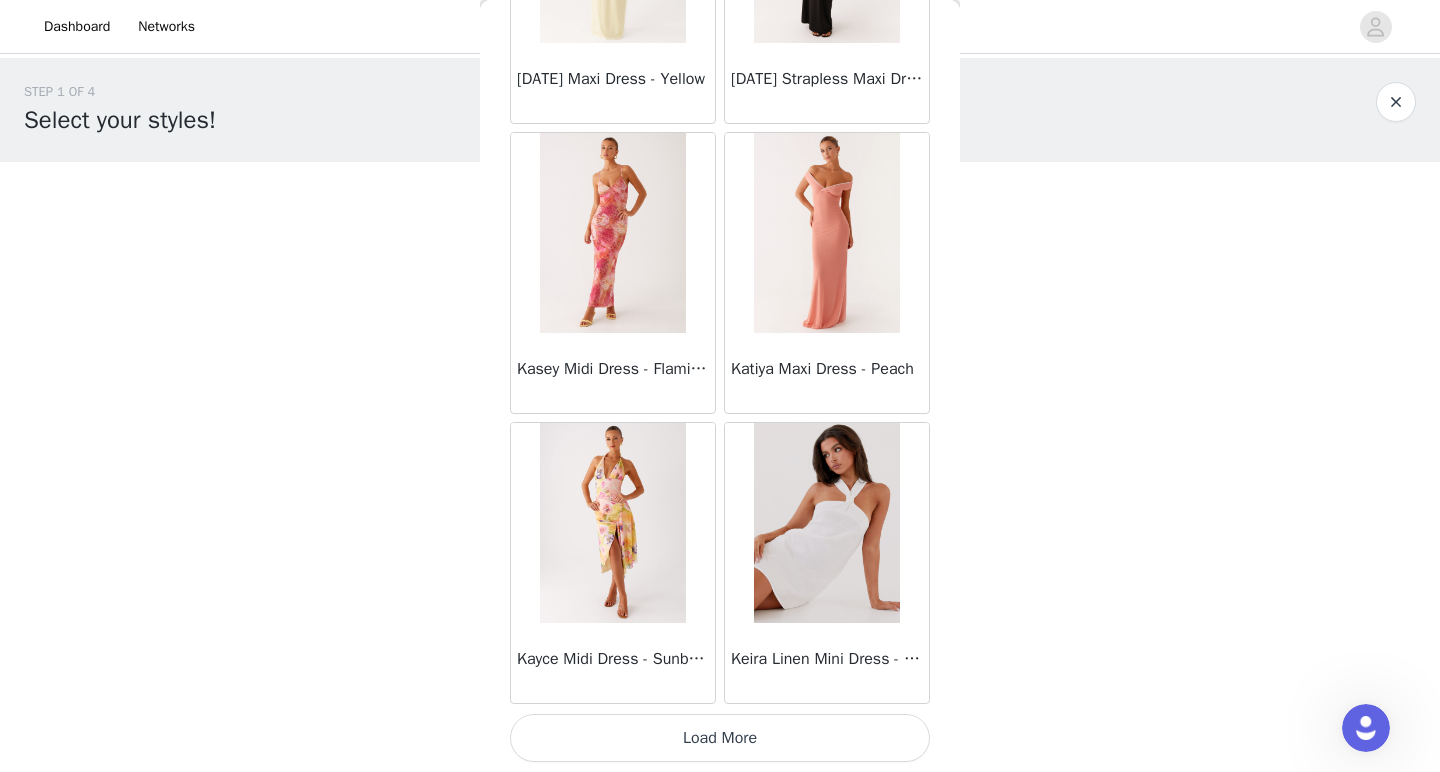 click on "Load More" at bounding box center [720, 738] 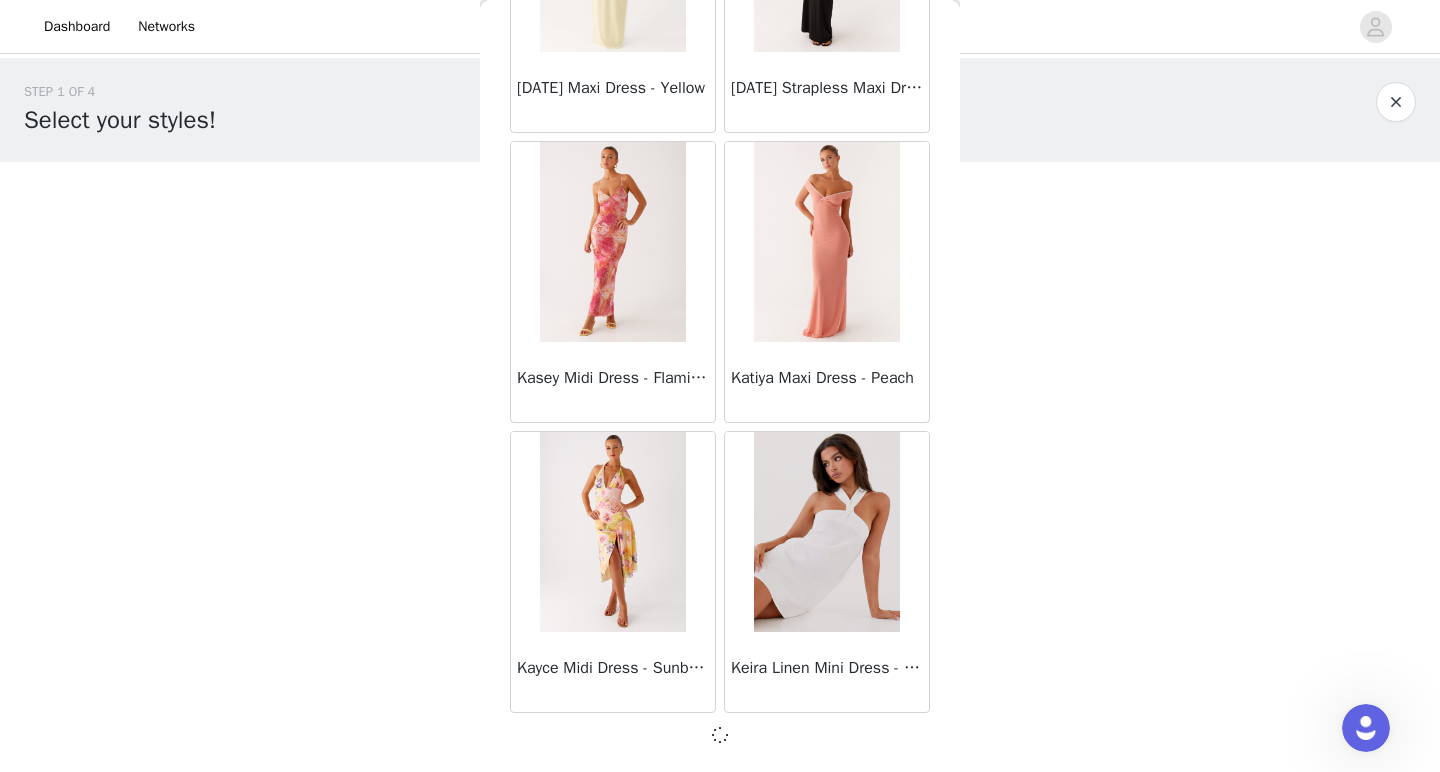 scroll, scrollTop: 31279, scrollLeft: 0, axis: vertical 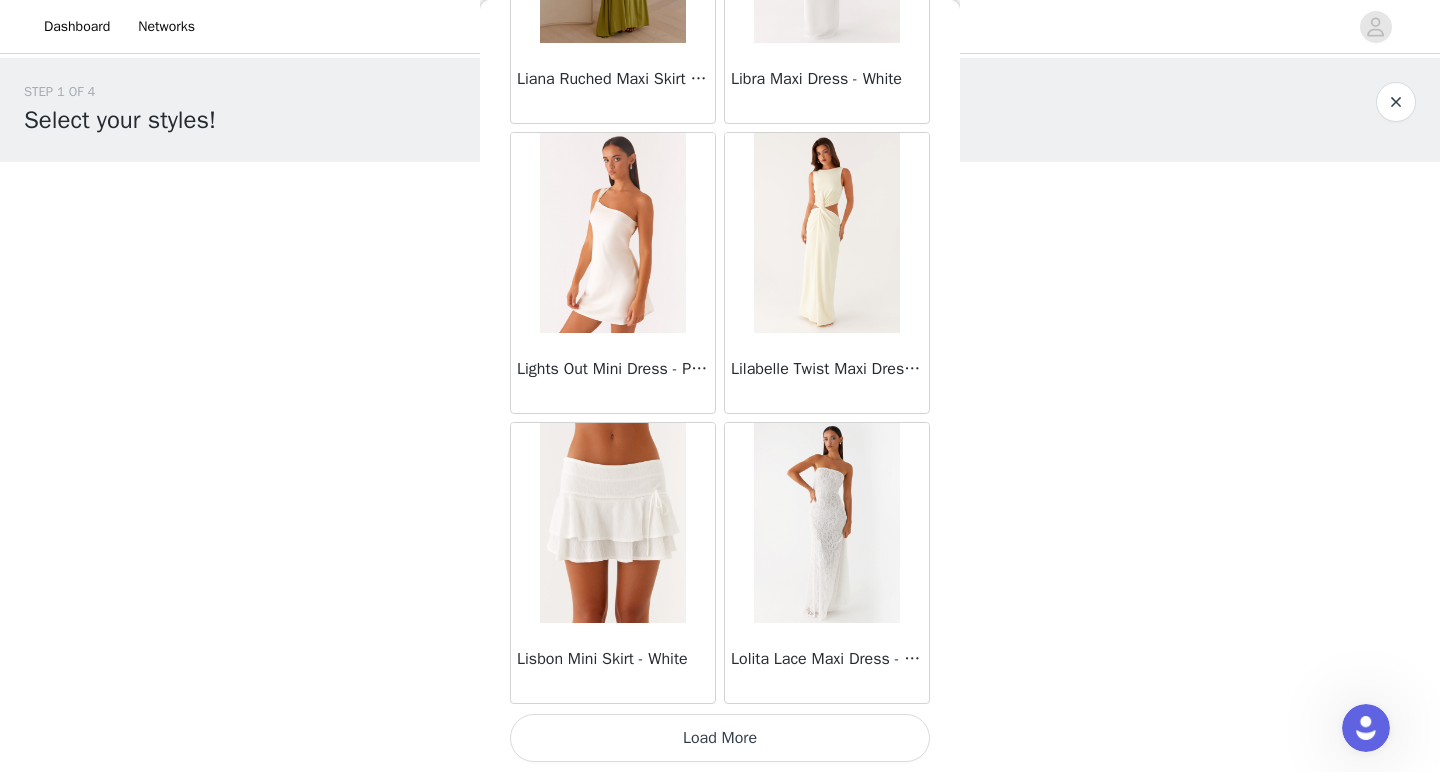 click on "Load More" at bounding box center (720, 738) 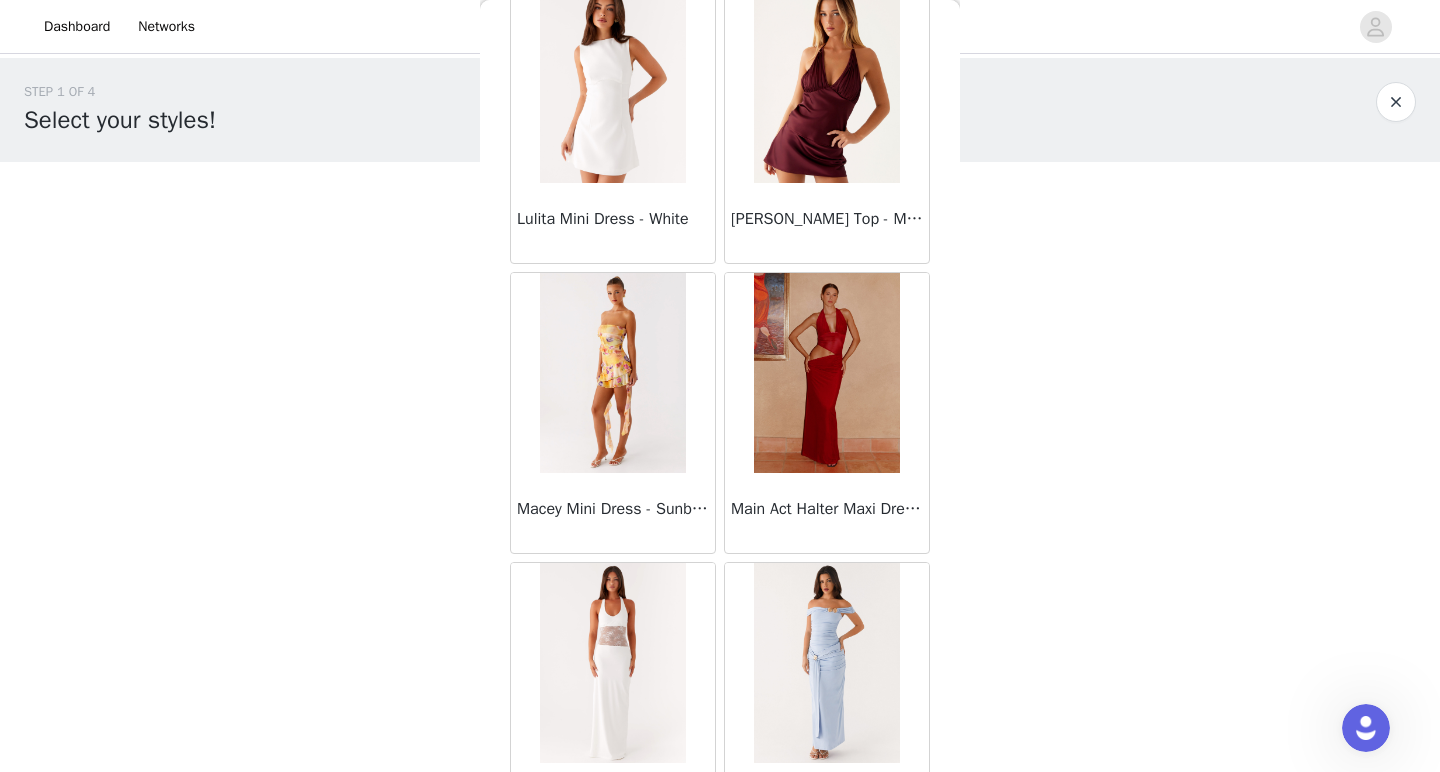 scroll, scrollTop: 36754, scrollLeft: 0, axis: vertical 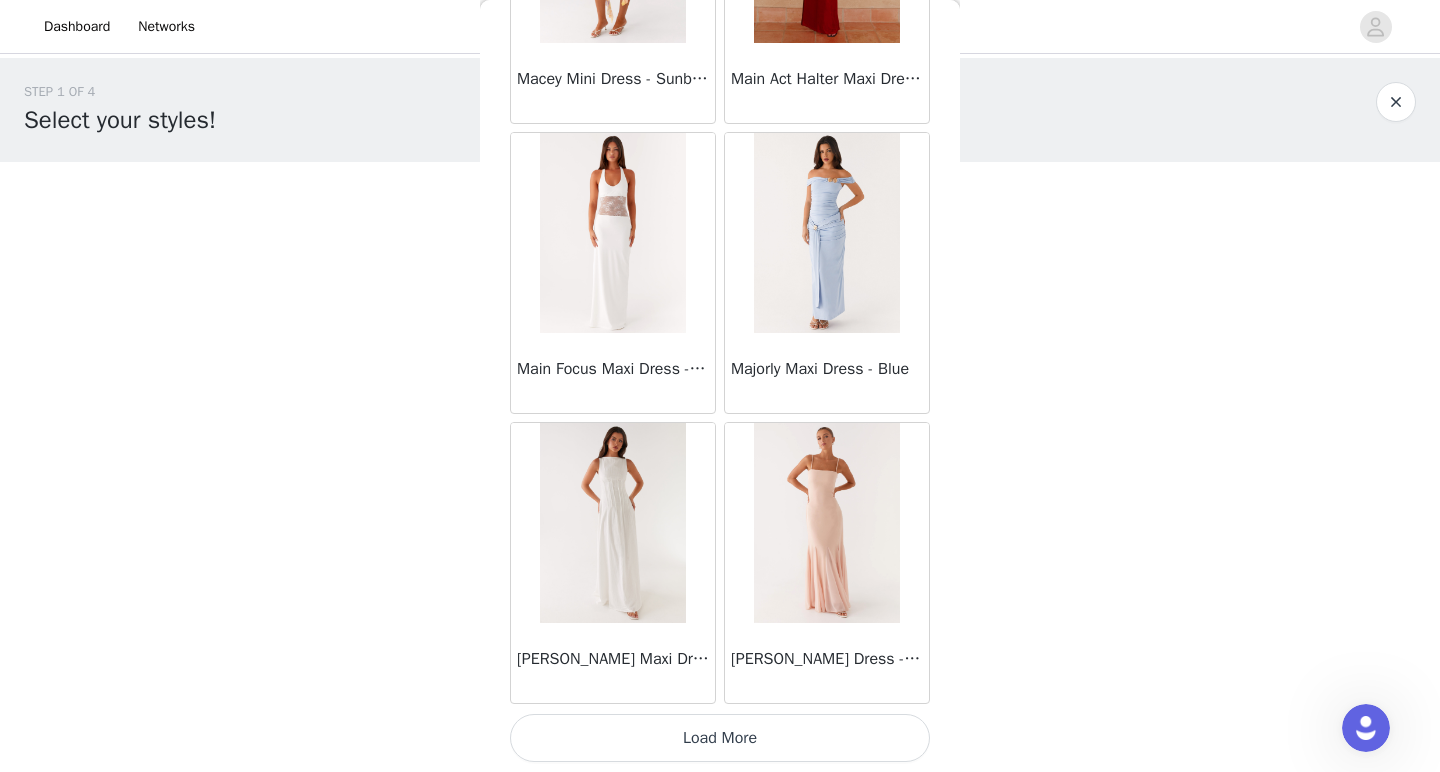 click on "Load More" at bounding box center [720, 738] 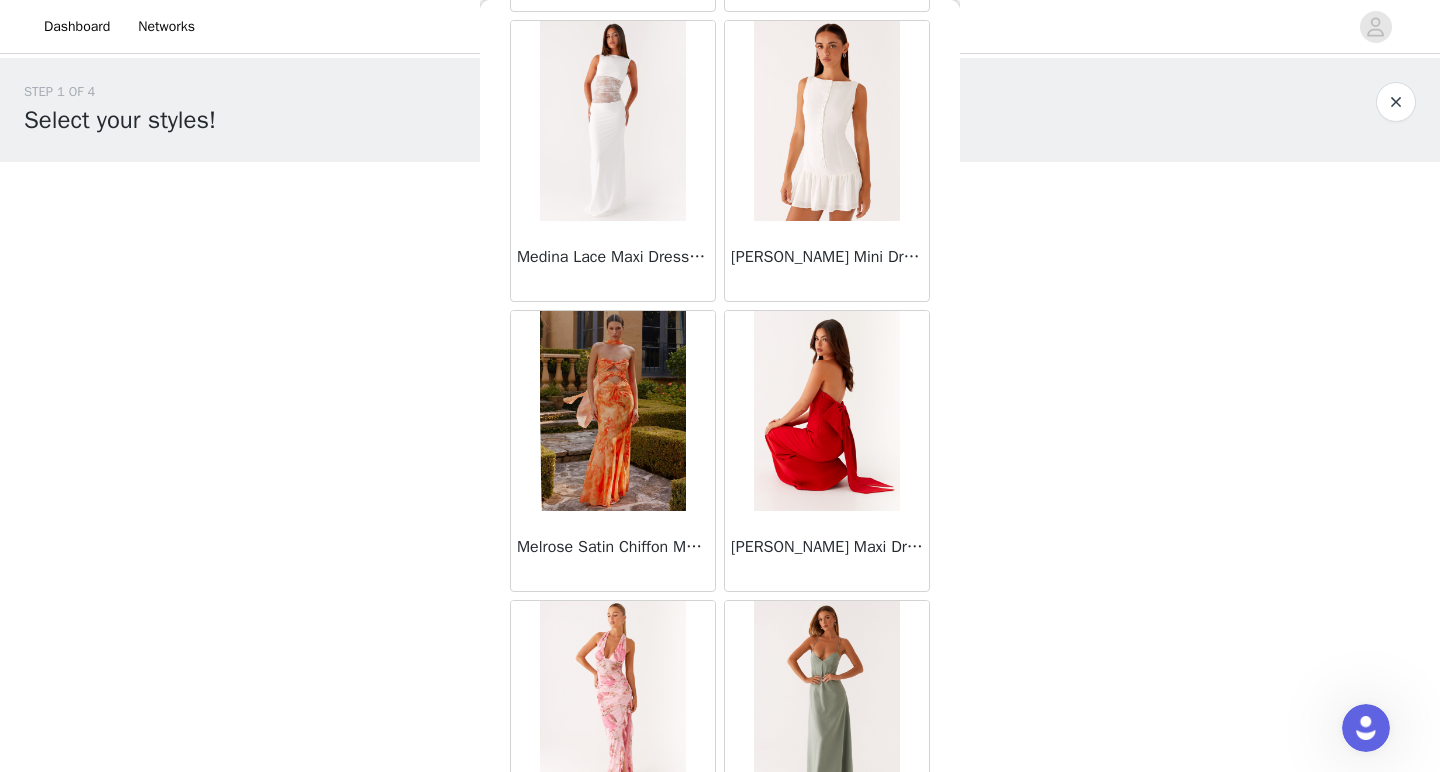 scroll, scrollTop: 39237, scrollLeft: 0, axis: vertical 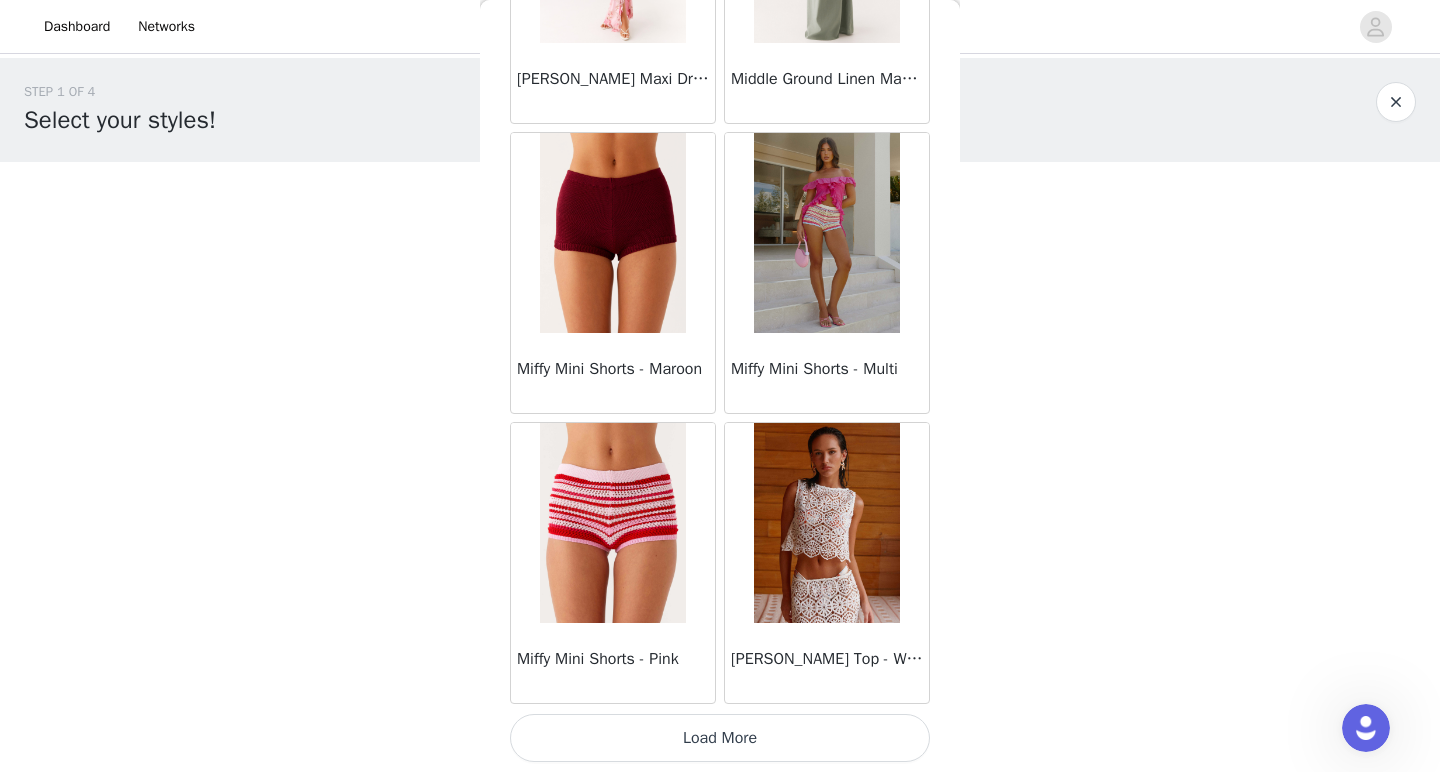 click on "Load More" at bounding box center (720, 738) 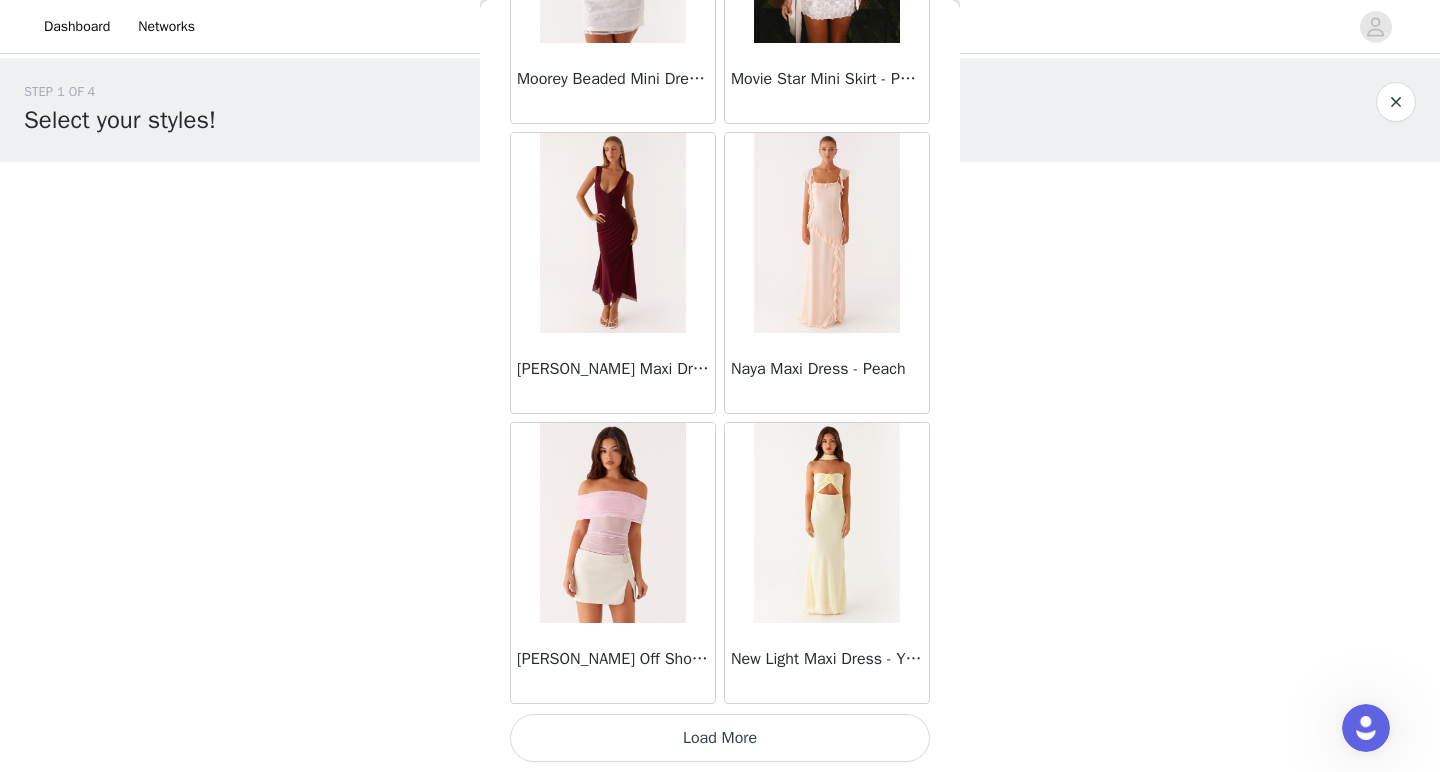 scroll, scrollTop: 42888, scrollLeft: 0, axis: vertical 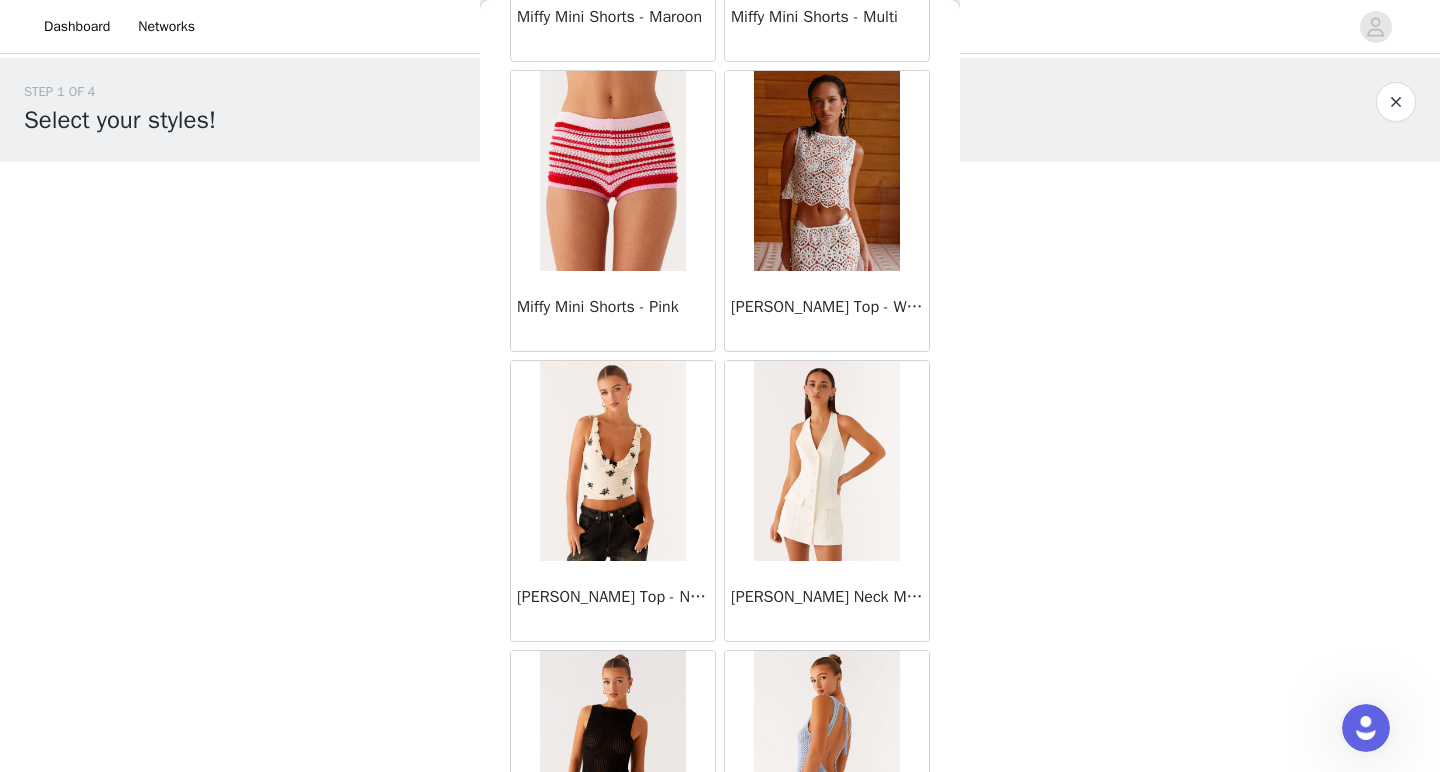 click at bounding box center (612, 461) 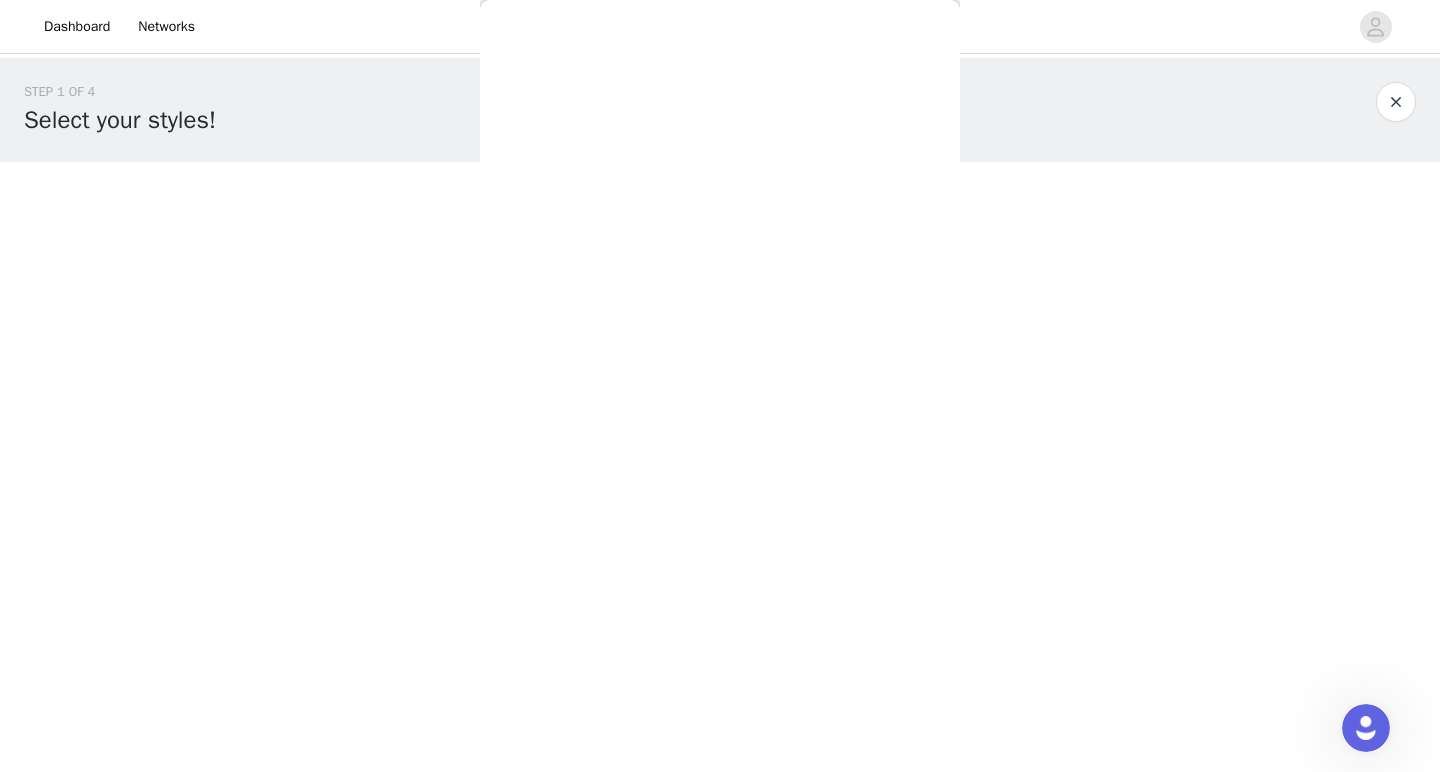 scroll, scrollTop: 281, scrollLeft: 0, axis: vertical 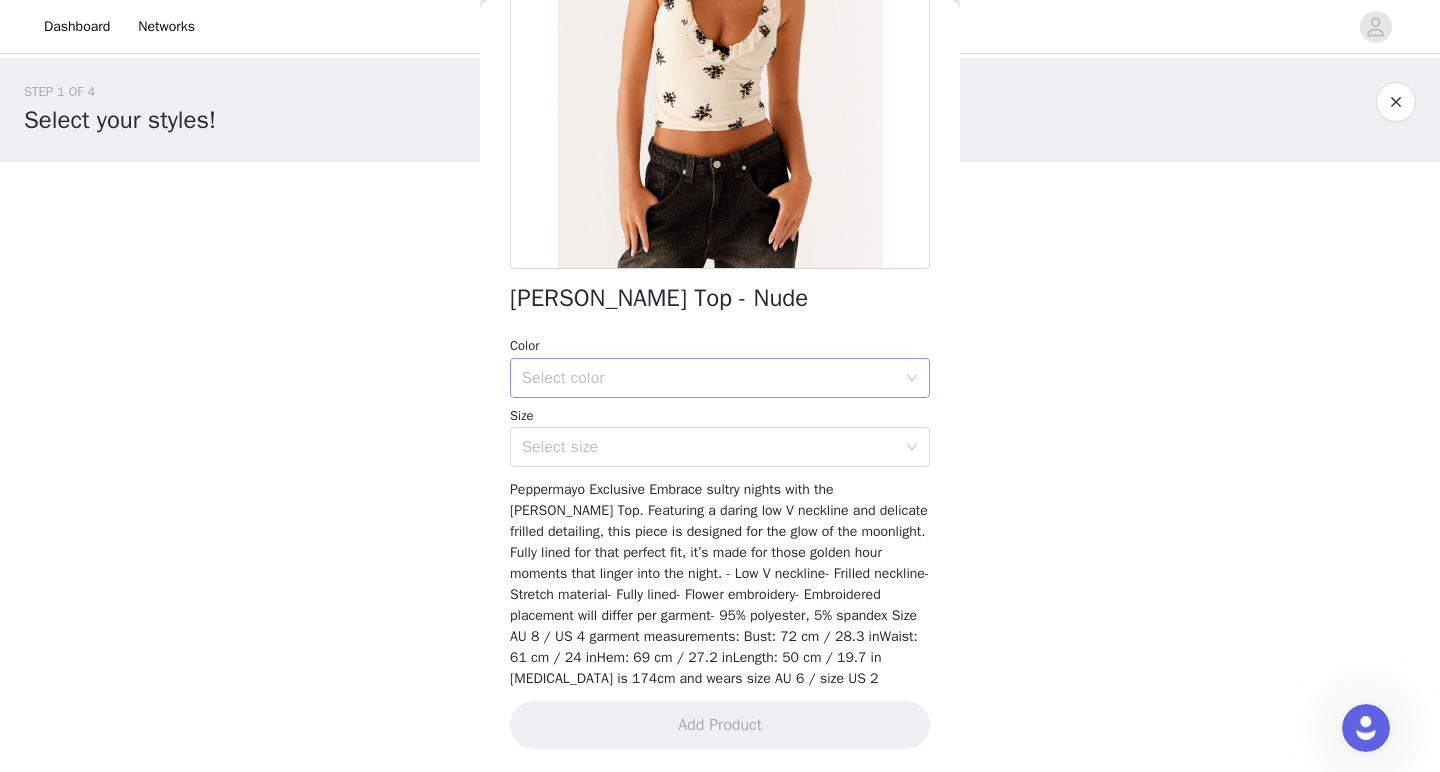 click on "Select color" at bounding box center [709, 378] 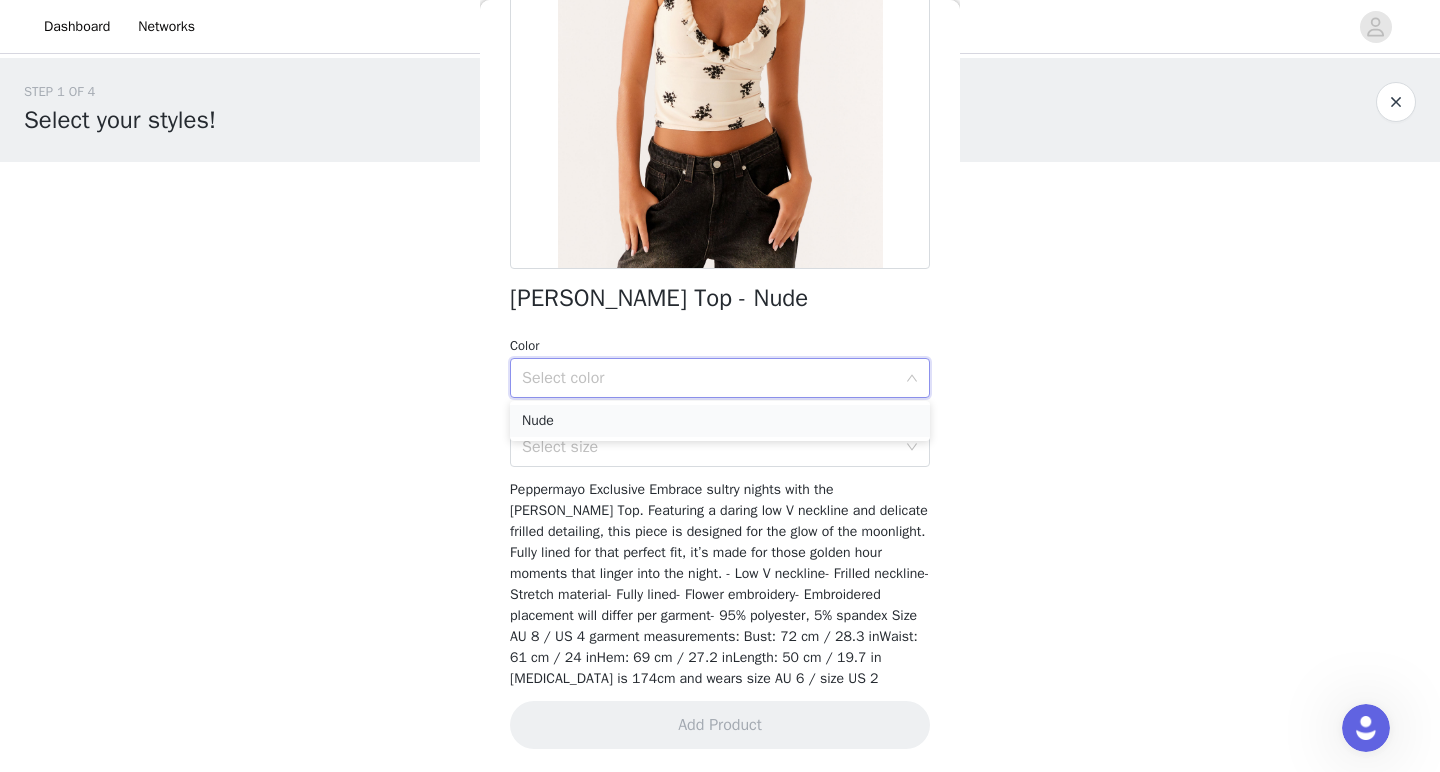 click on "Nude" at bounding box center (720, 421) 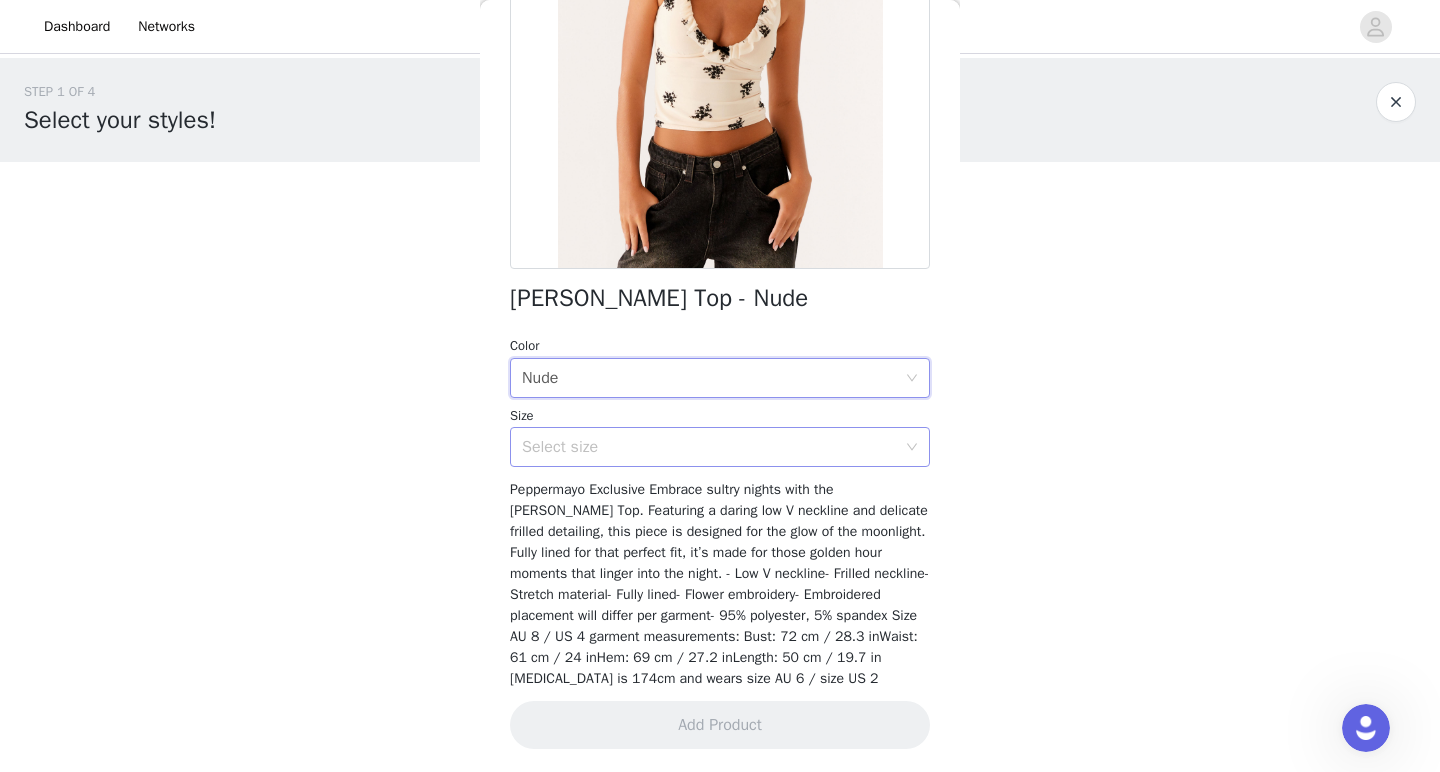 click on "Select size" at bounding box center (709, 447) 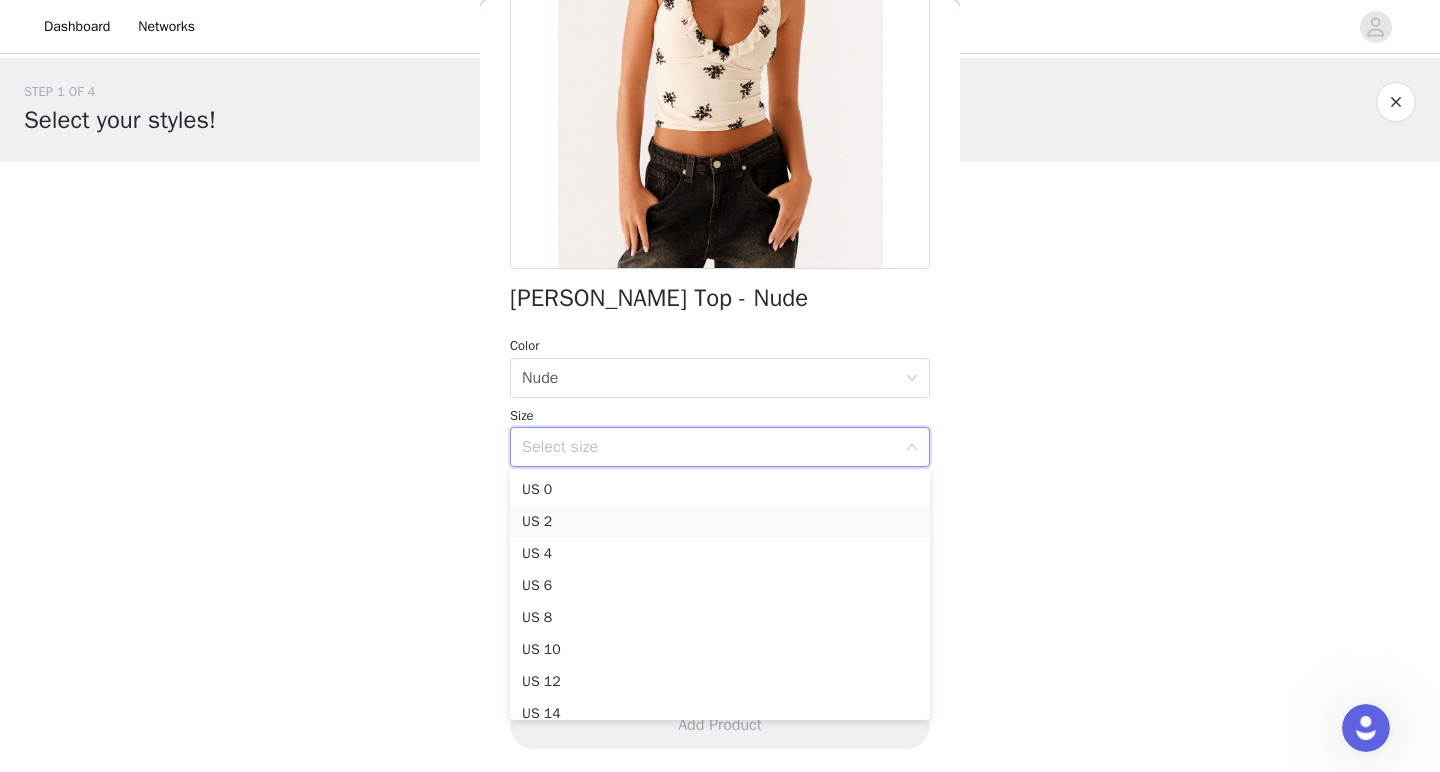 click on "US 2" at bounding box center [720, 522] 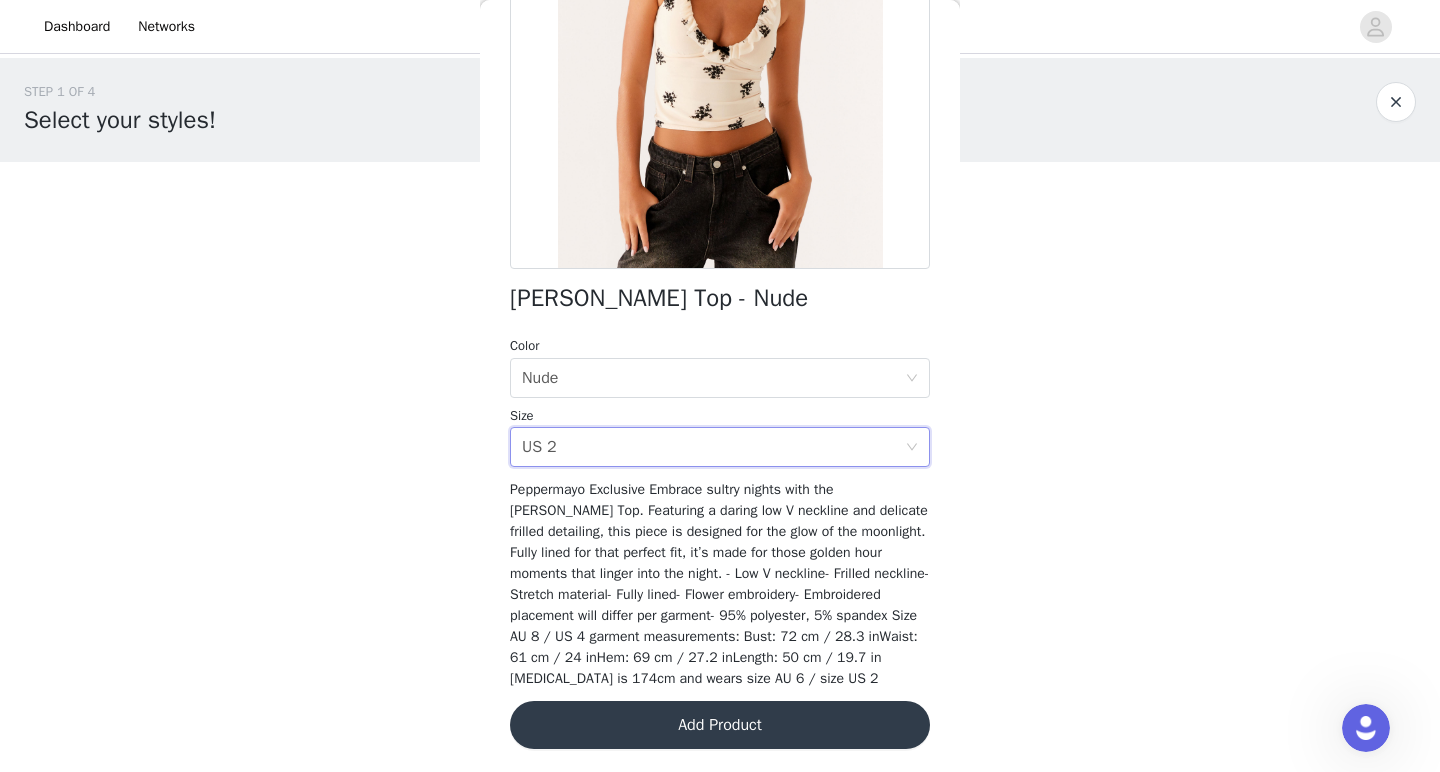 click on "Add Product" at bounding box center (720, 725) 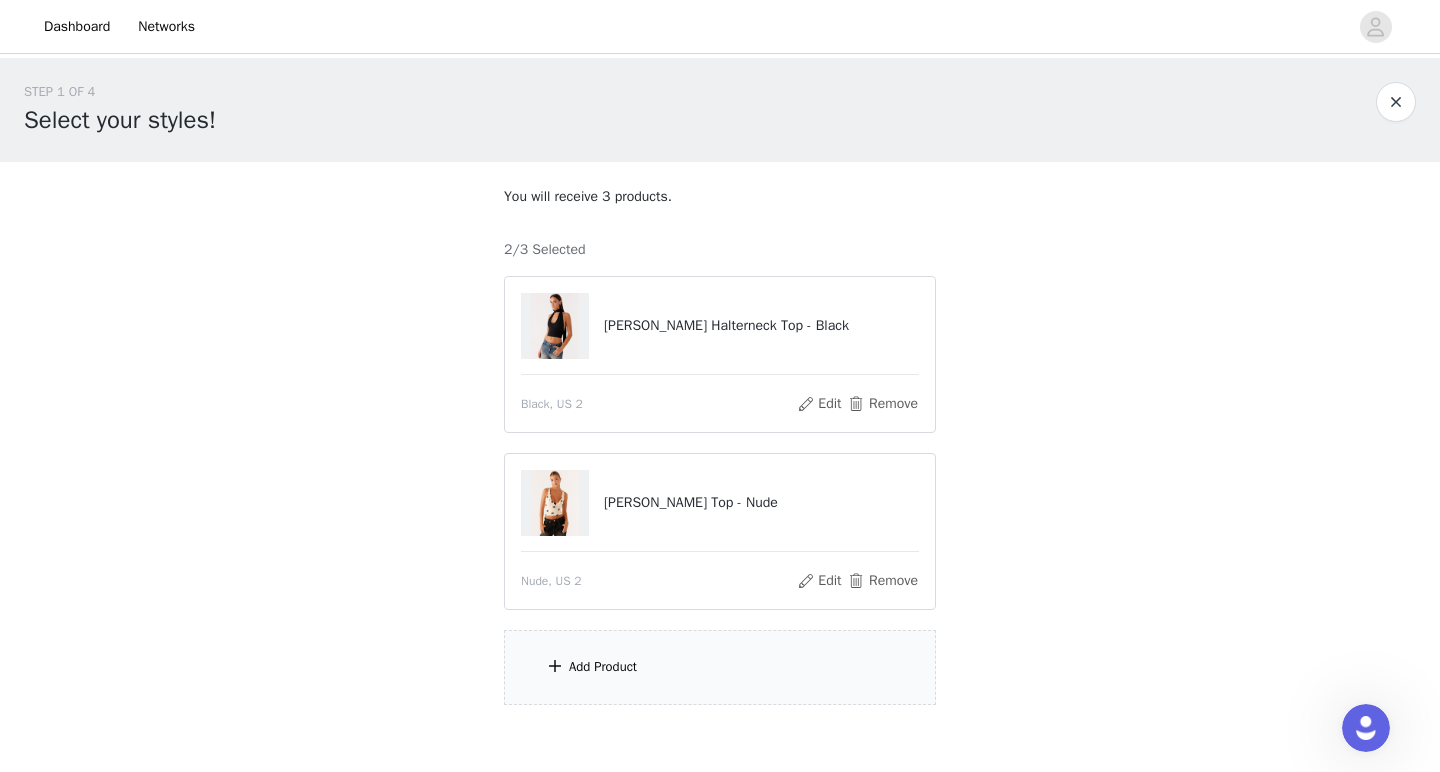 click on "Add Product" at bounding box center [720, 667] 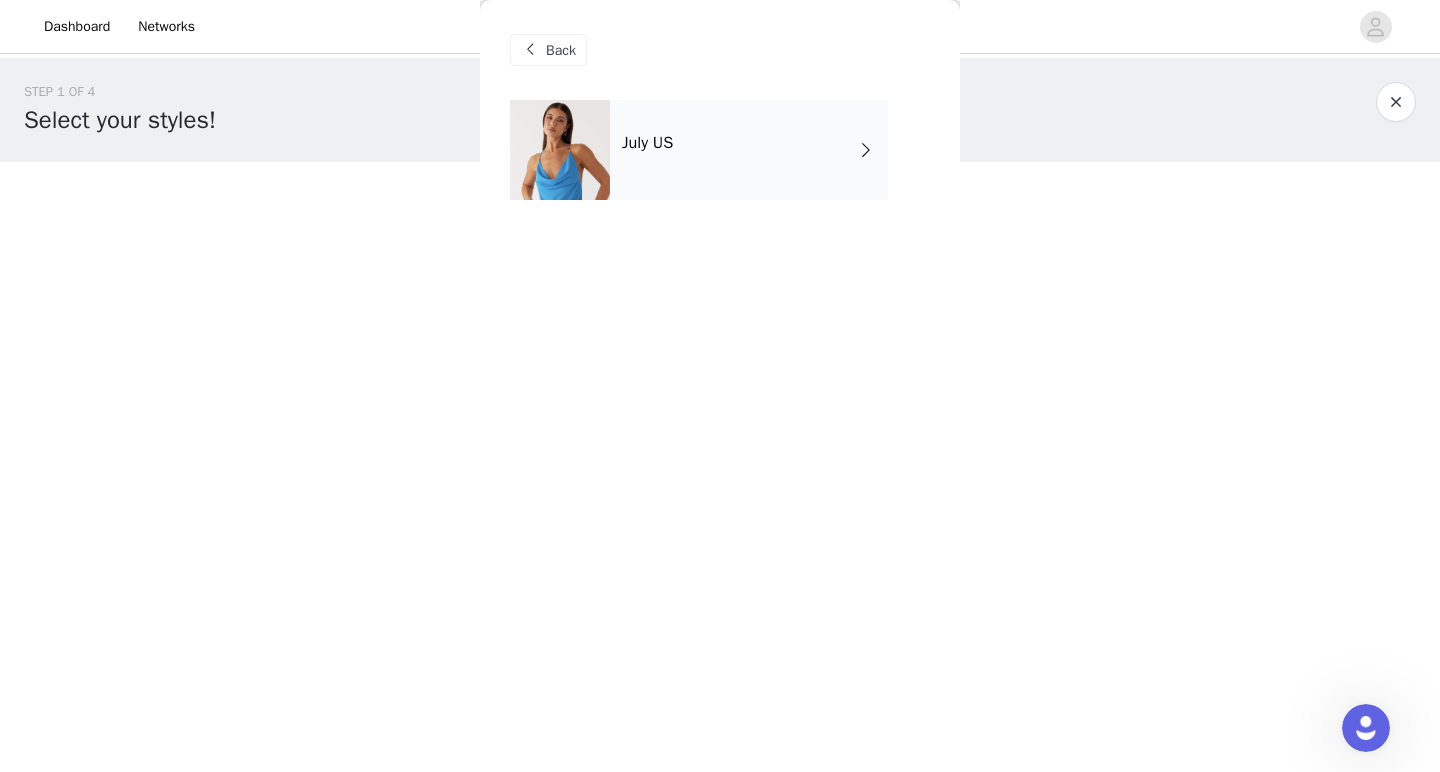 click on "July US" at bounding box center [749, 150] 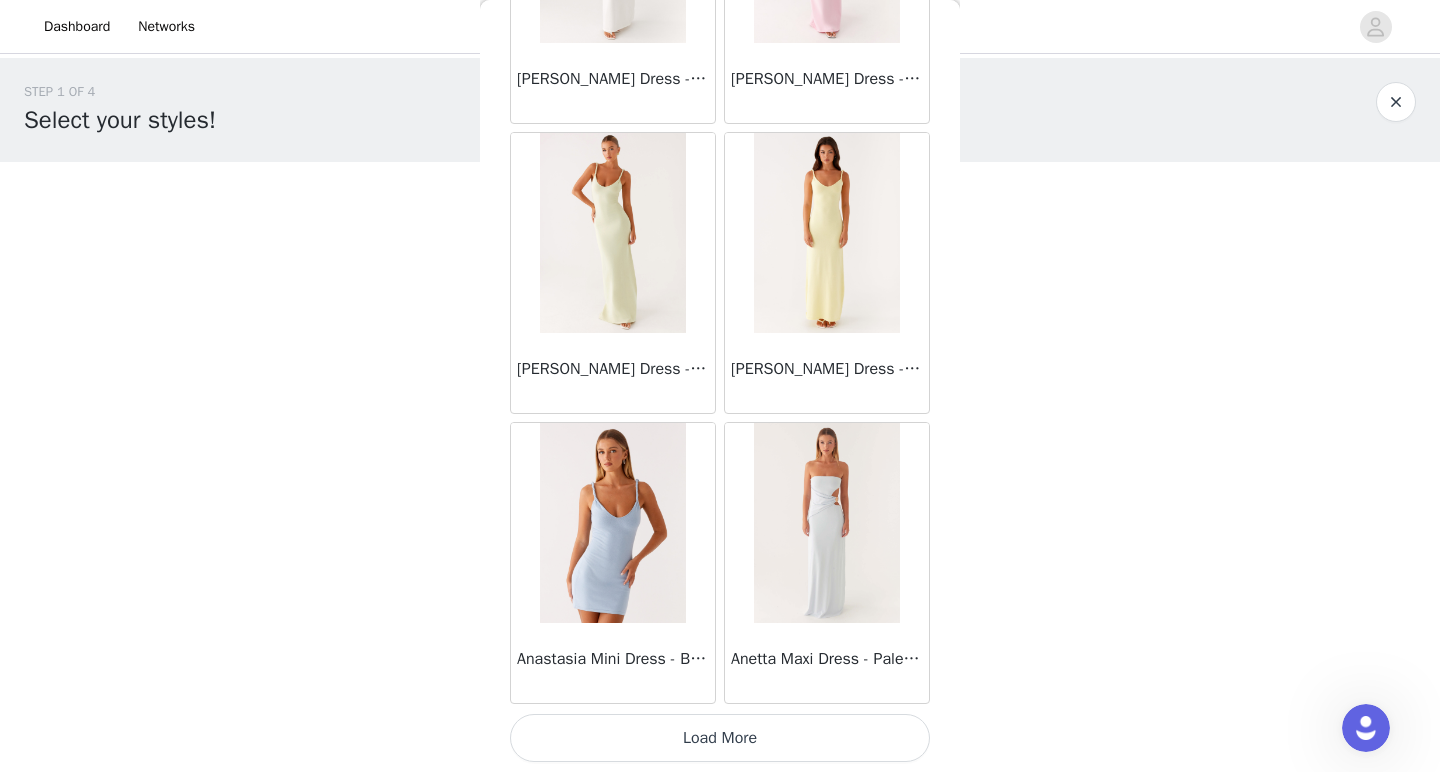 scroll, scrollTop: 2288, scrollLeft: 0, axis: vertical 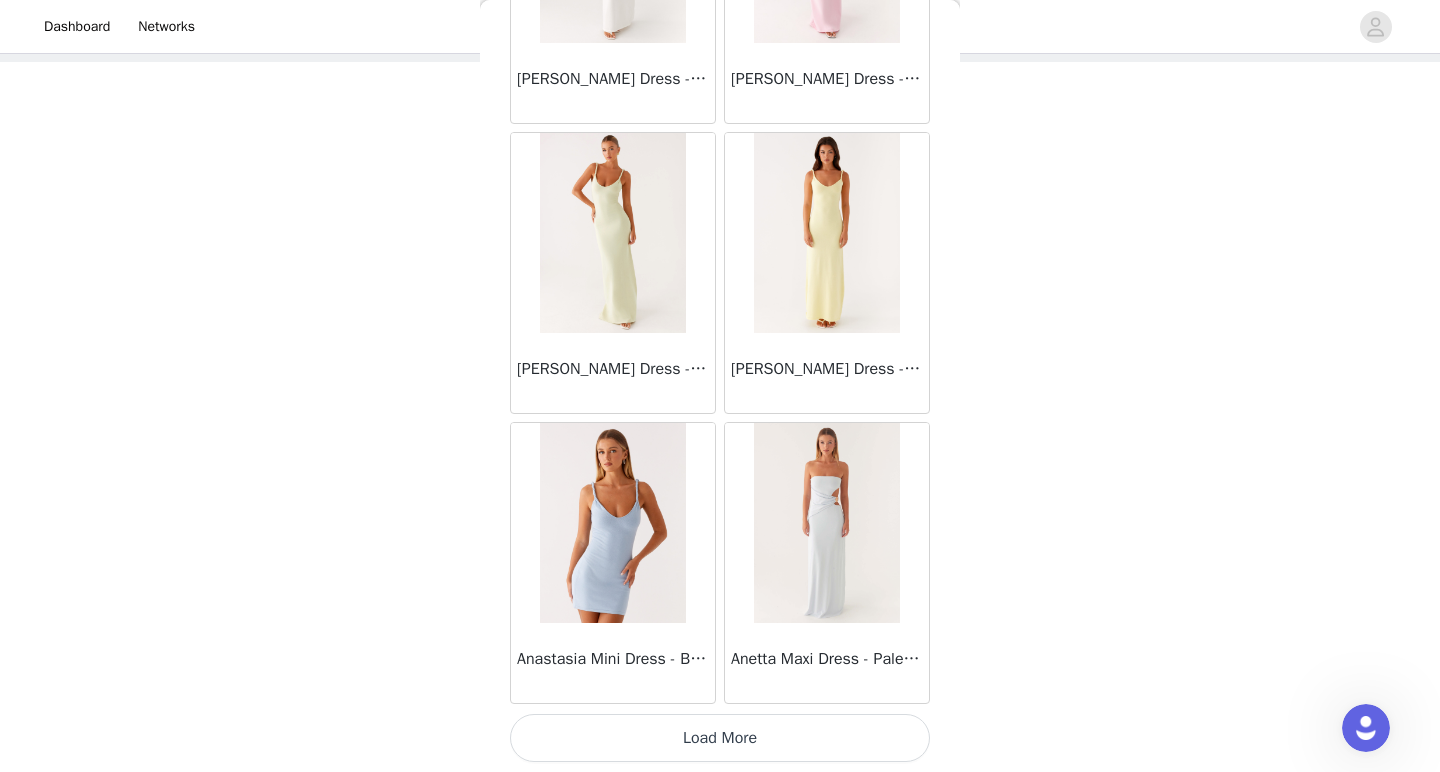 click on "Load More" at bounding box center (720, 738) 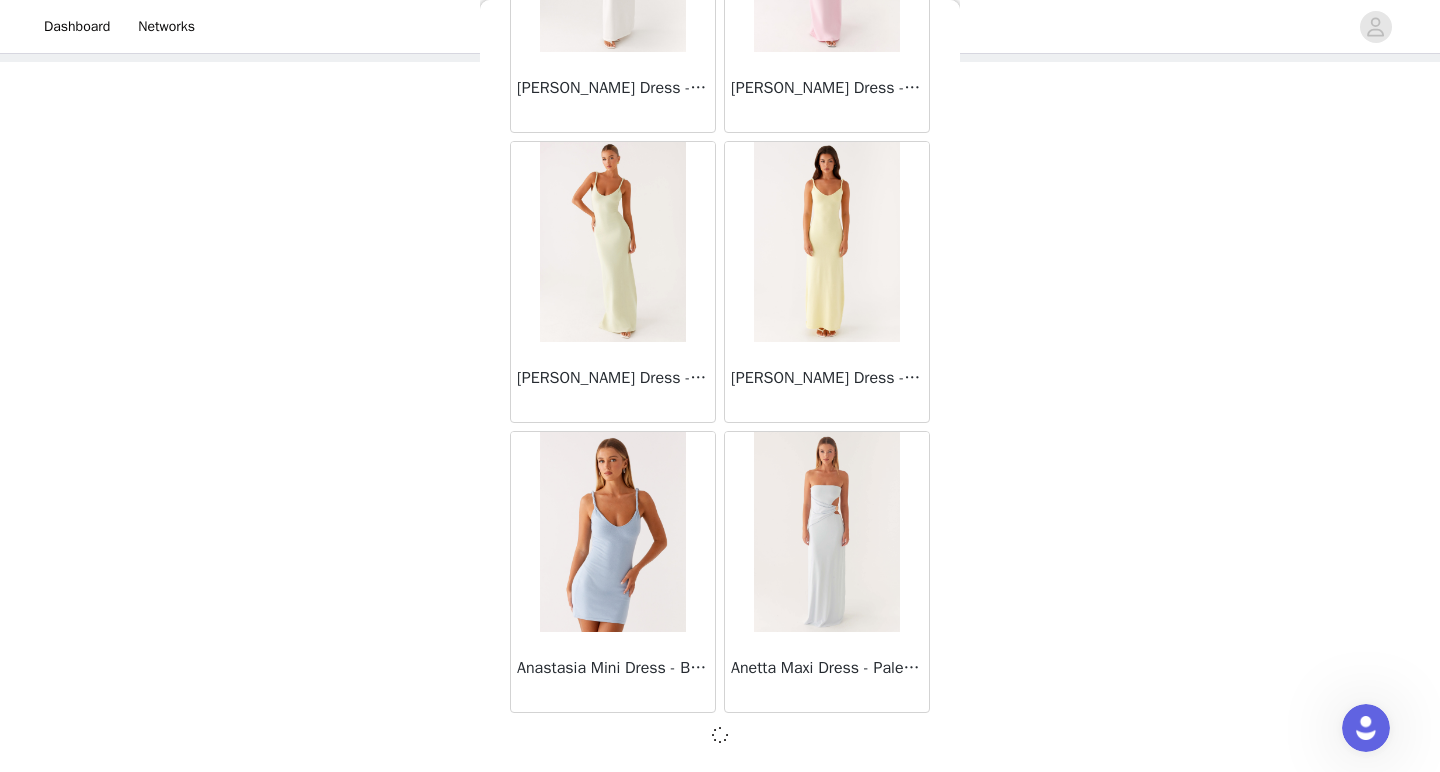scroll, scrollTop: 2279, scrollLeft: 0, axis: vertical 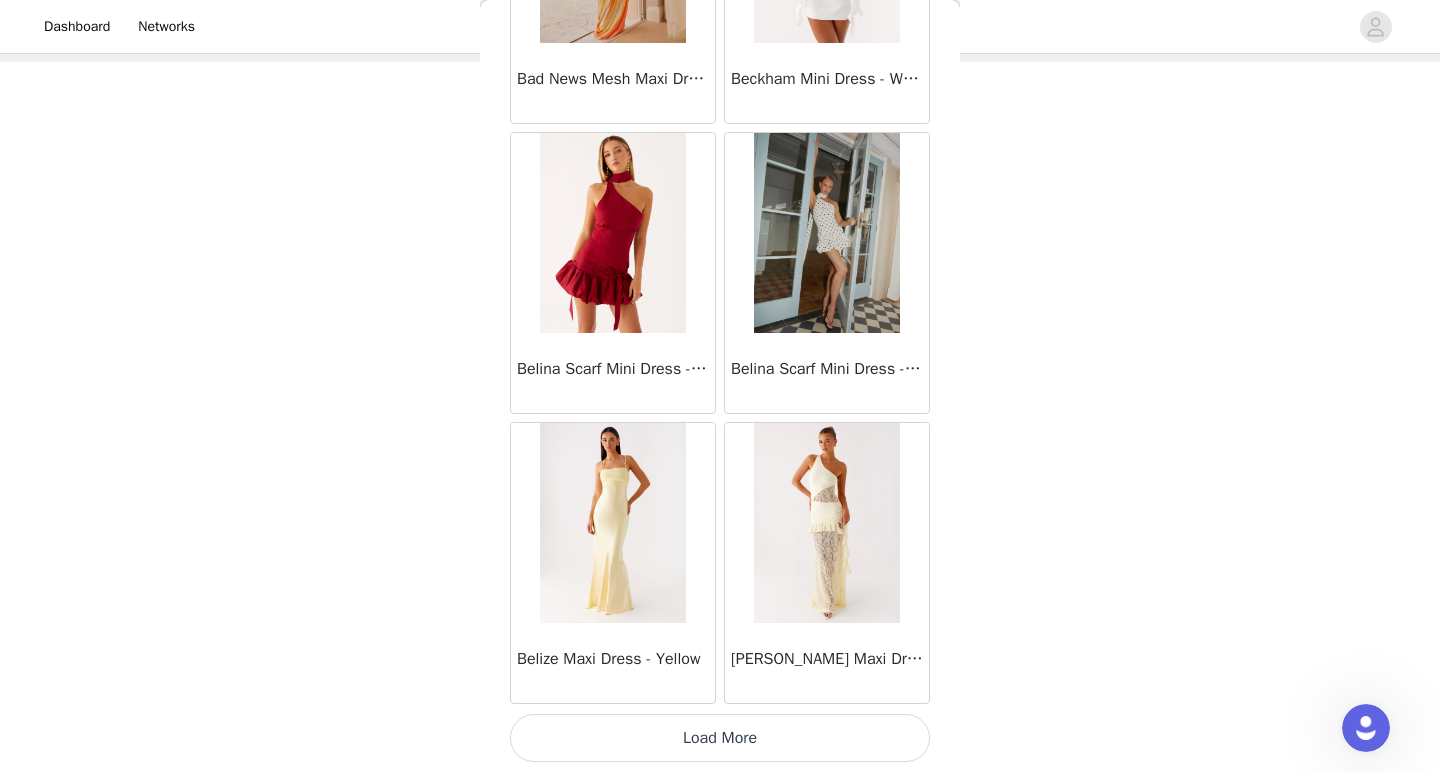 click on "Load More" at bounding box center (720, 738) 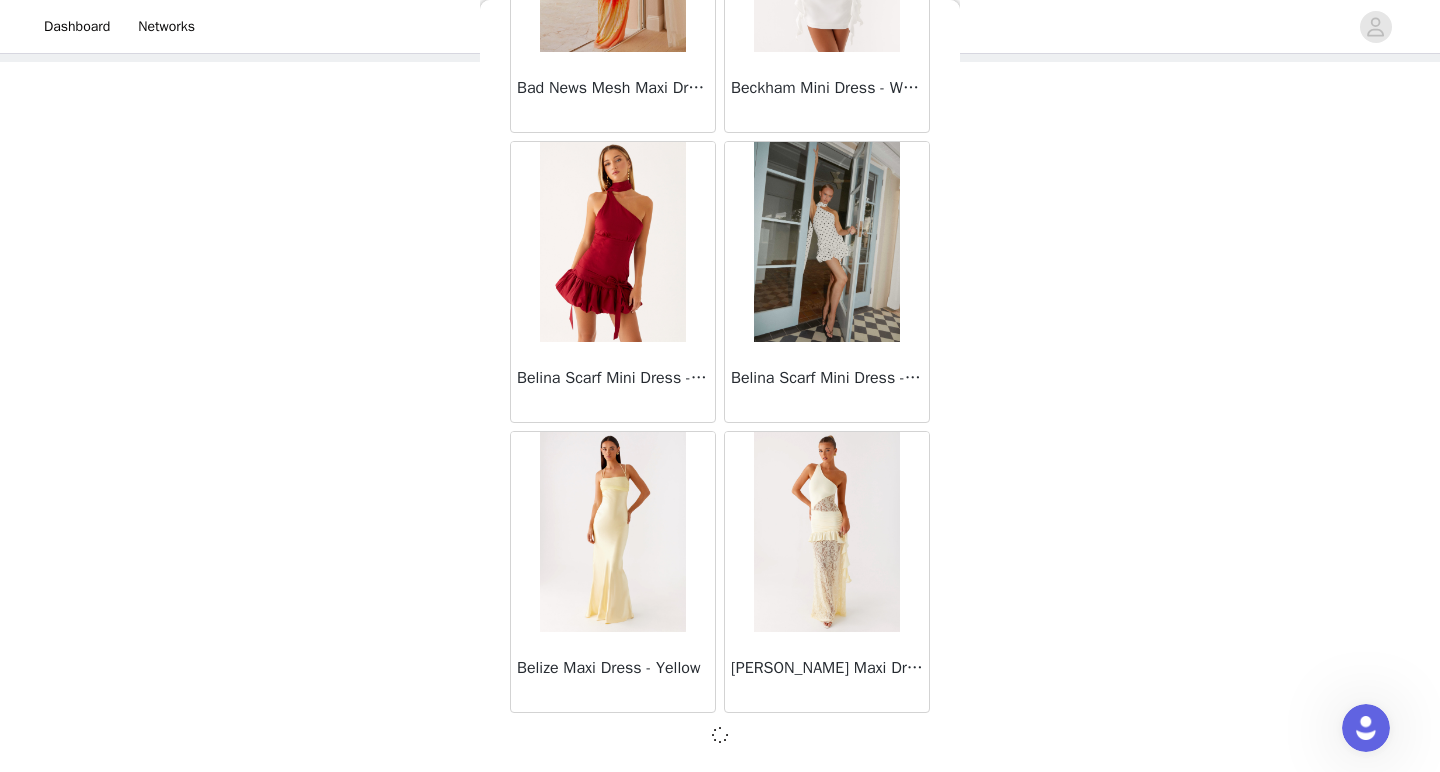scroll, scrollTop: 5179, scrollLeft: 0, axis: vertical 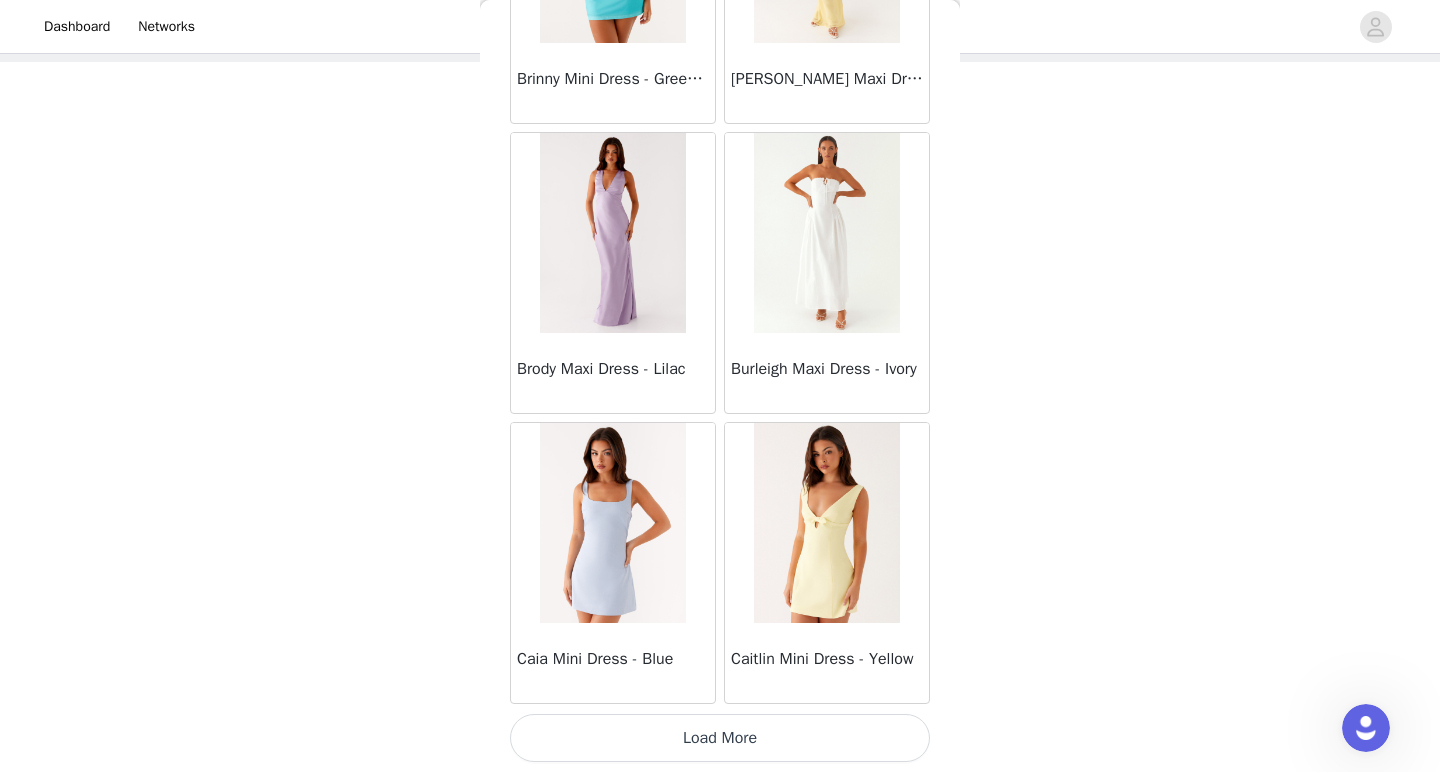 click on "Load More" at bounding box center (720, 738) 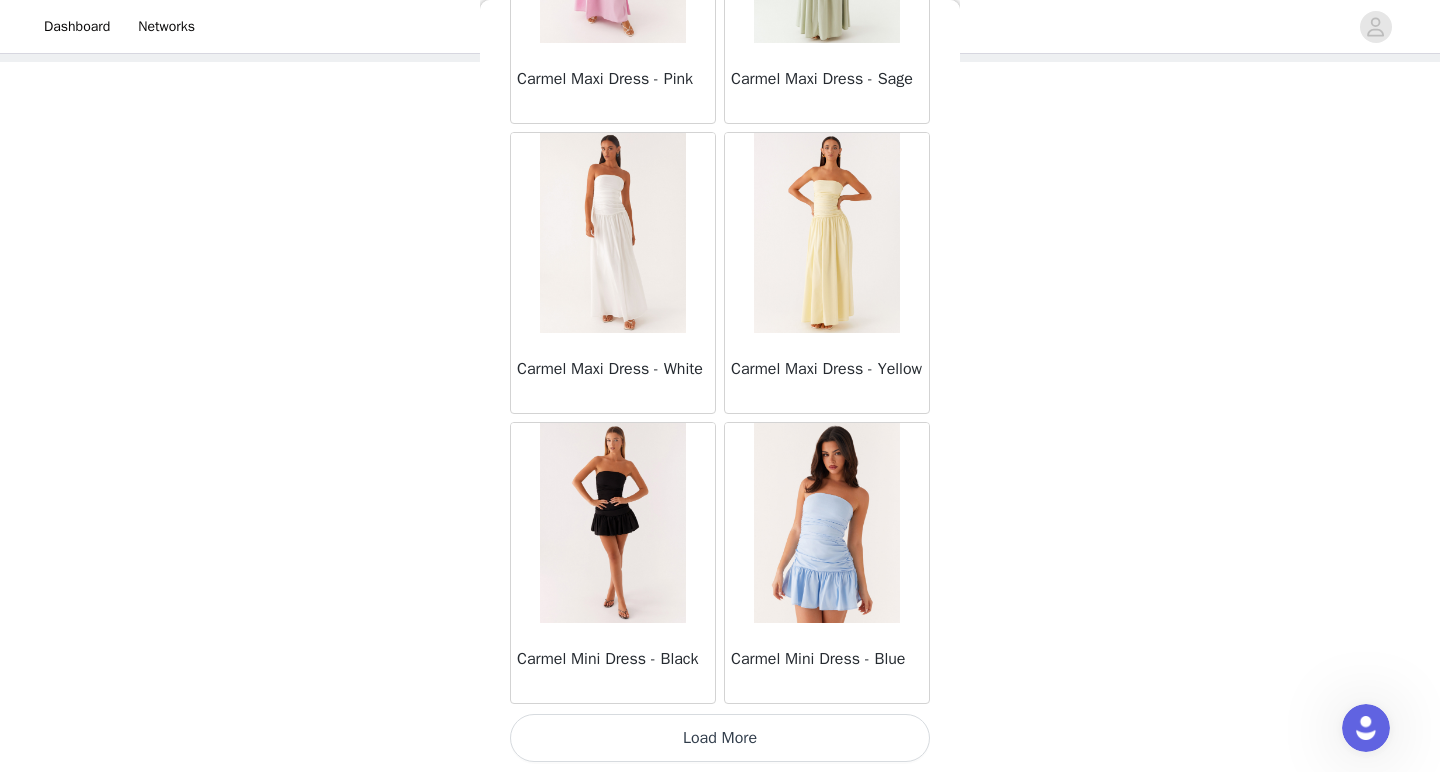 click on "Load More" at bounding box center (720, 738) 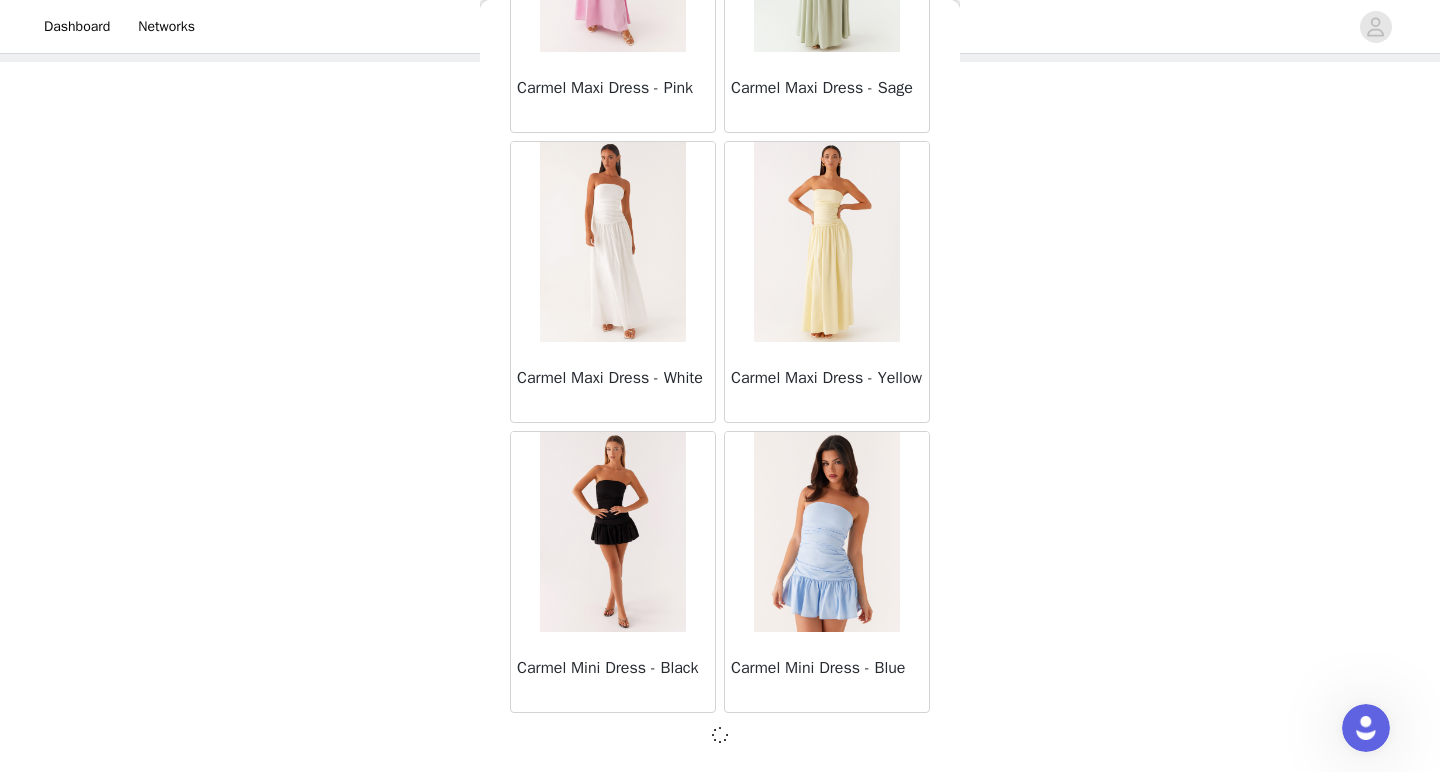 scroll, scrollTop: 10979, scrollLeft: 0, axis: vertical 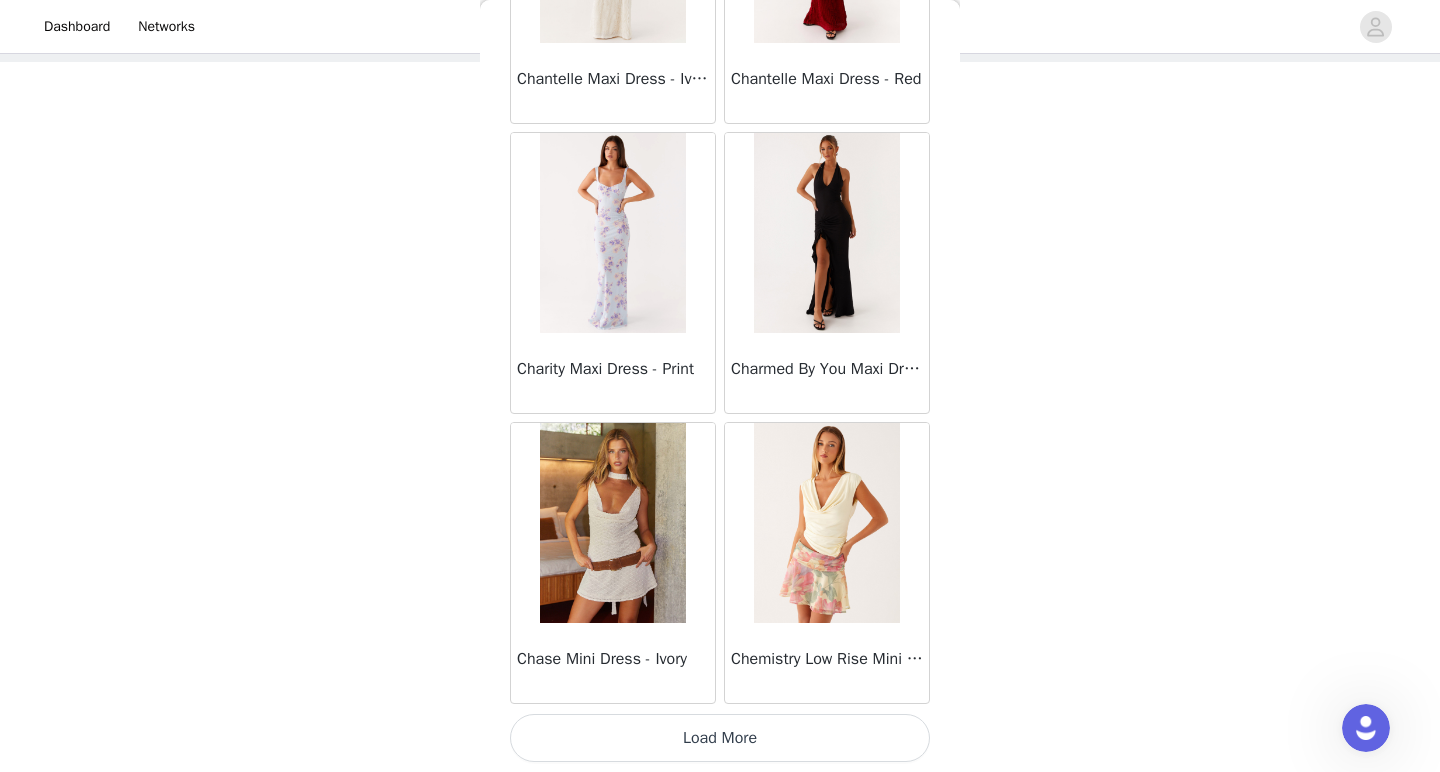 click on "Load More" at bounding box center [720, 738] 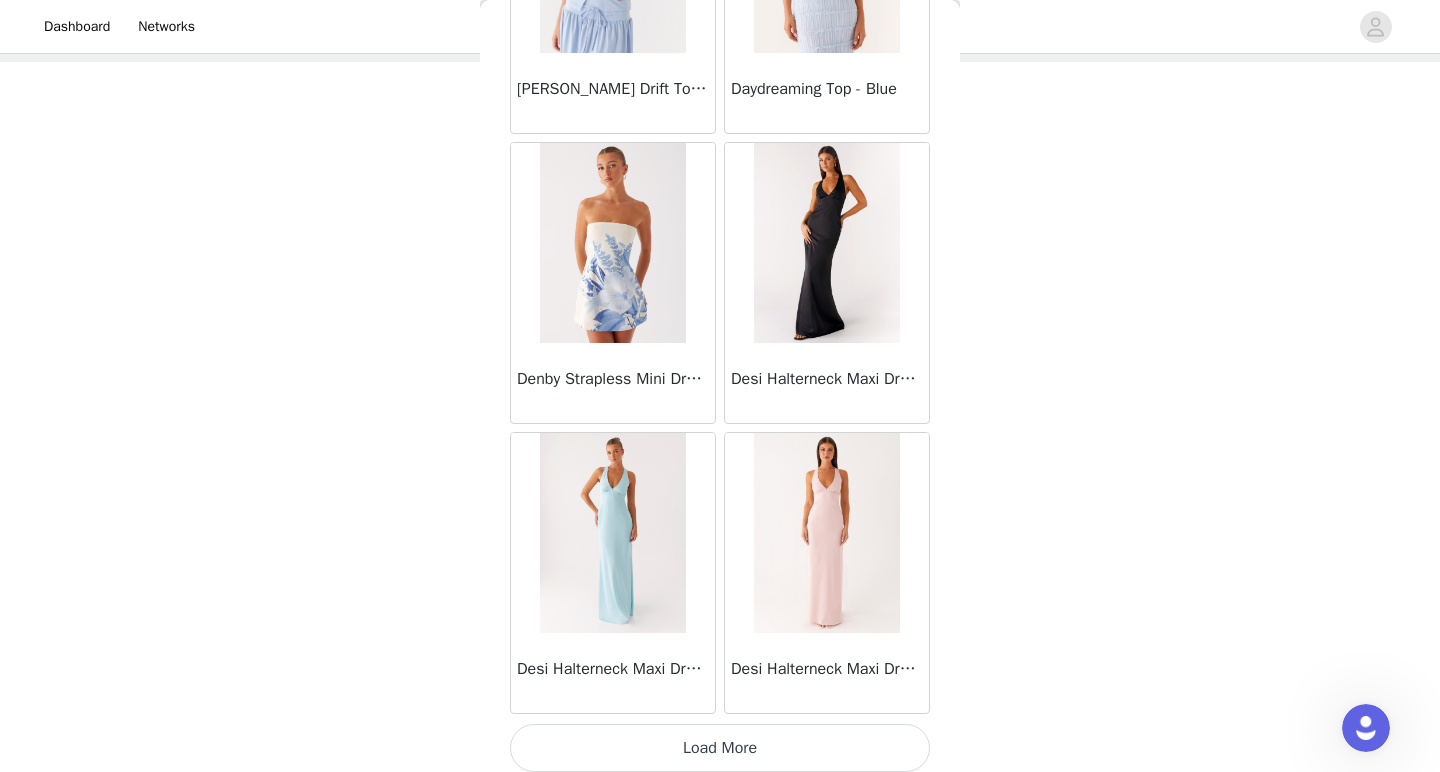 scroll, scrollTop: 16788, scrollLeft: 0, axis: vertical 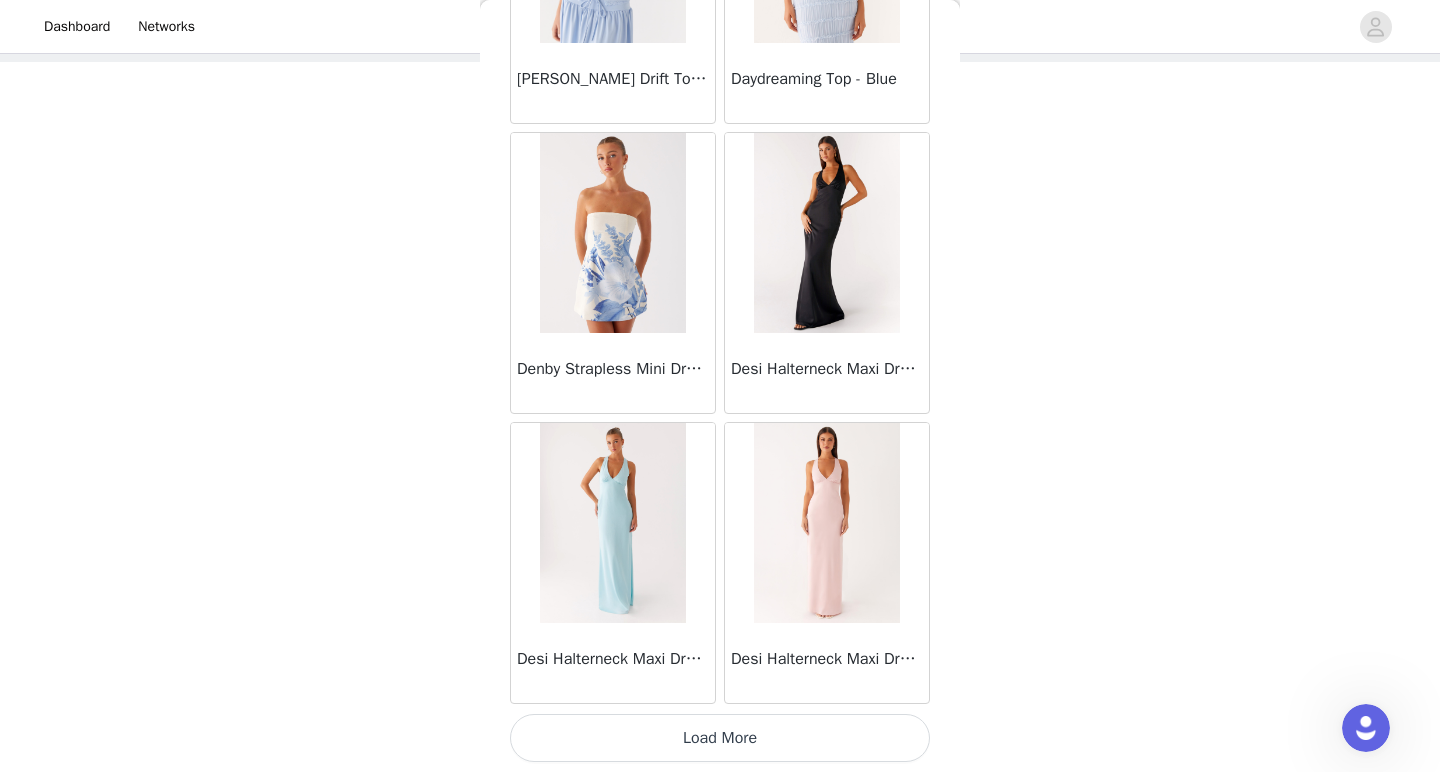 click on "Load More" at bounding box center (720, 738) 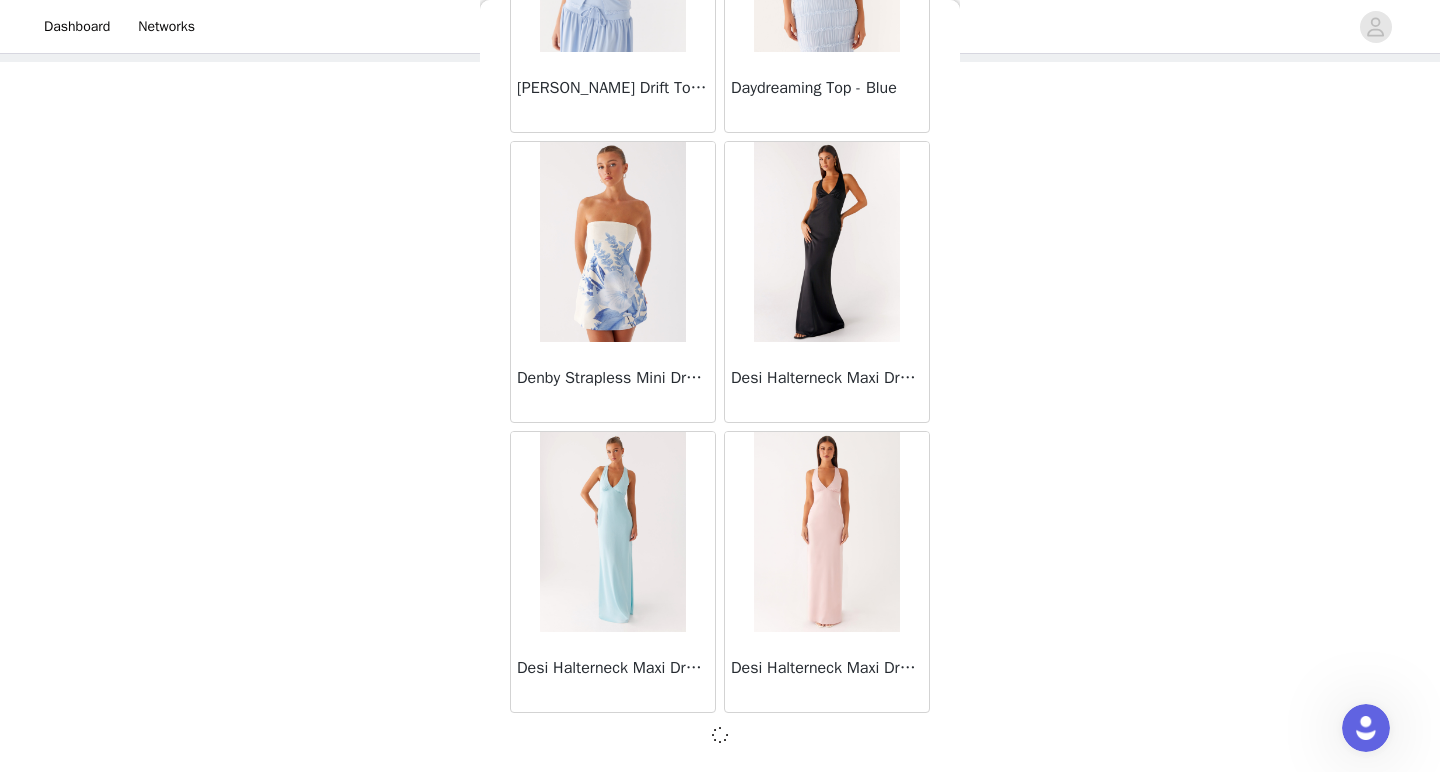 scroll, scrollTop: 196, scrollLeft: 0, axis: vertical 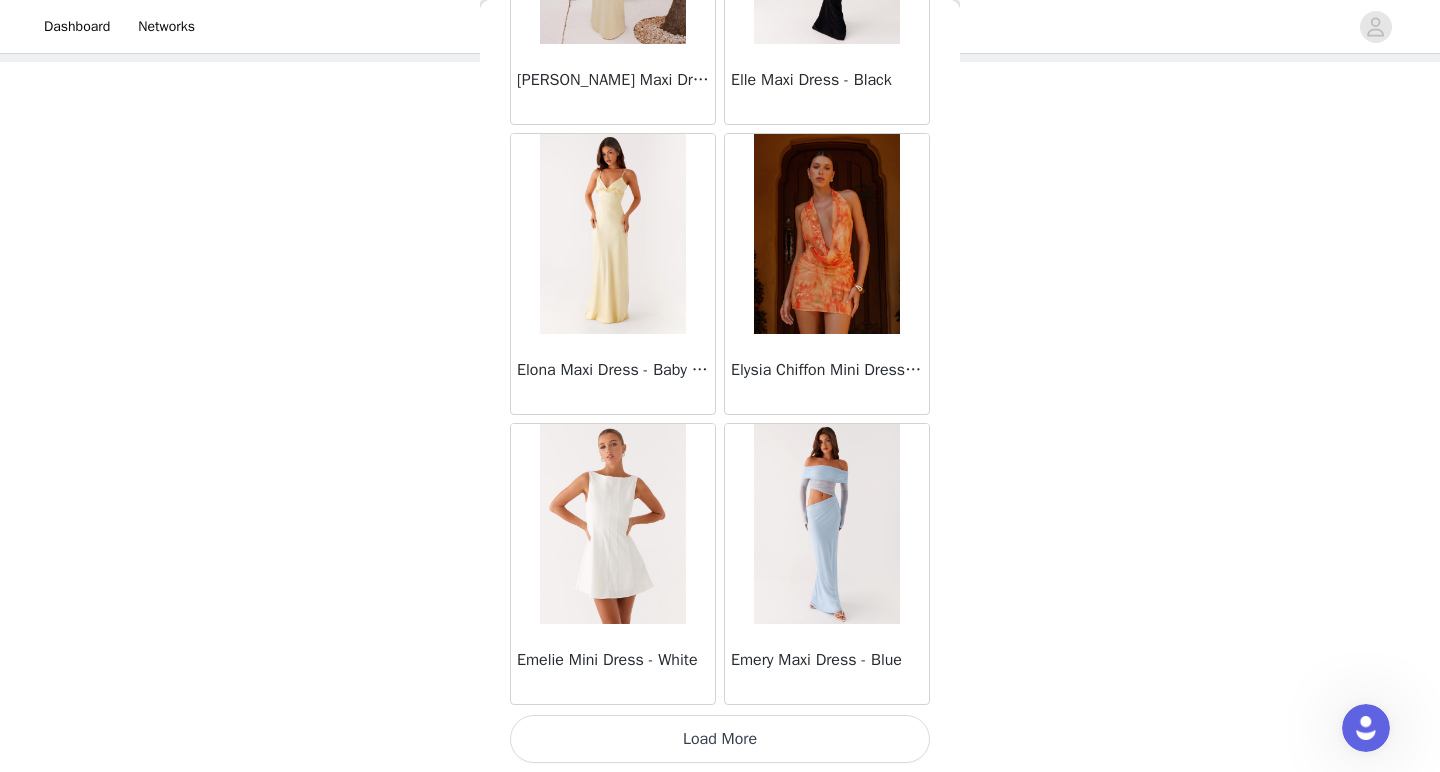click on "Load More" at bounding box center (720, 739) 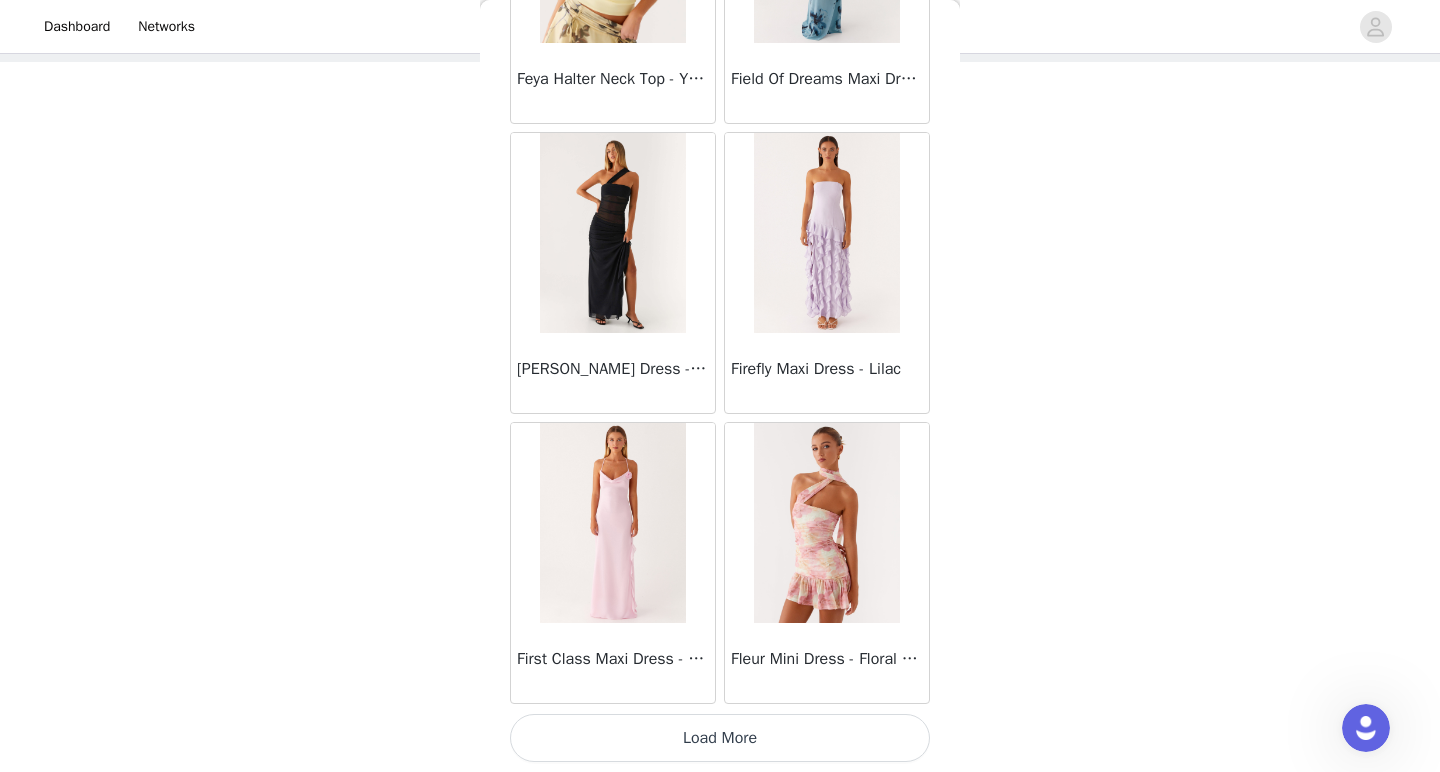 click on "Load More" at bounding box center (720, 738) 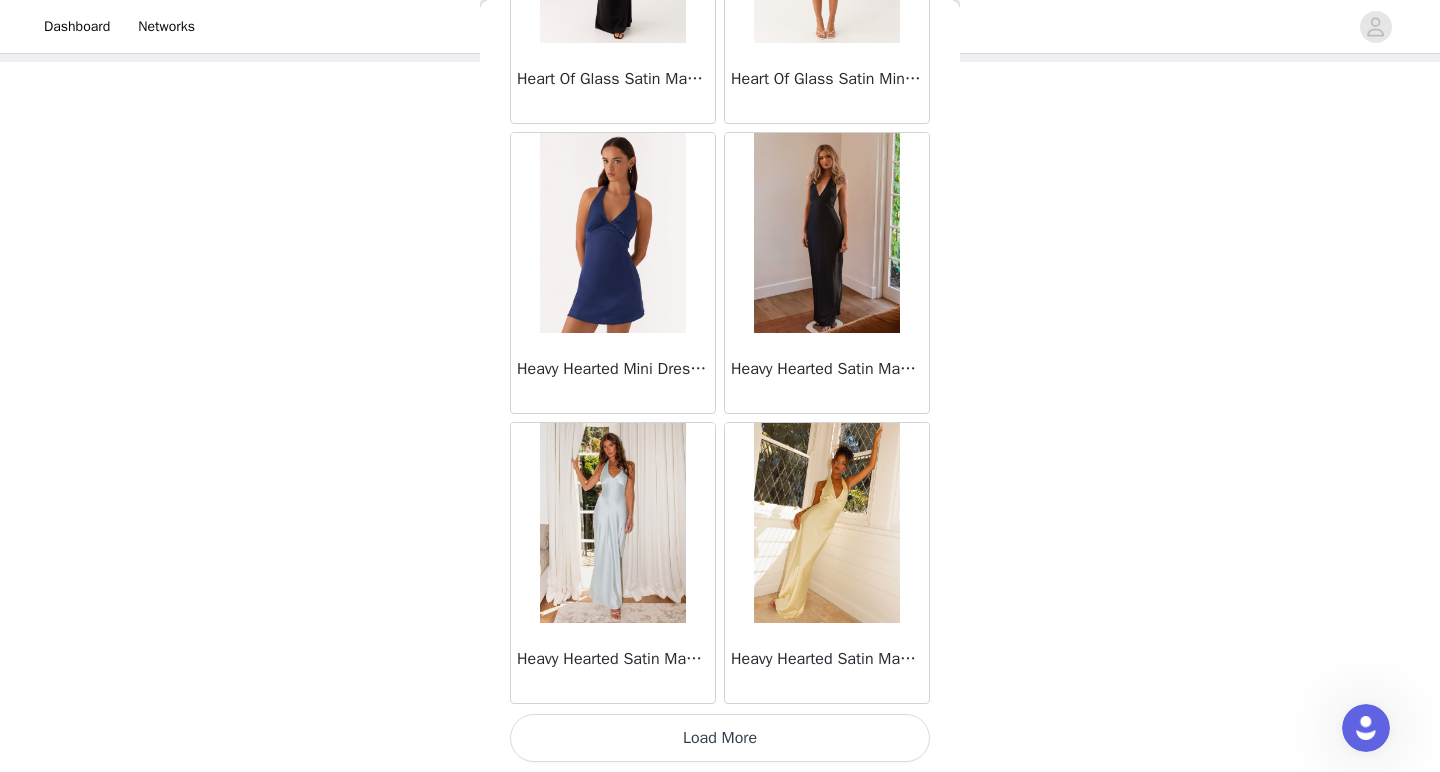 click on "Load More" at bounding box center [720, 738] 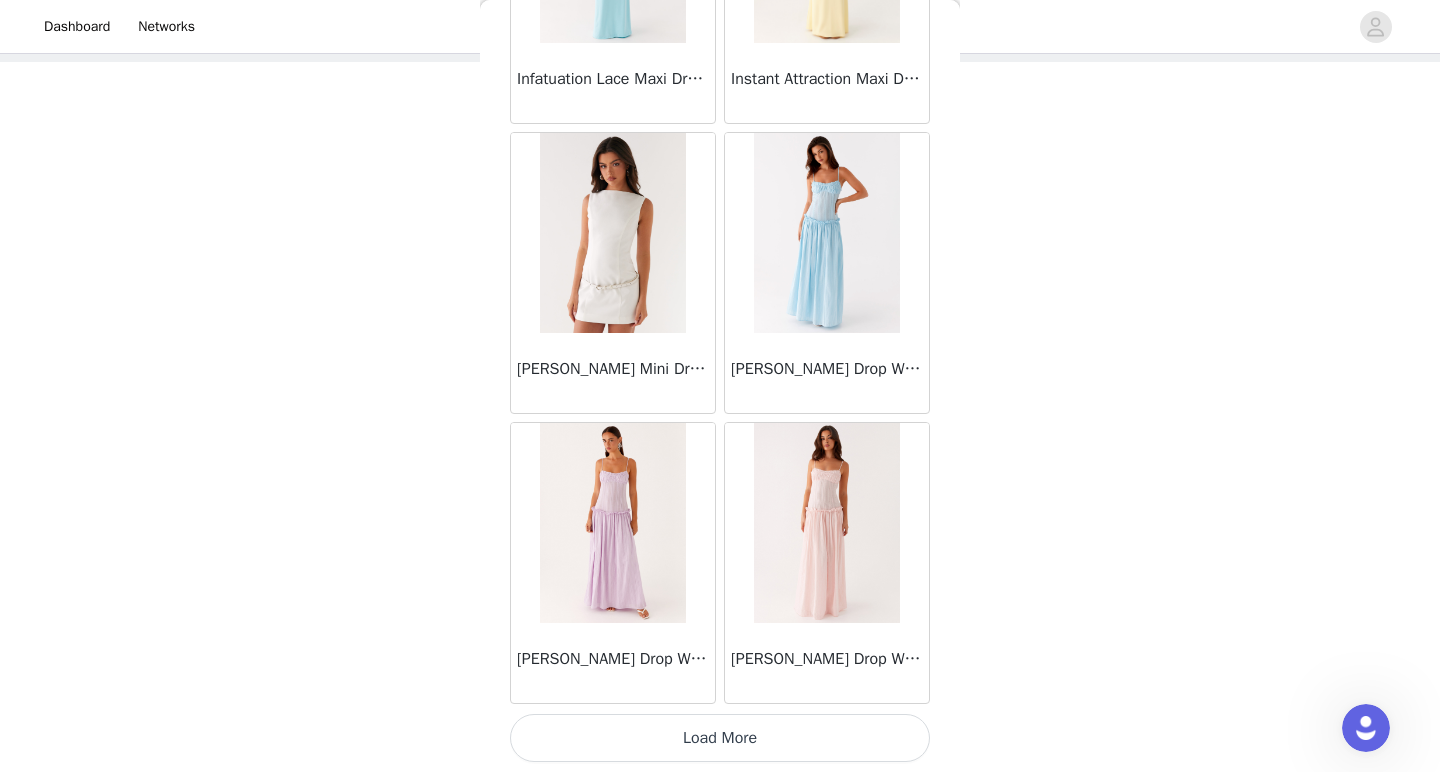 click on "Load More" at bounding box center [720, 738] 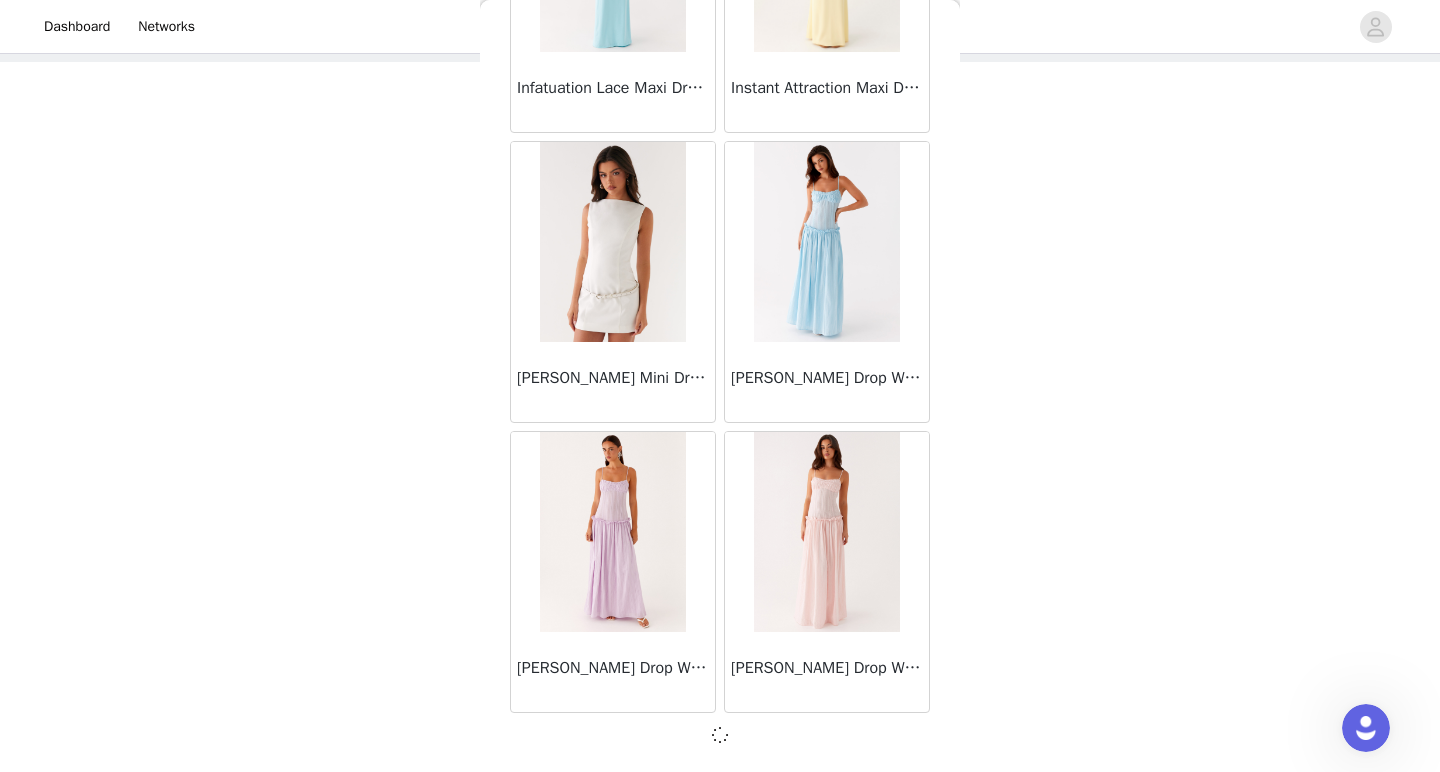 scroll, scrollTop: 28379, scrollLeft: 0, axis: vertical 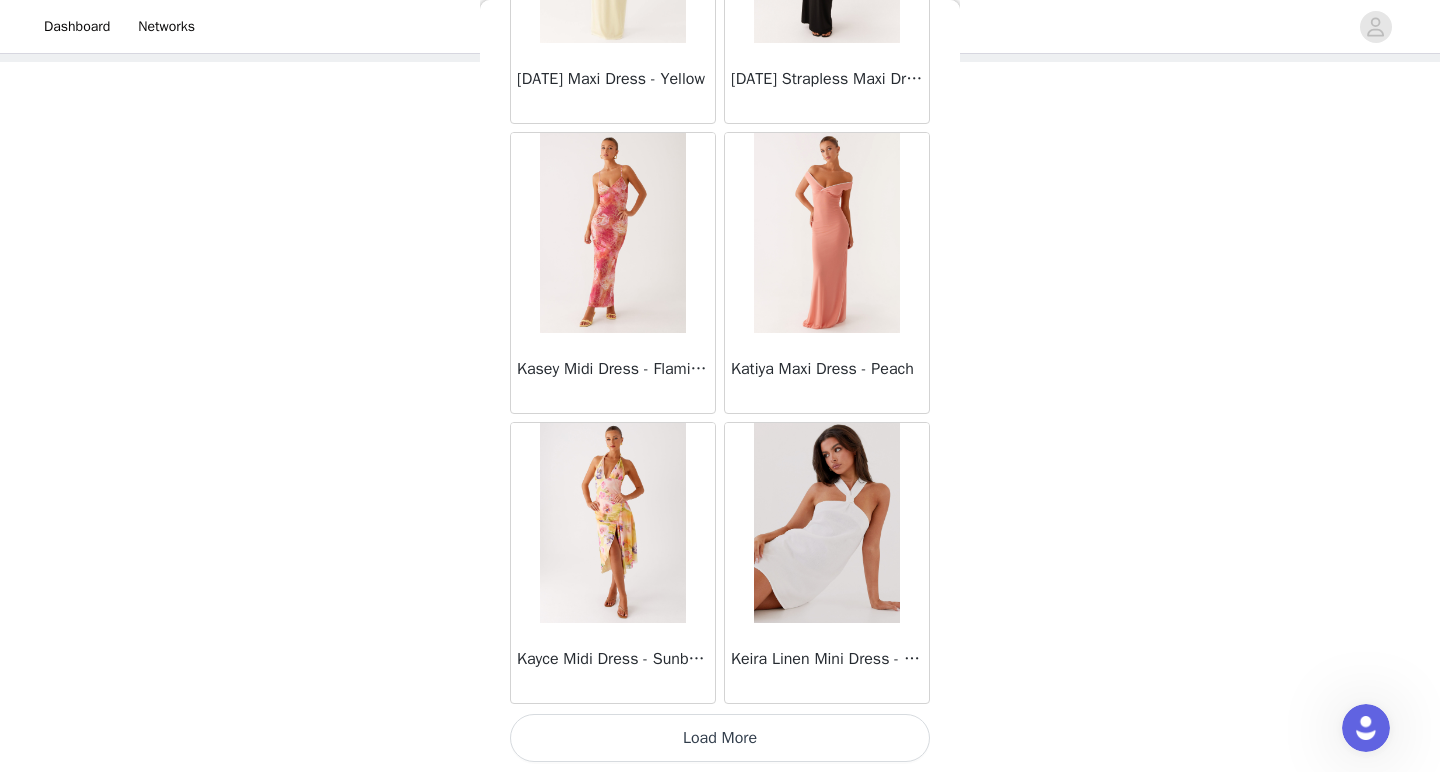 click on "Load More" at bounding box center (720, 738) 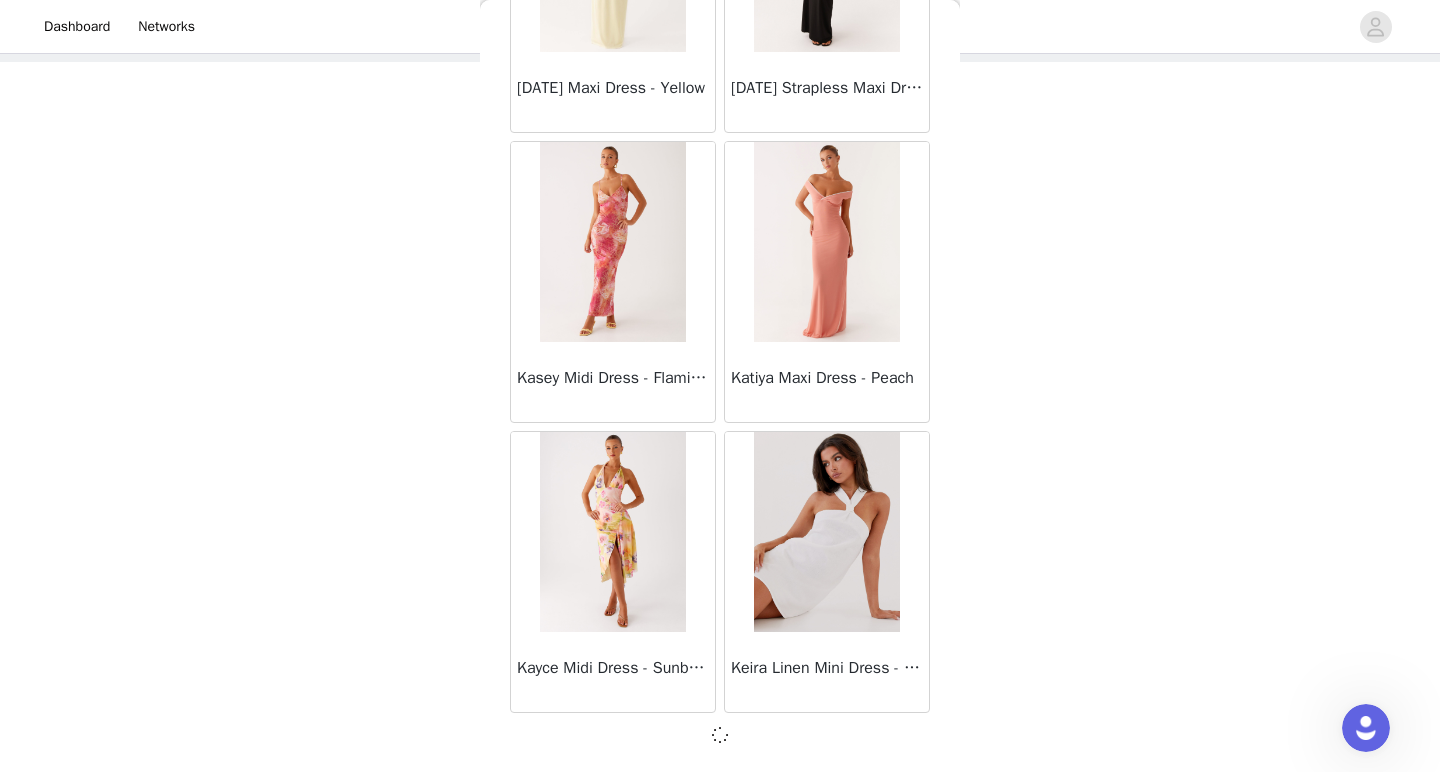 scroll, scrollTop: 31279, scrollLeft: 0, axis: vertical 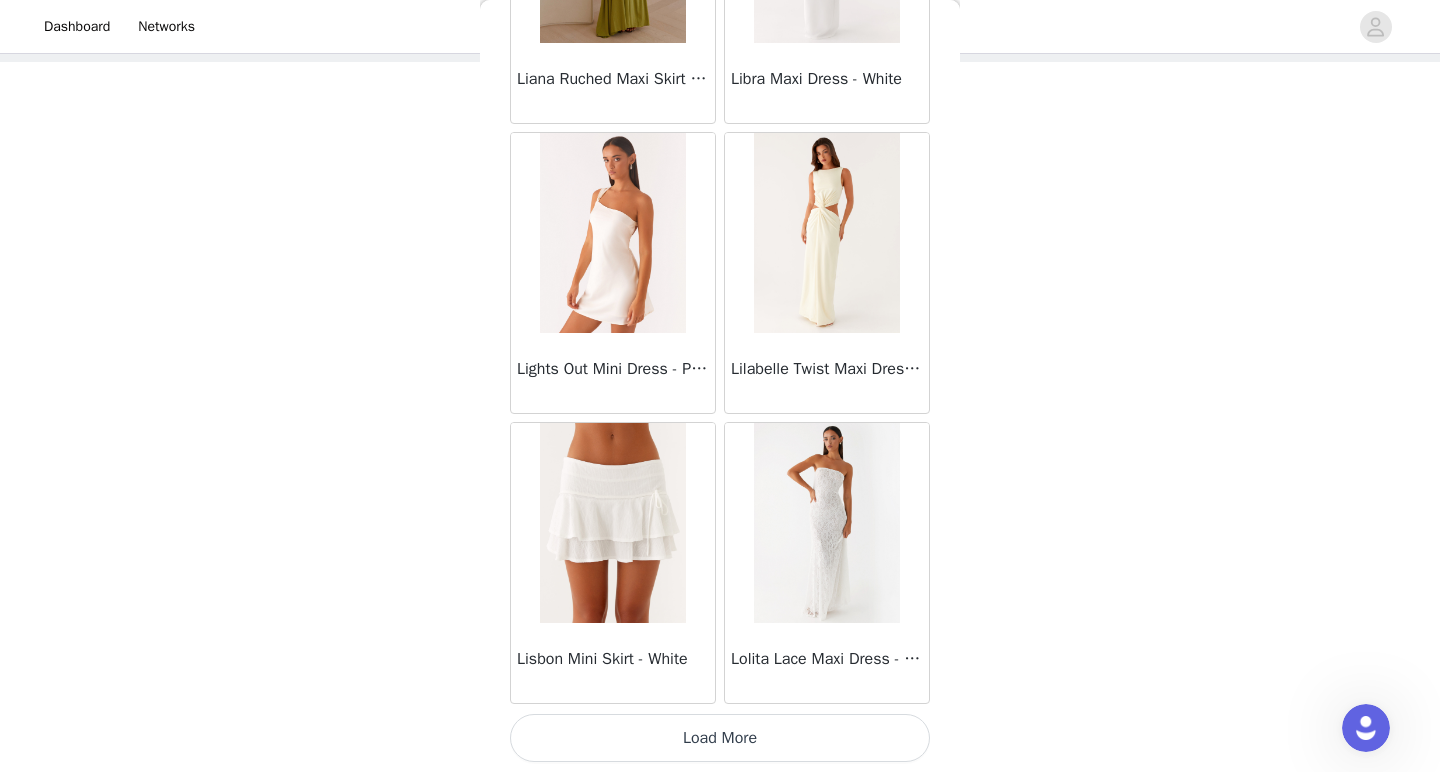 click on "Load More" at bounding box center [720, 738] 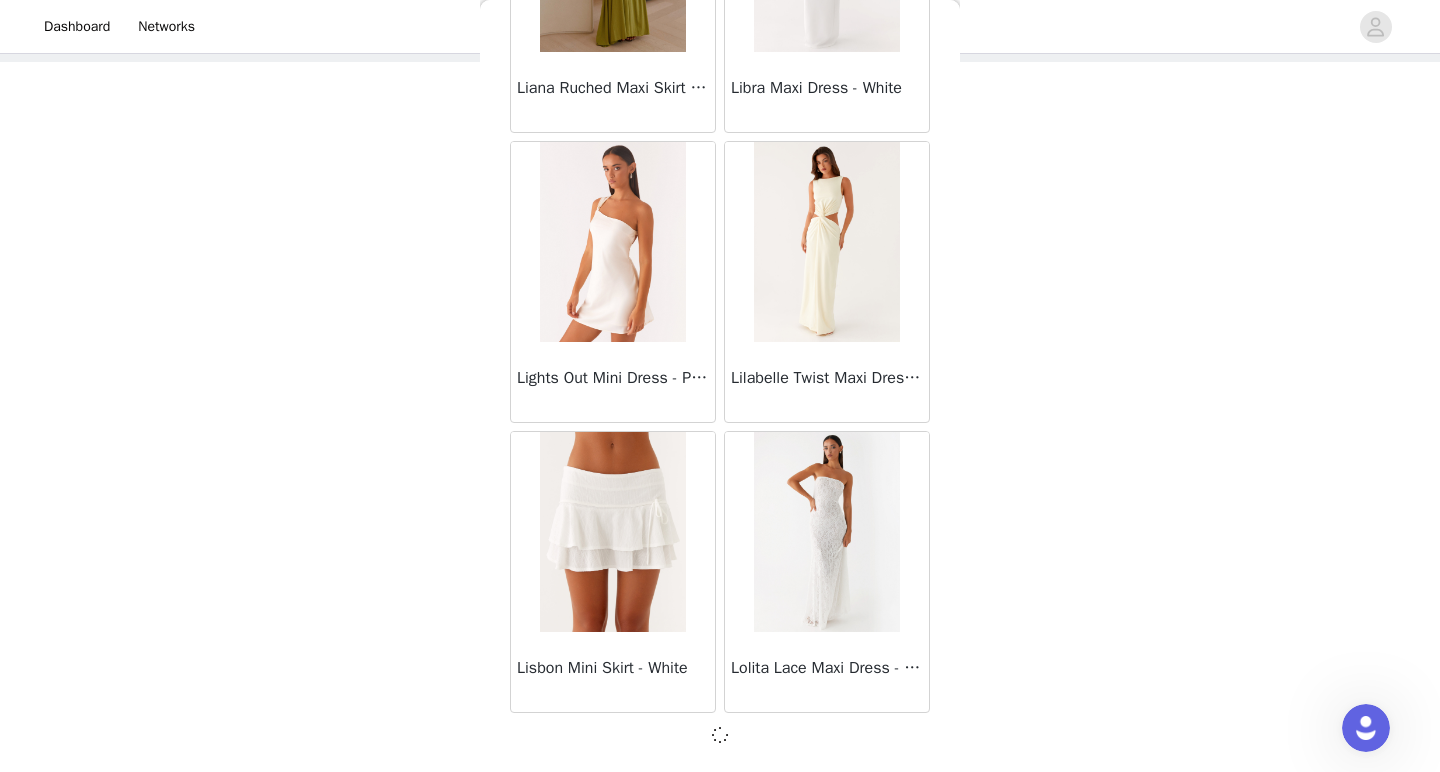 scroll, scrollTop: 34179, scrollLeft: 0, axis: vertical 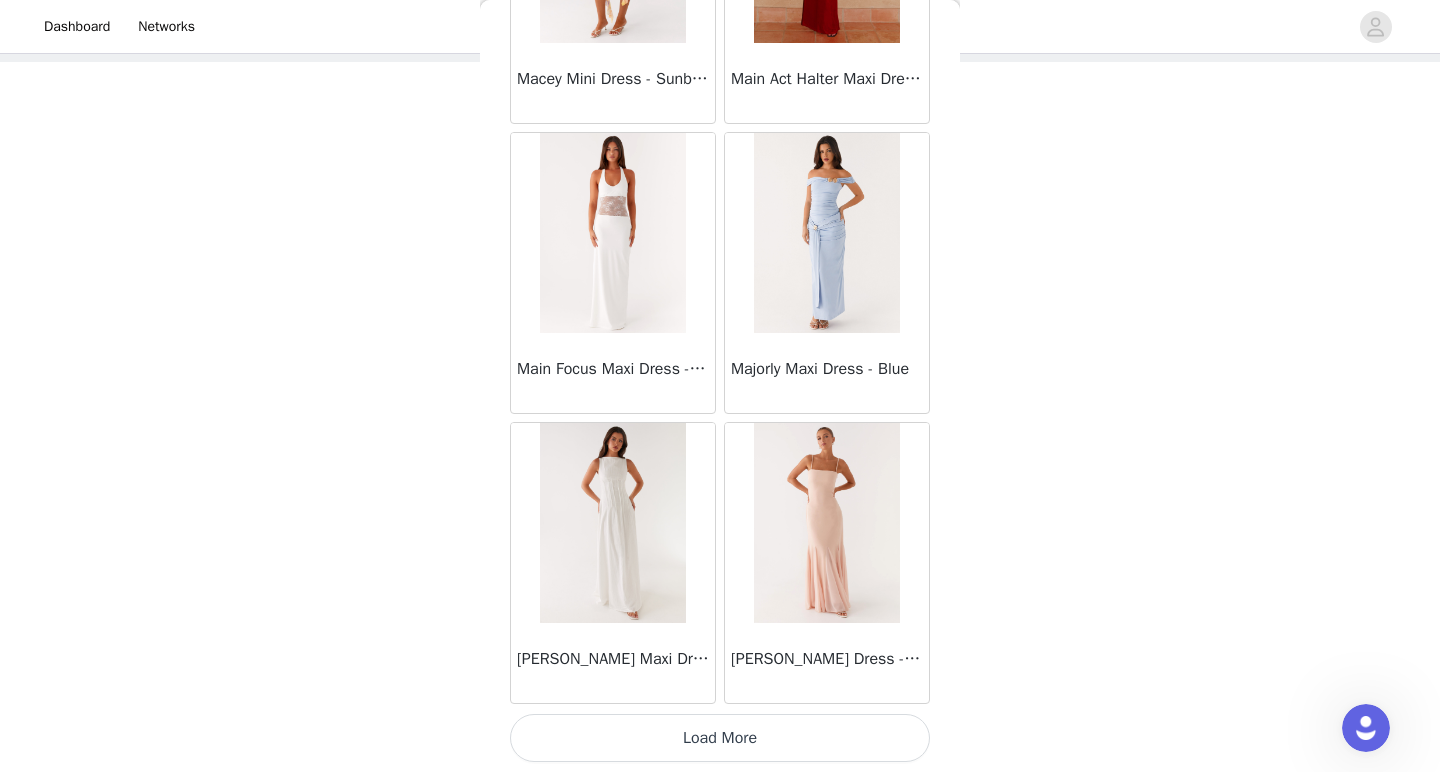 click on "Load More" at bounding box center (720, 738) 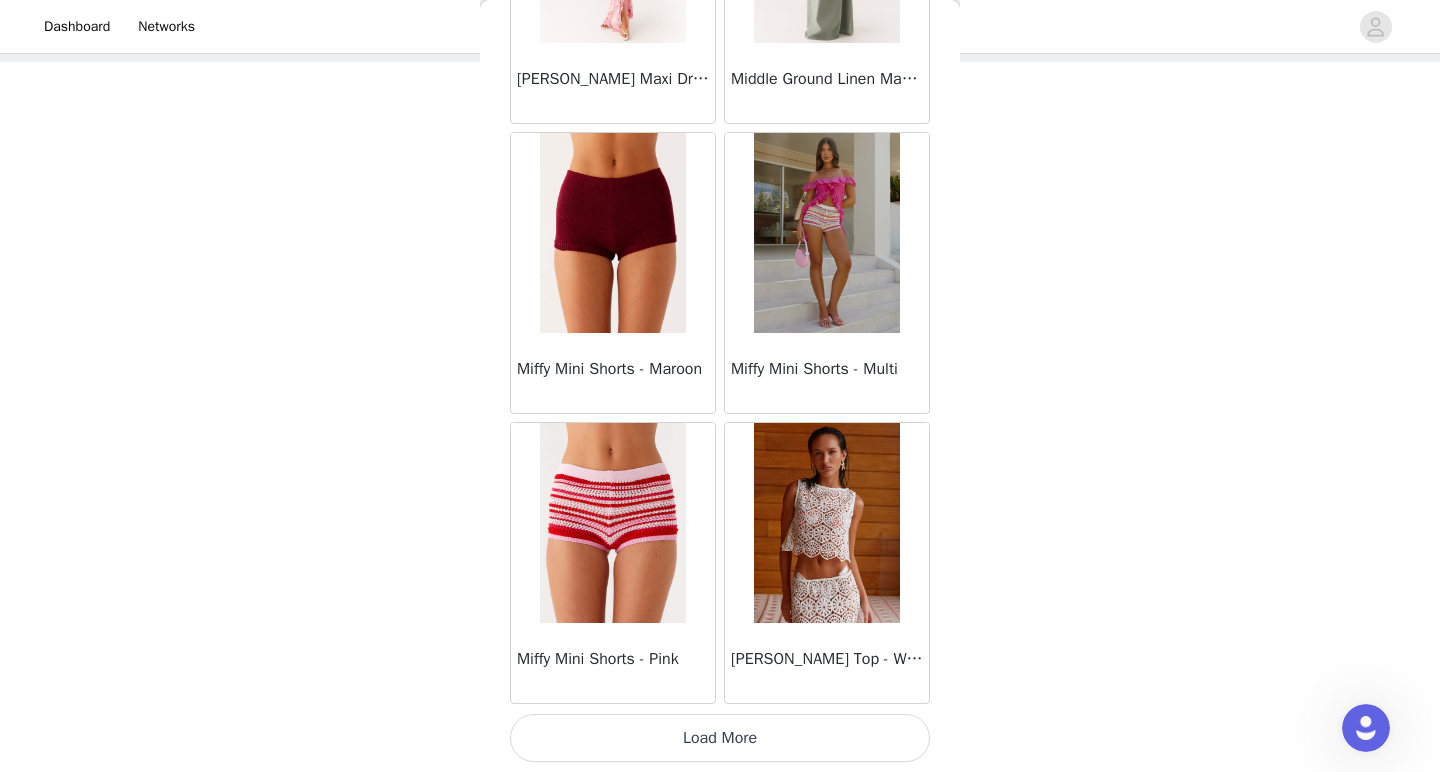 click on "Load More" at bounding box center (720, 738) 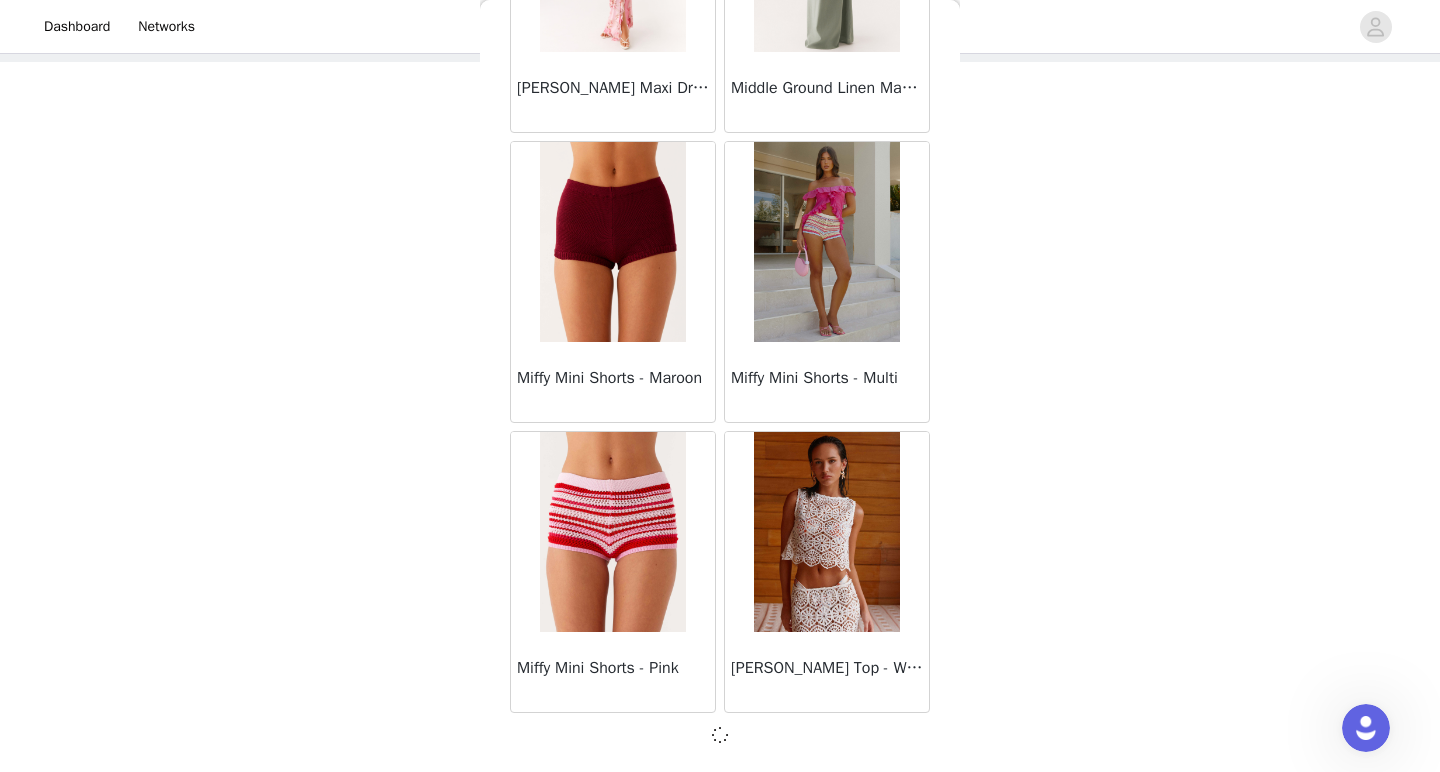 scroll, scrollTop: 39979, scrollLeft: 0, axis: vertical 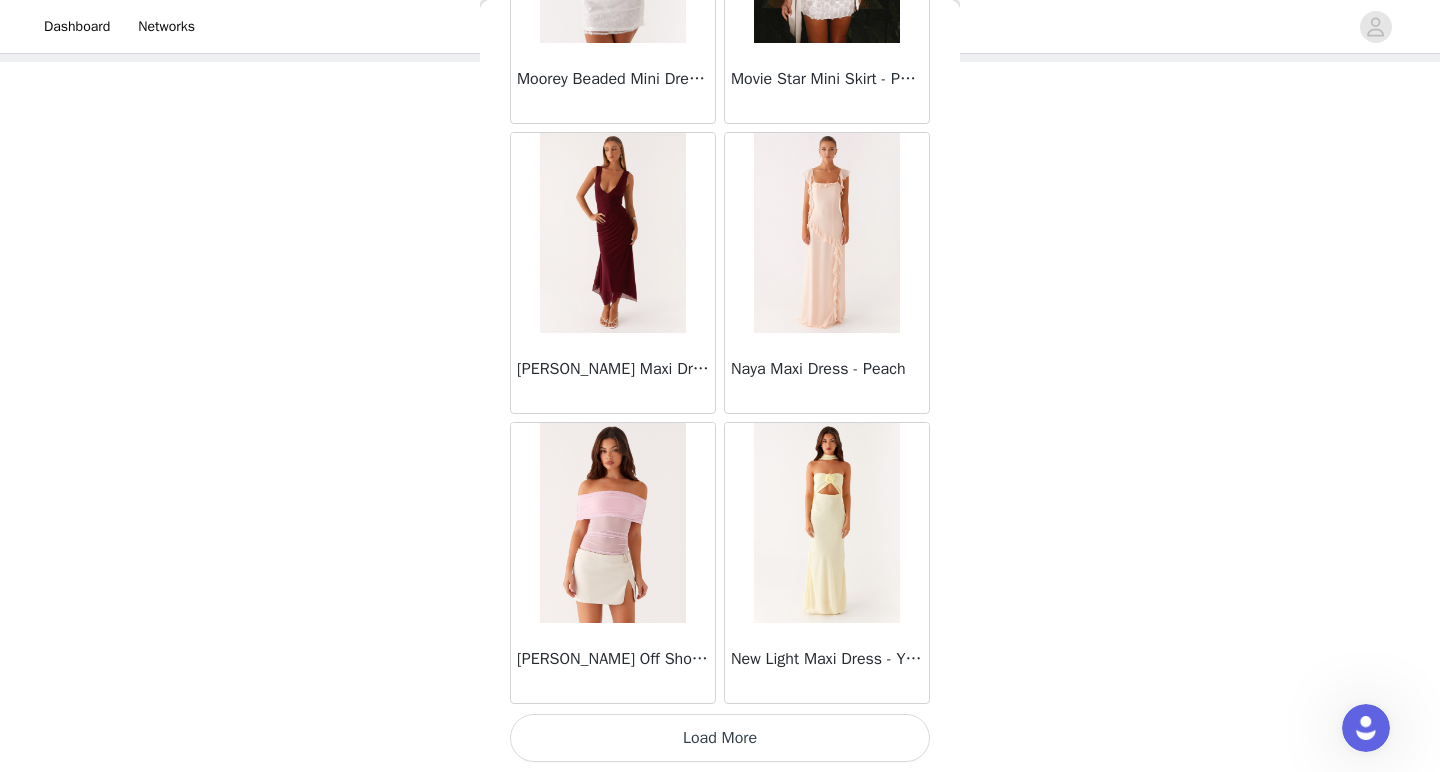 click on "Load More" at bounding box center [720, 738] 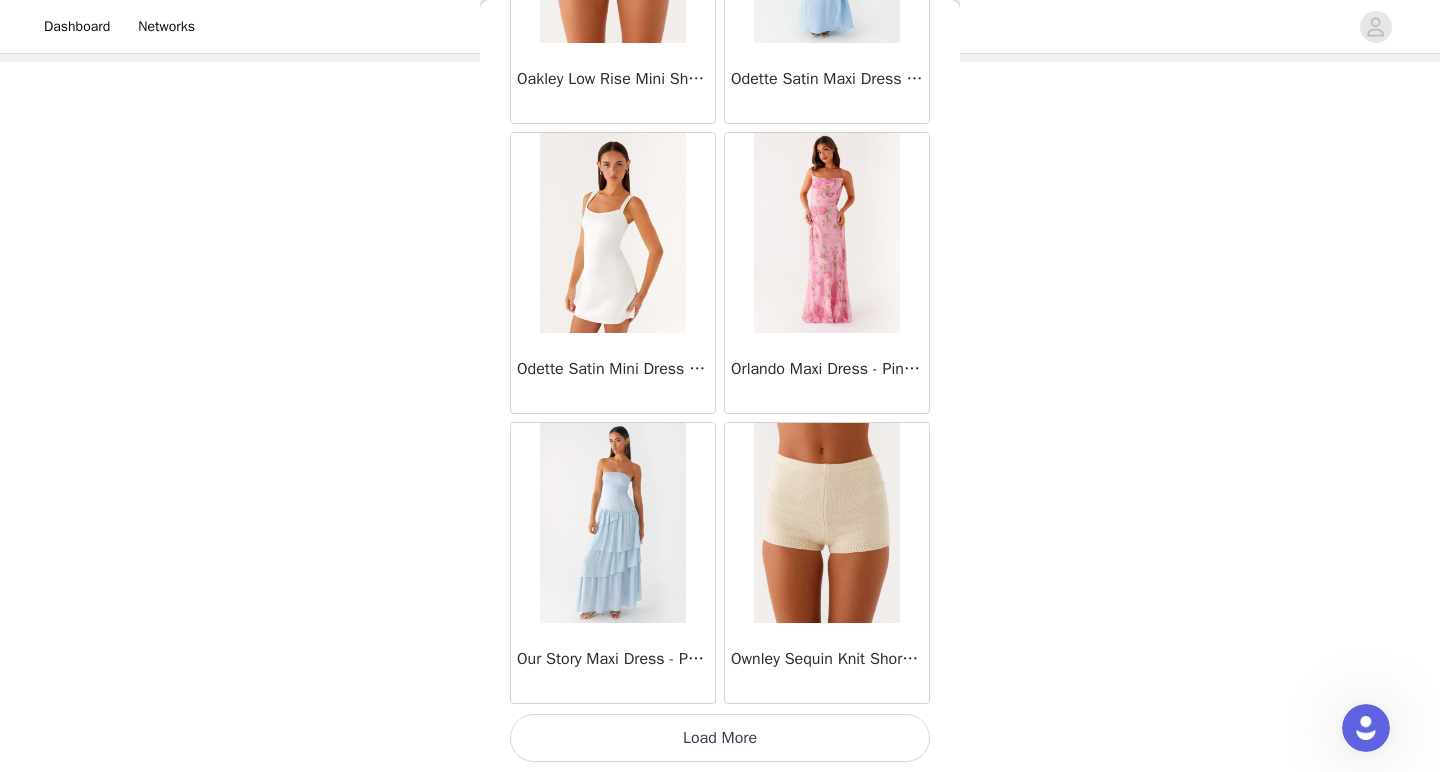click on "Load More" at bounding box center (720, 738) 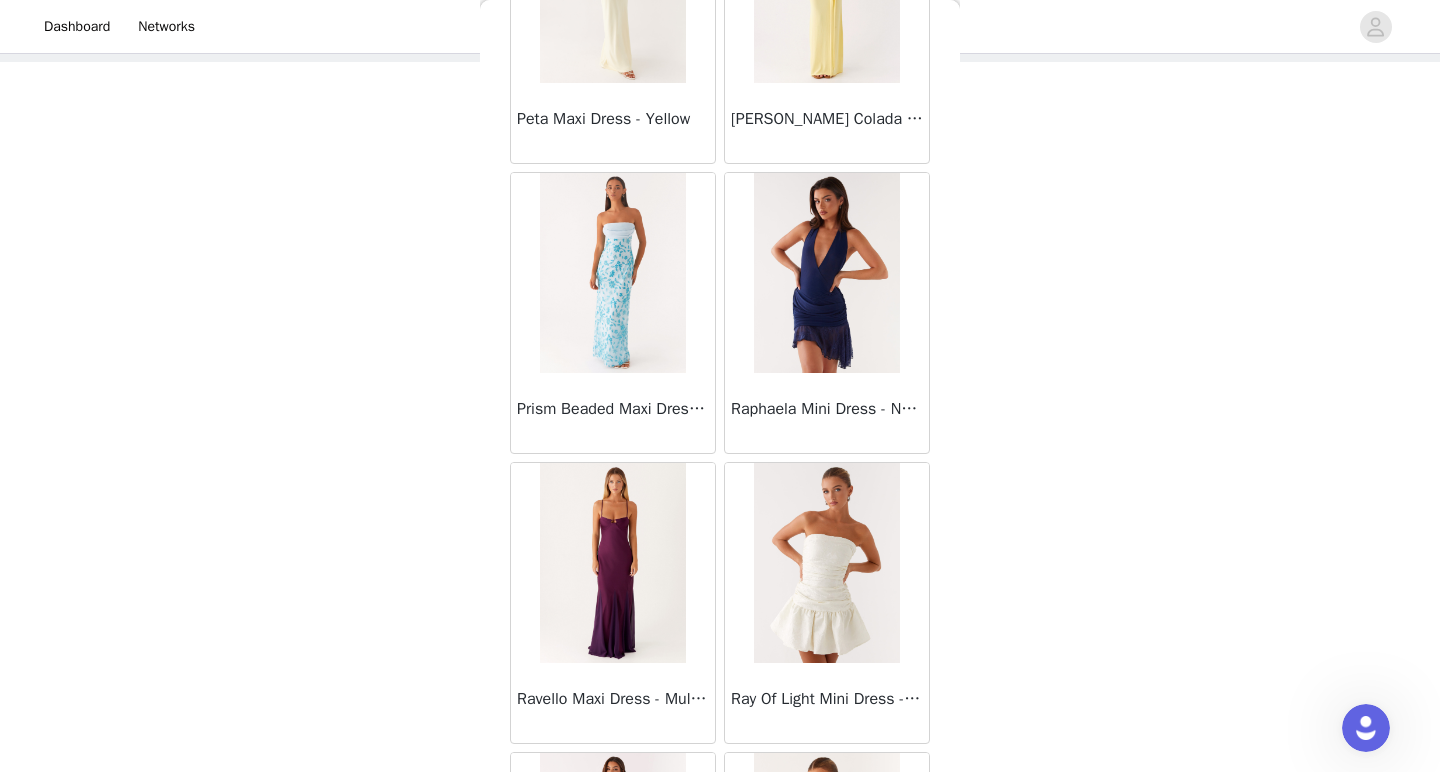 scroll, scrollTop: 47784, scrollLeft: 0, axis: vertical 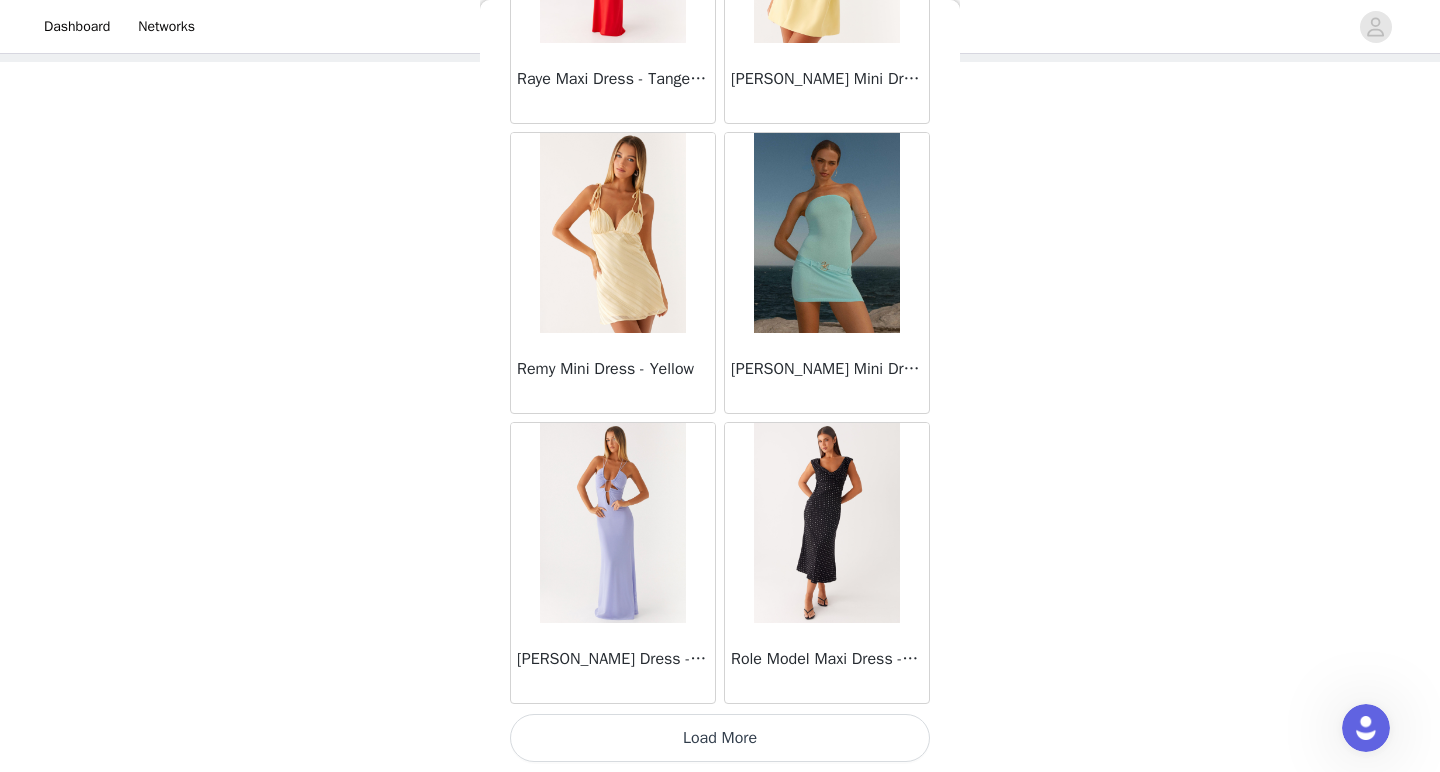 click on "Load More" at bounding box center (720, 738) 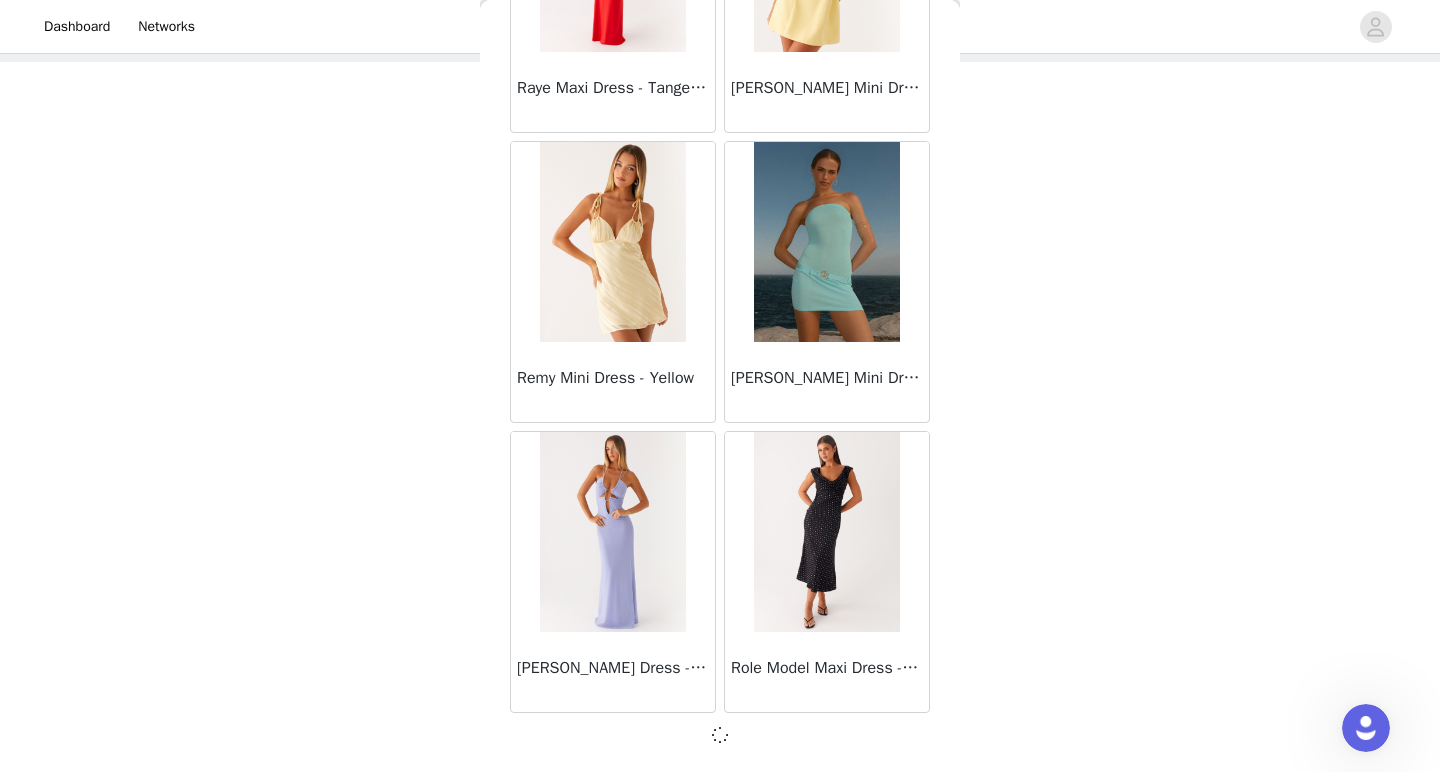 scroll, scrollTop: 48679, scrollLeft: 0, axis: vertical 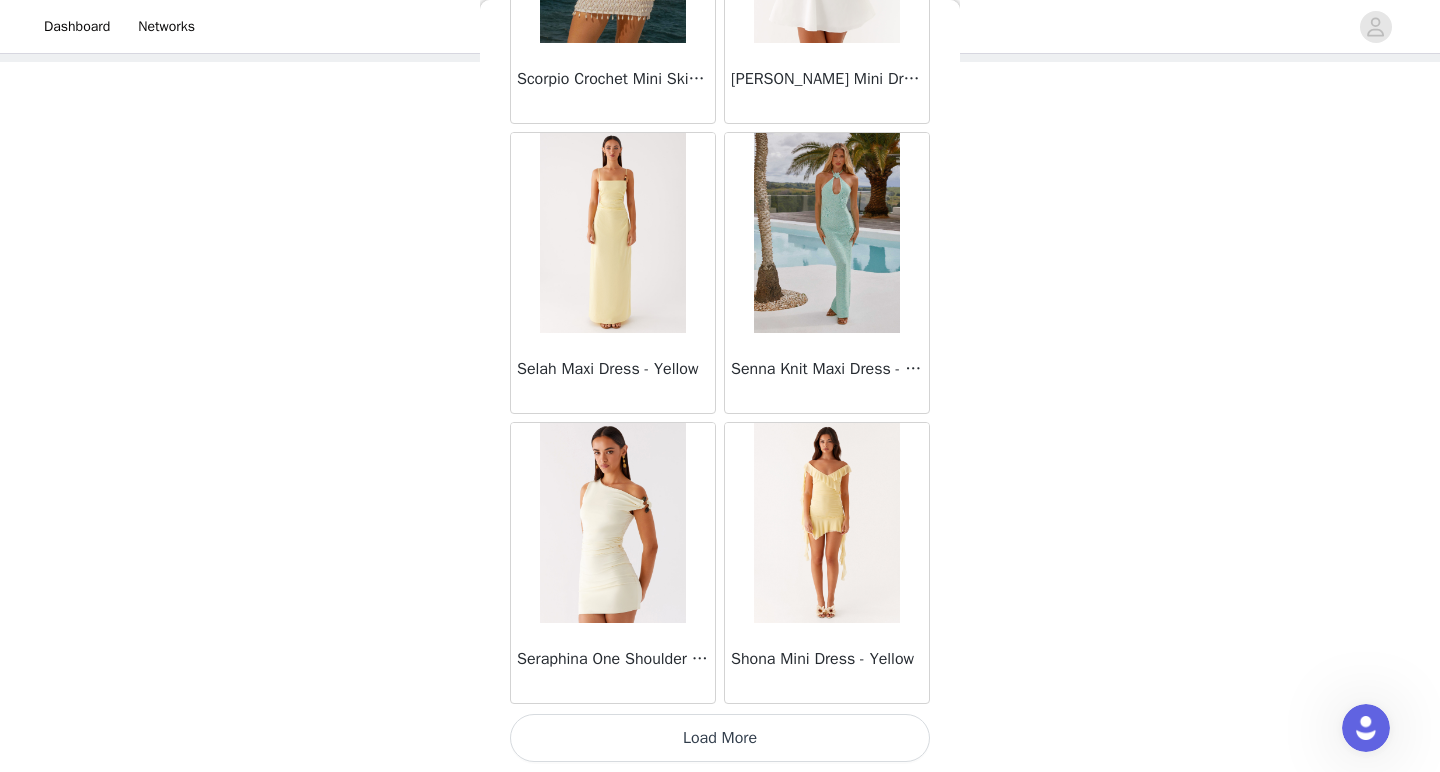 click on "Load More" at bounding box center (720, 738) 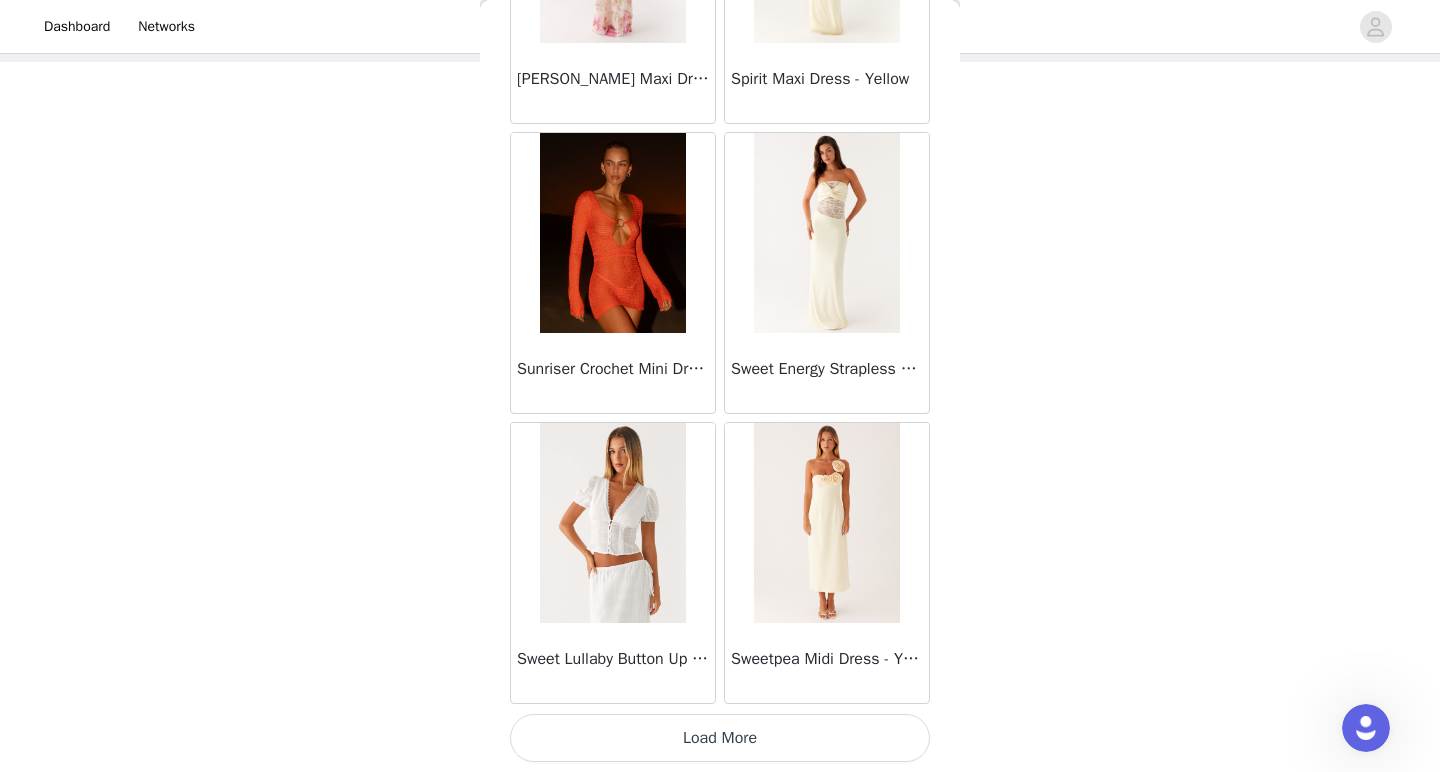 scroll, scrollTop: 54488, scrollLeft: 0, axis: vertical 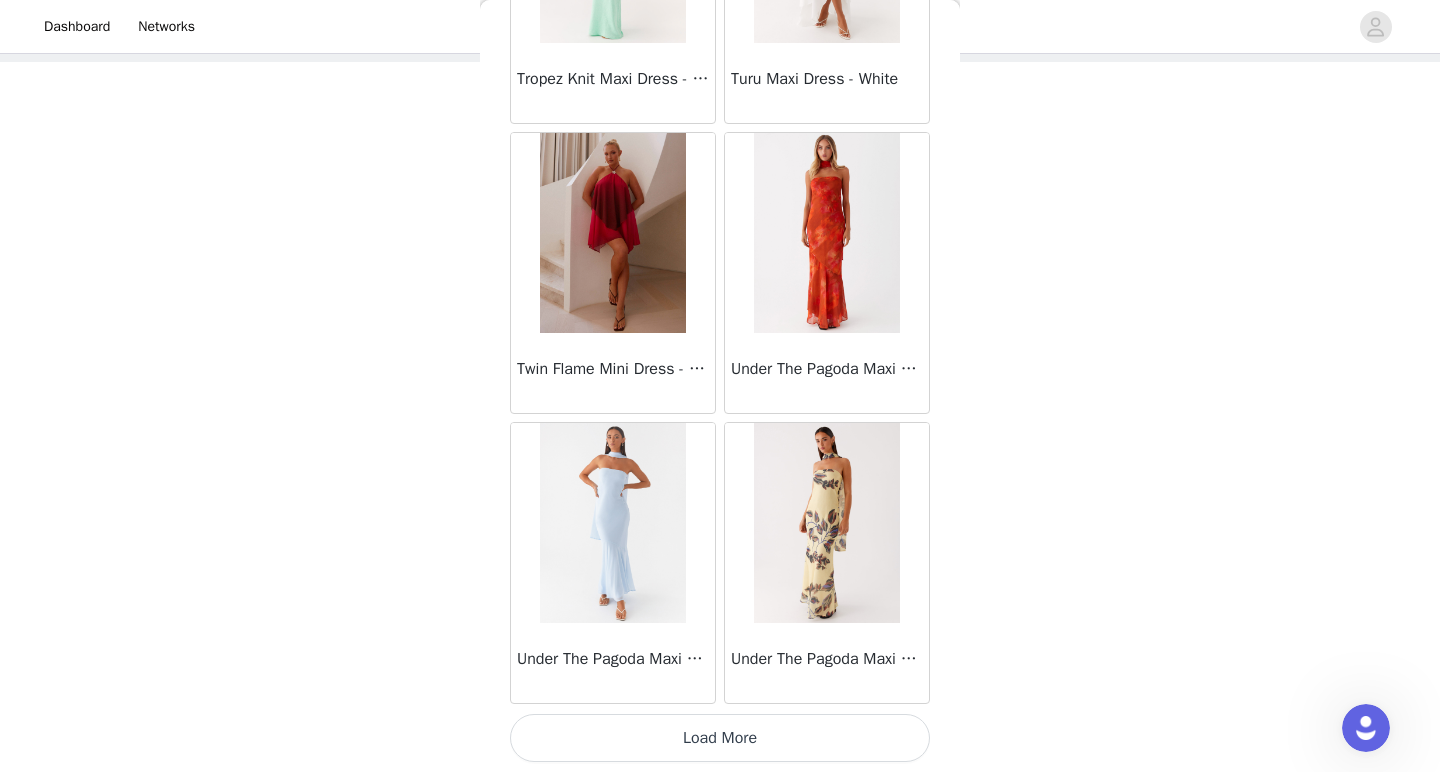 click on "Load More" at bounding box center [720, 738] 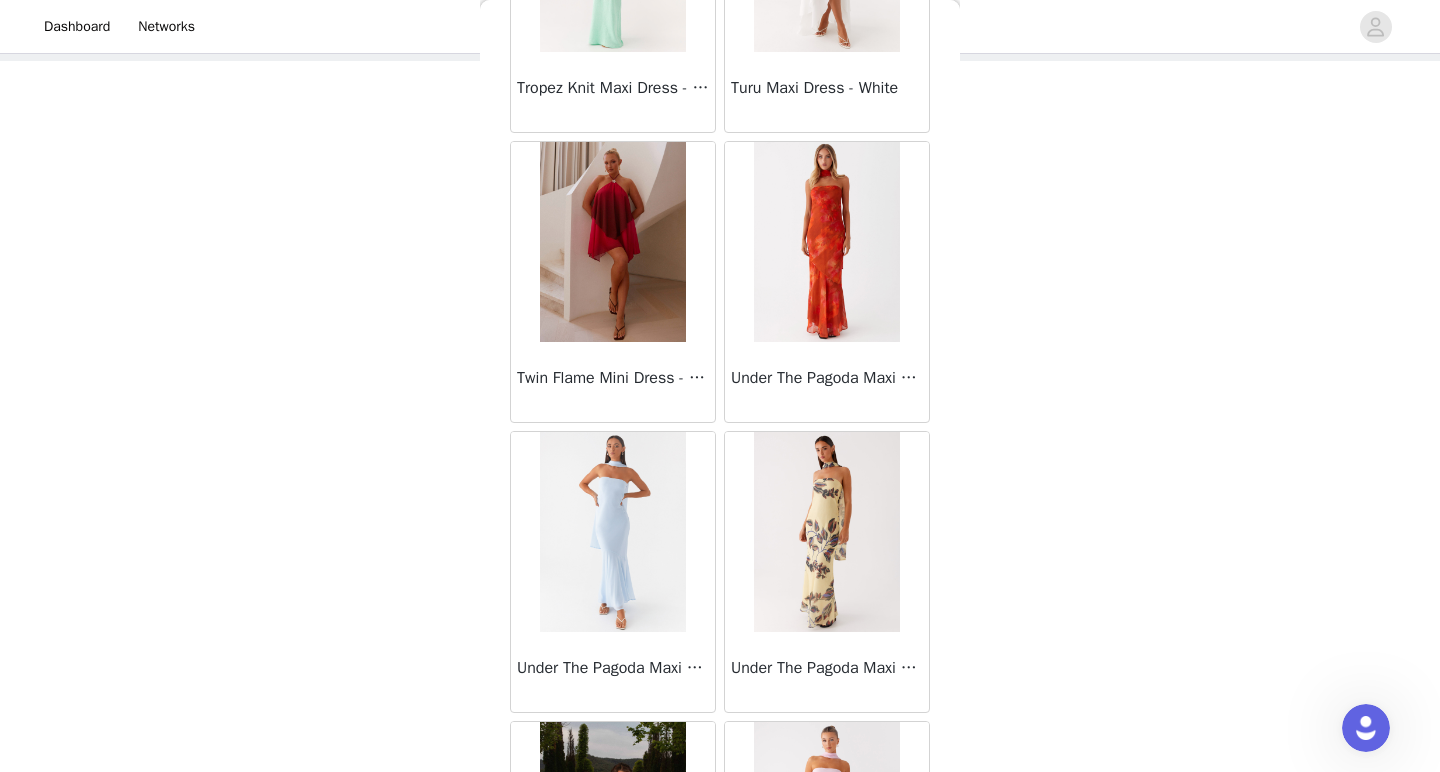scroll, scrollTop: 106, scrollLeft: 0, axis: vertical 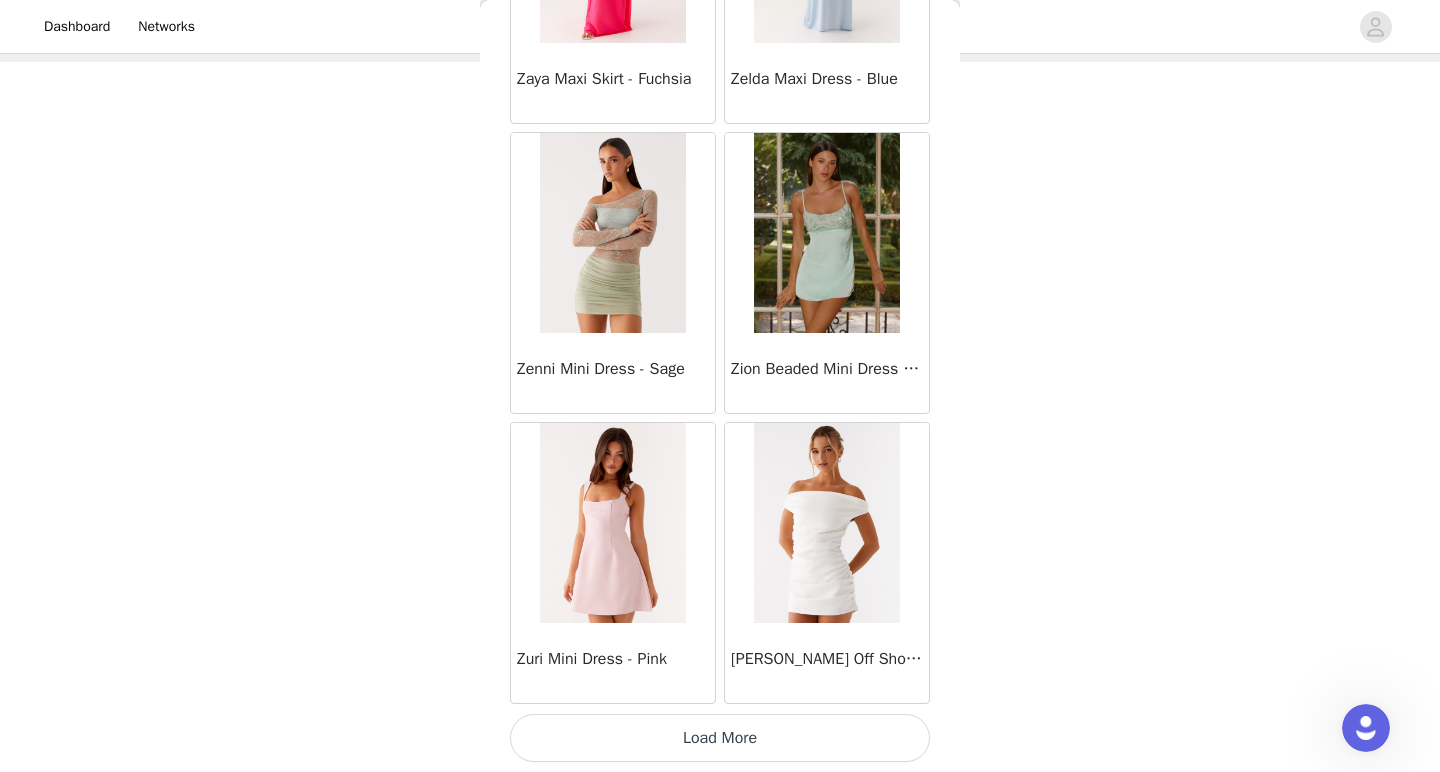 click on "Load More" at bounding box center [720, 738] 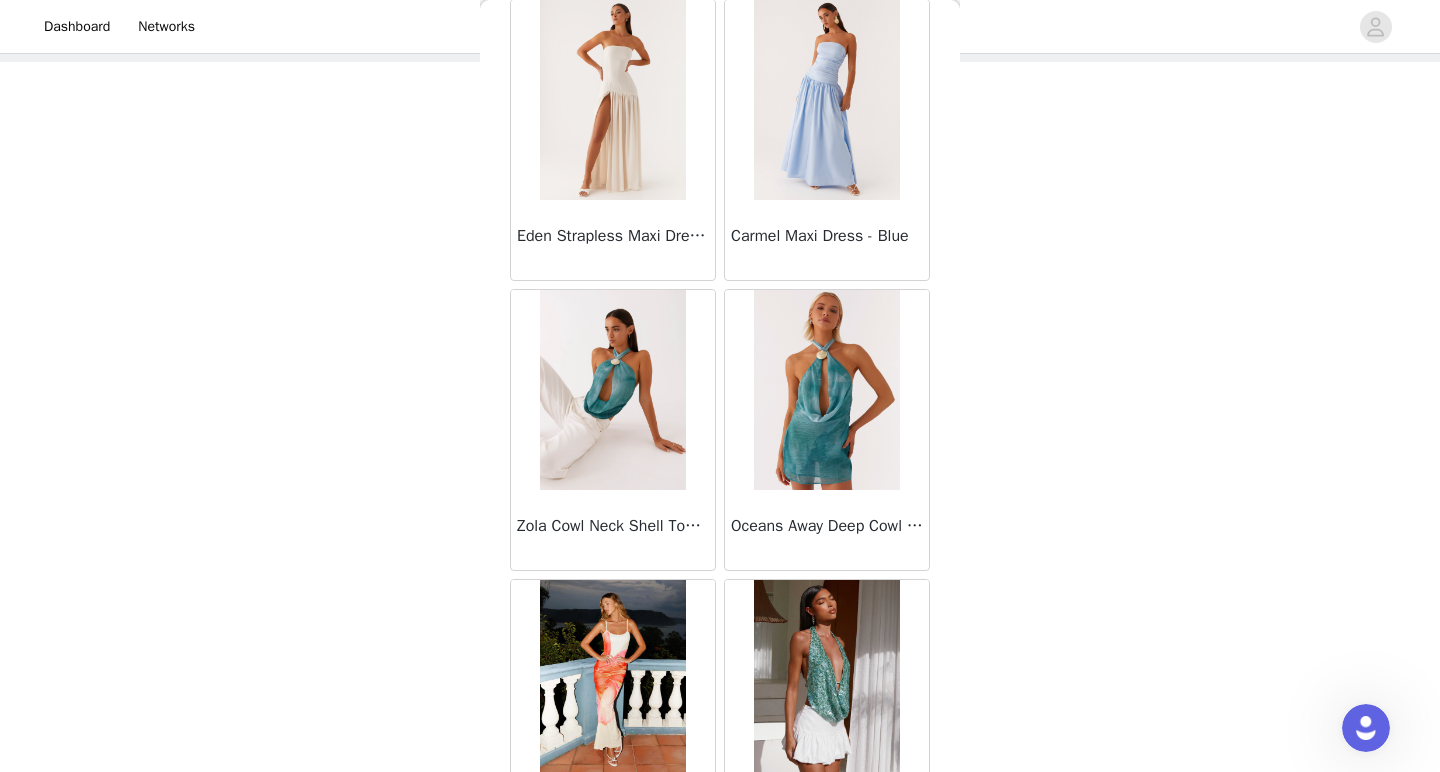 scroll, scrollTop: 61708, scrollLeft: 0, axis: vertical 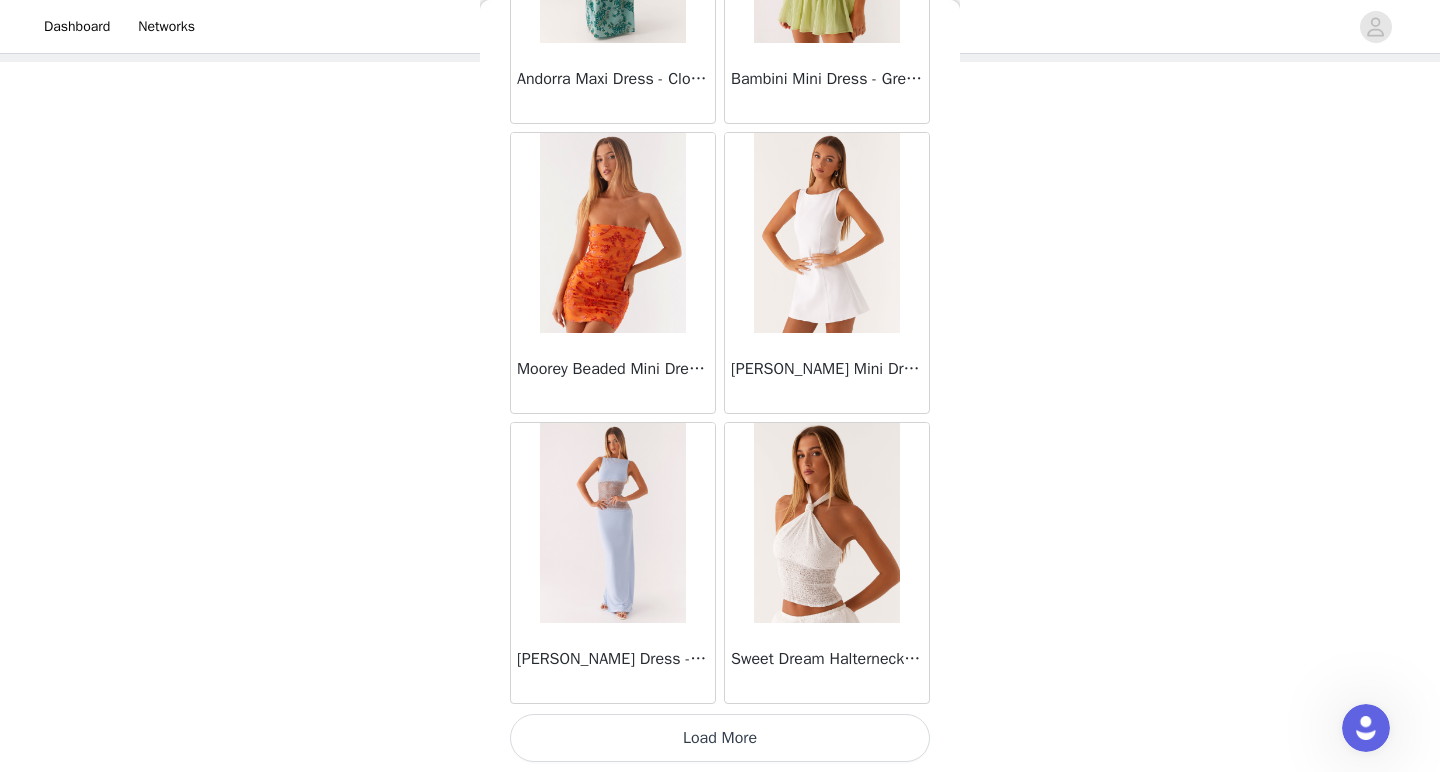 click on "Load More" at bounding box center [720, 738] 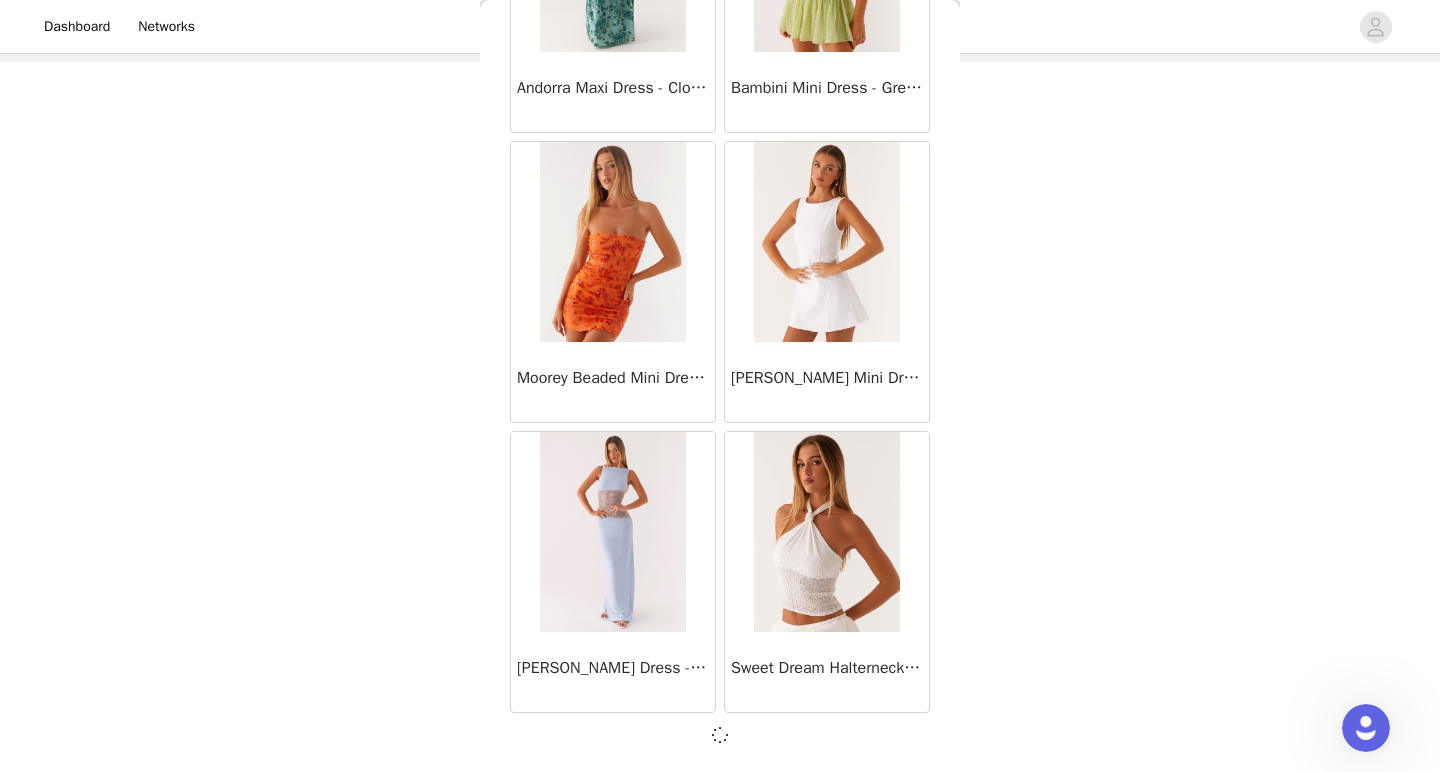 scroll, scrollTop: 63179, scrollLeft: 0, axis: vertical 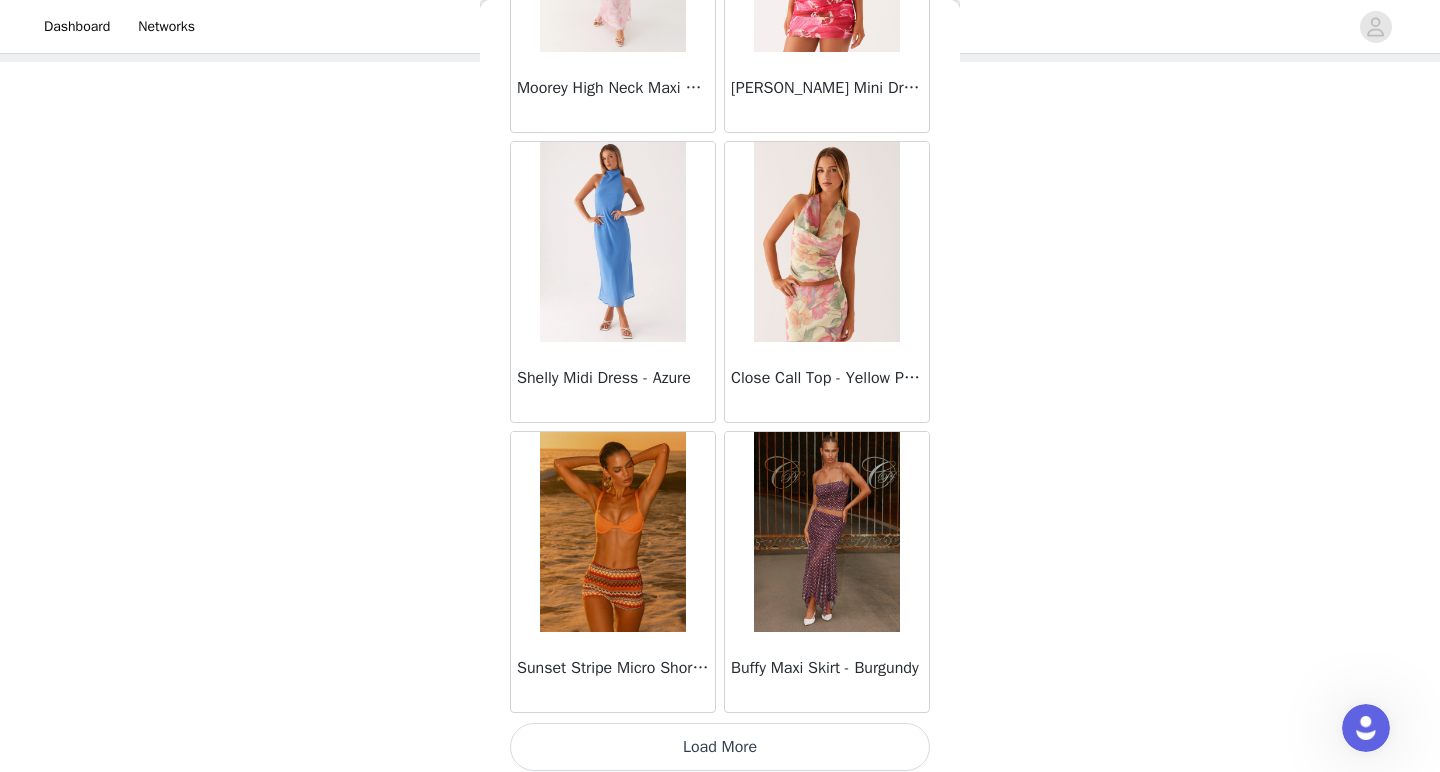 click on "Load More" at bounding box center (720, 747) 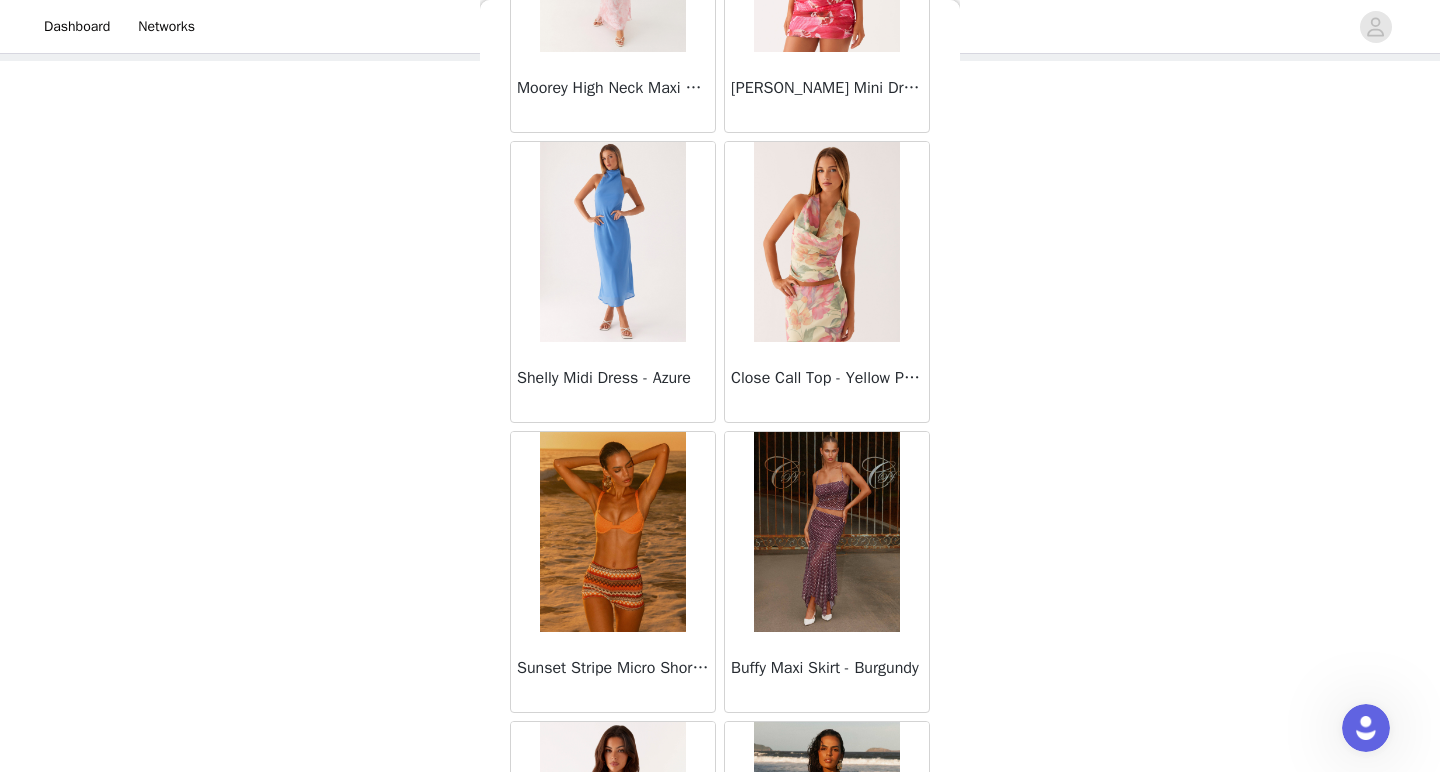 scroll, scrollTop: 100, scrollLeft: 0, axis: vertical 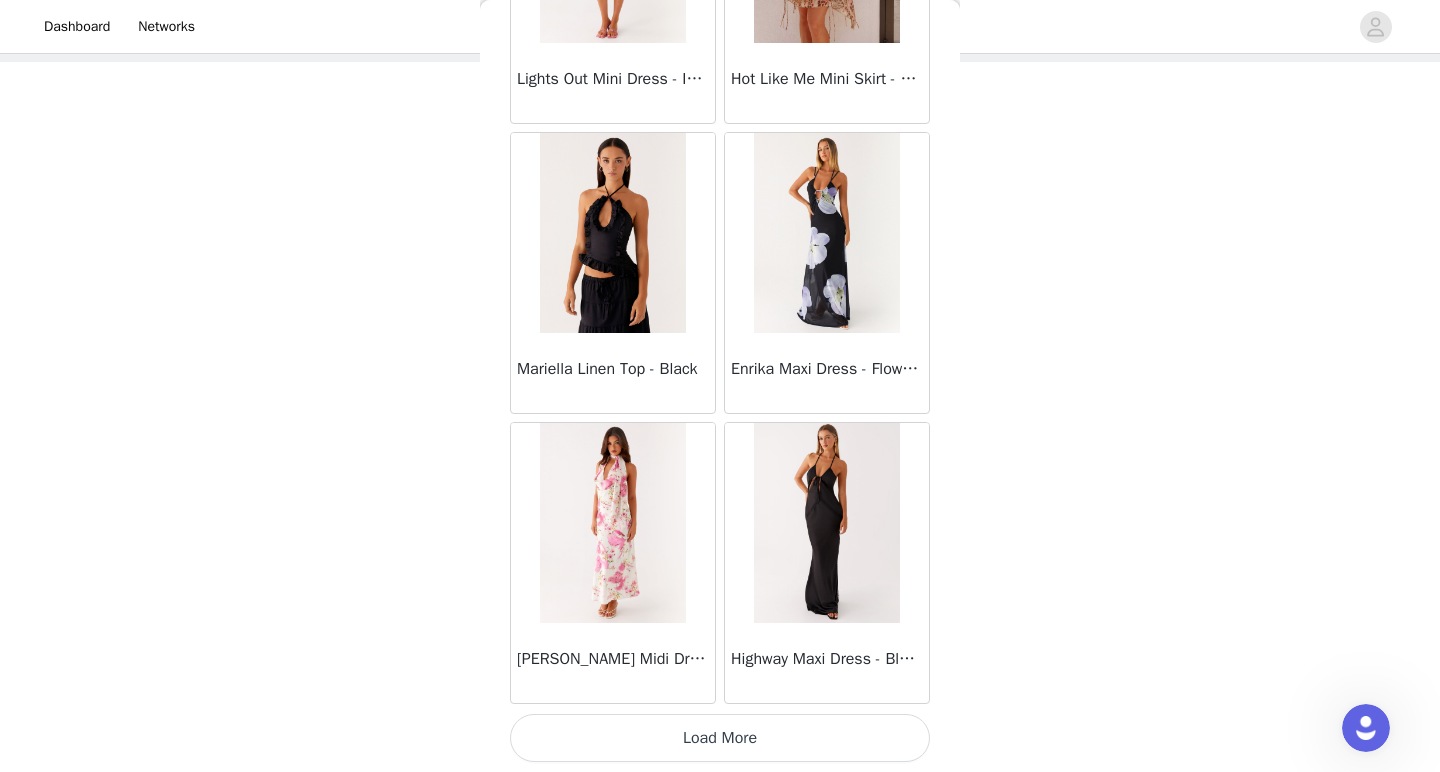 click on "Load More" at bounding box center [720, 738] 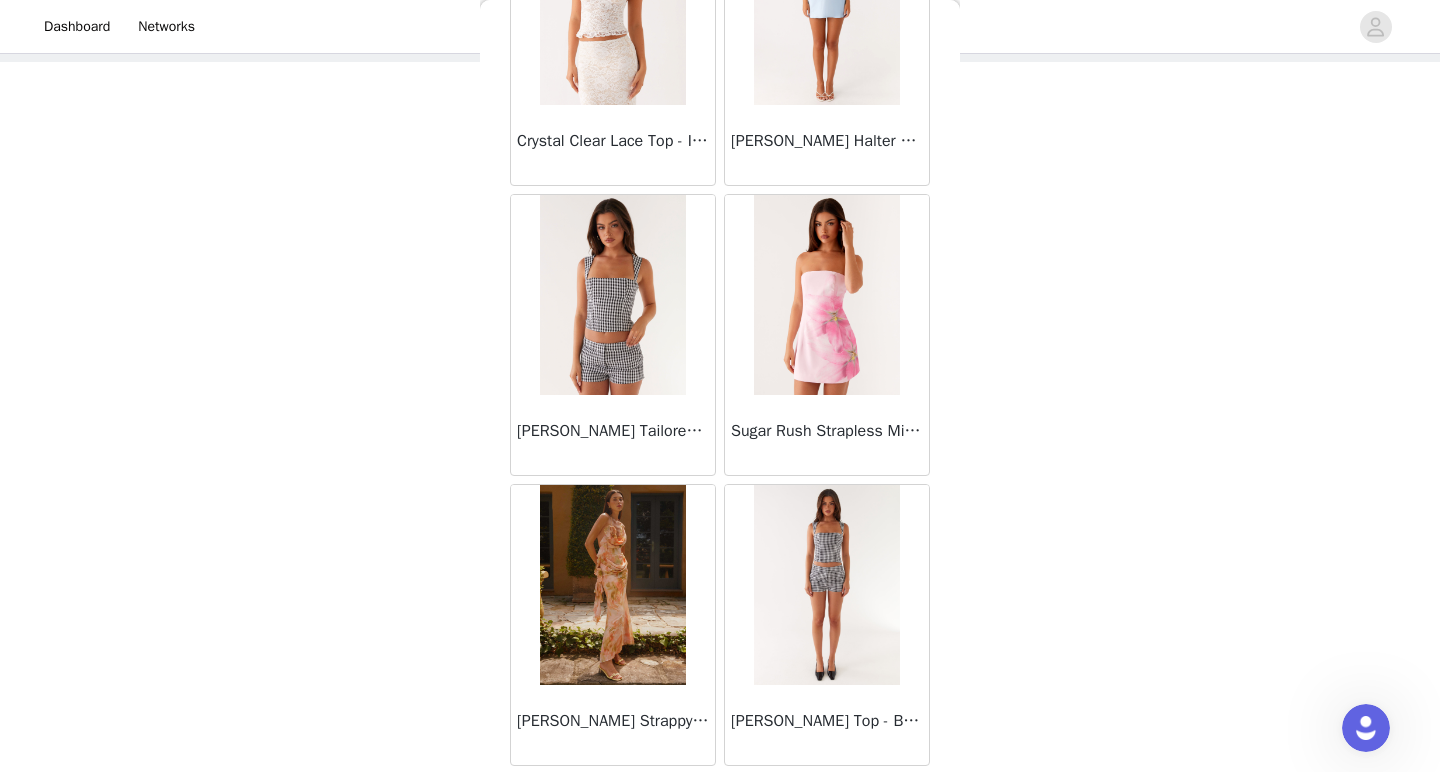 scroll, scrollTop: 71519, scrollLeft: 0, axis: vertical 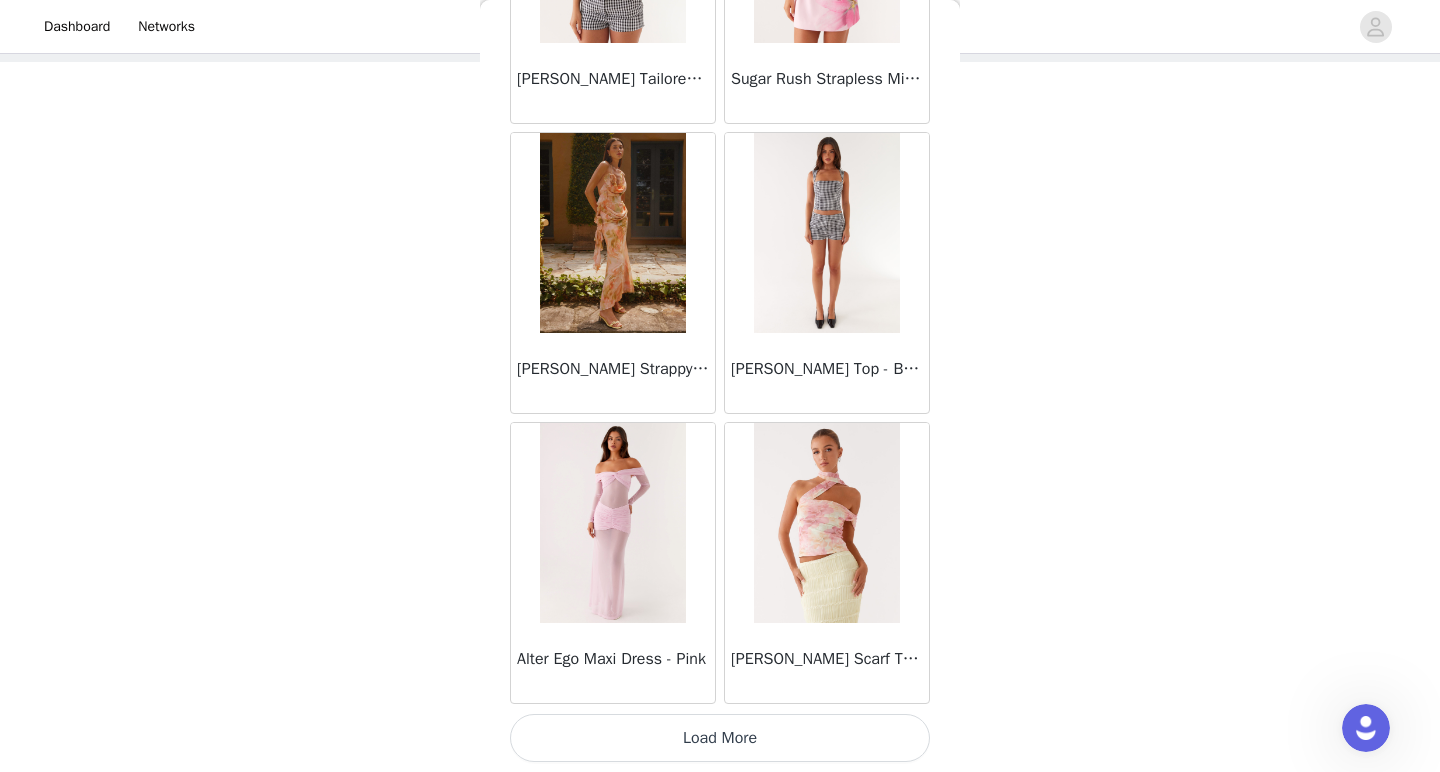 click on "Load More" at bounding box center (720, 738) 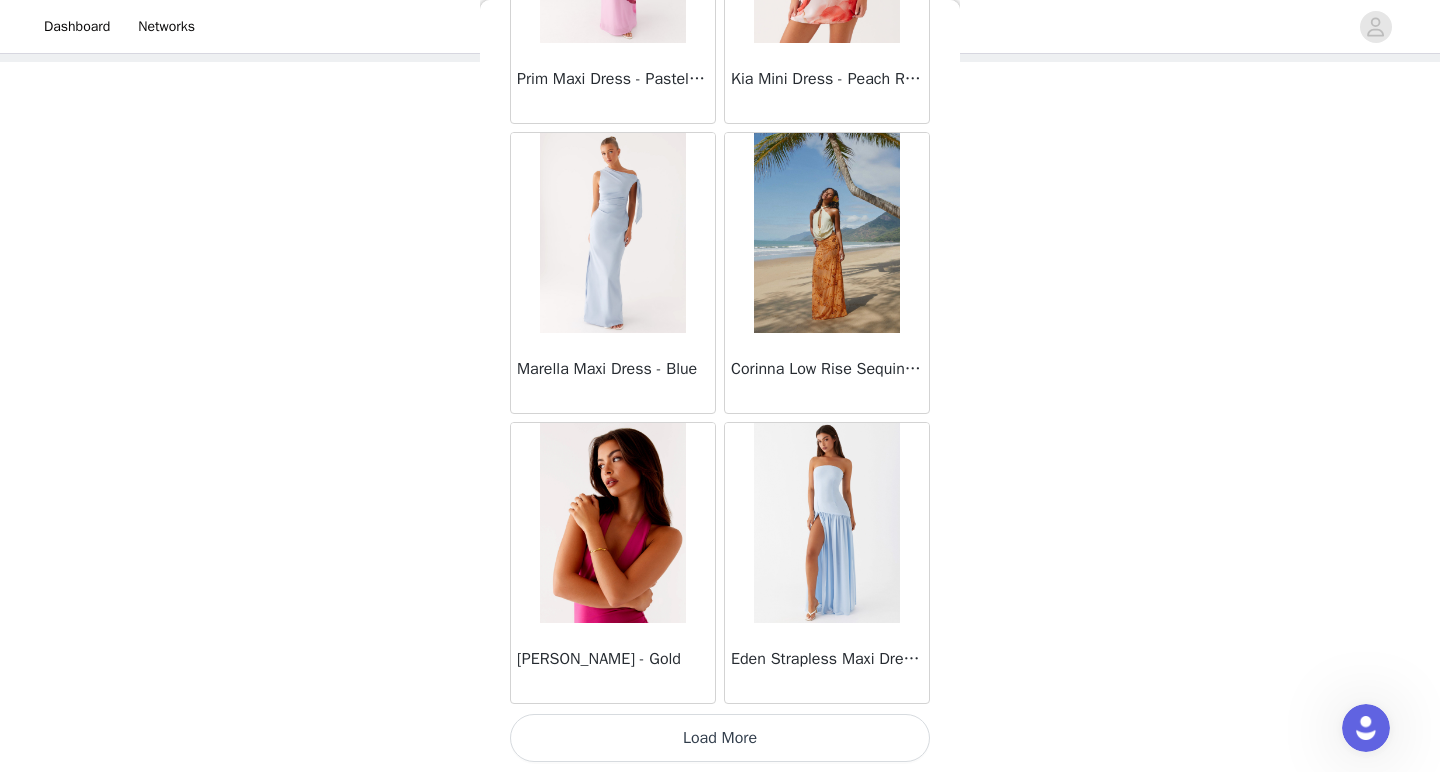 scroll, scrollTop: 74788, scrollLeft: 0, axis: vertical 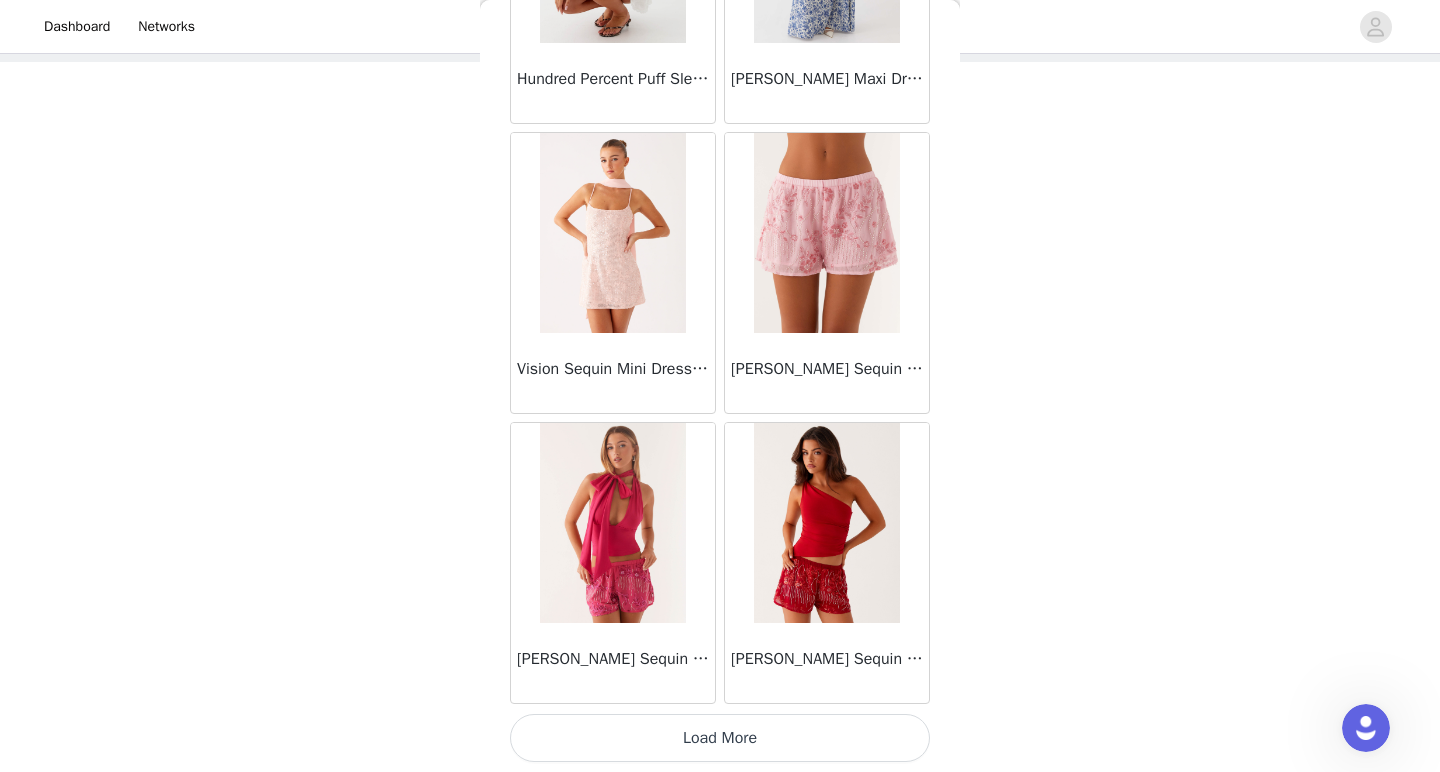 click on "Load More" at bounding box center [720, 738] 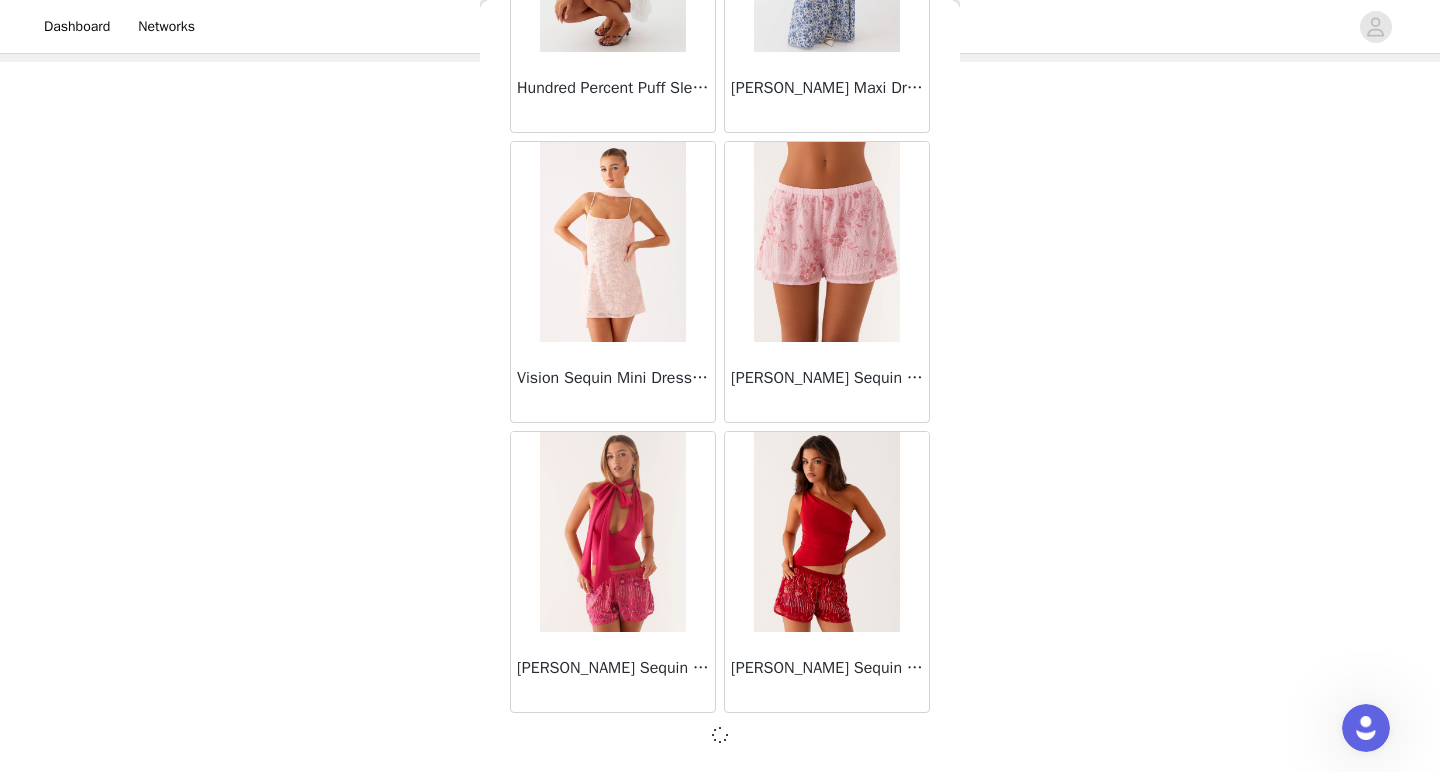 scroll, scrollTop: 77679, scrollLeft: 0, axis: vertical 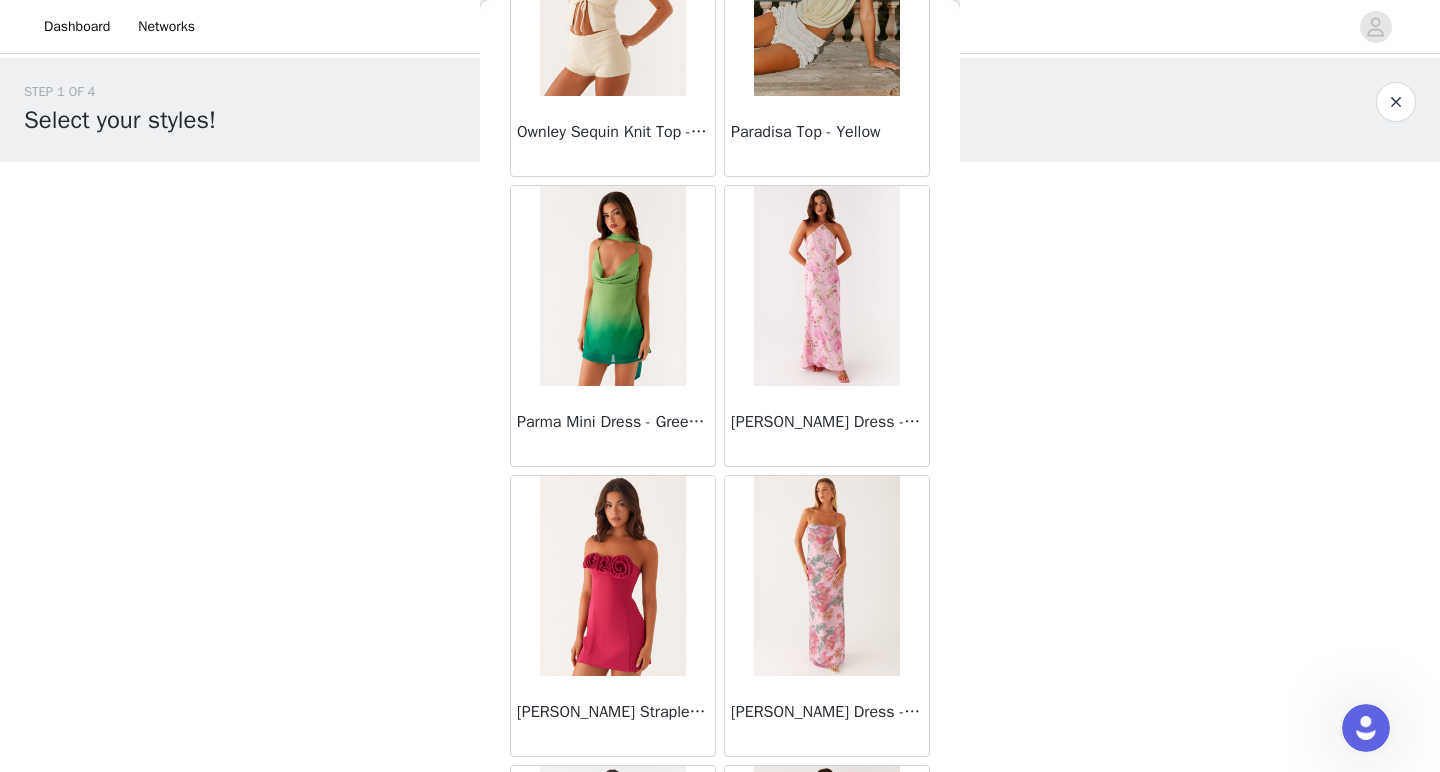 click at bounding box center (612, 576) 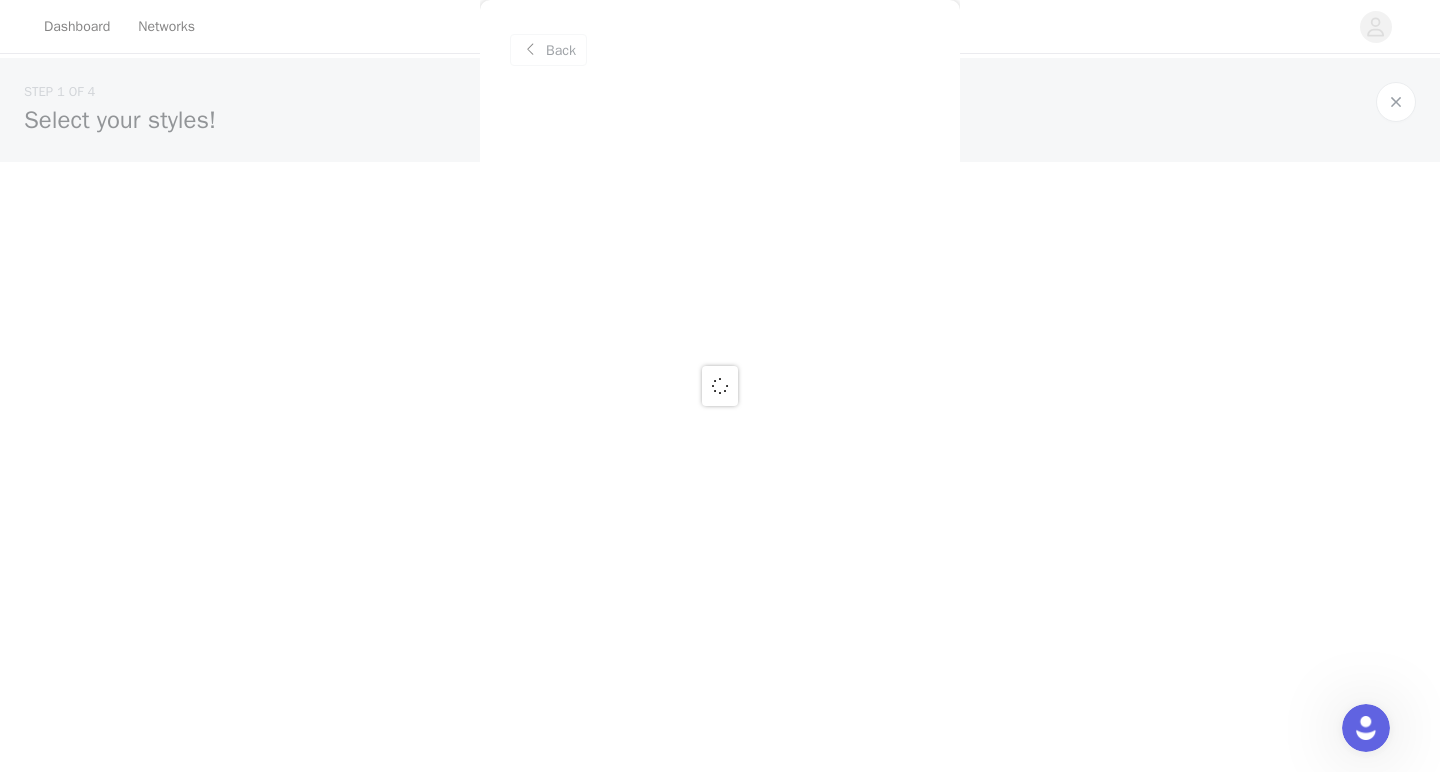 scroll, scrollTop: 0, scrollLeft: 0, axis: both 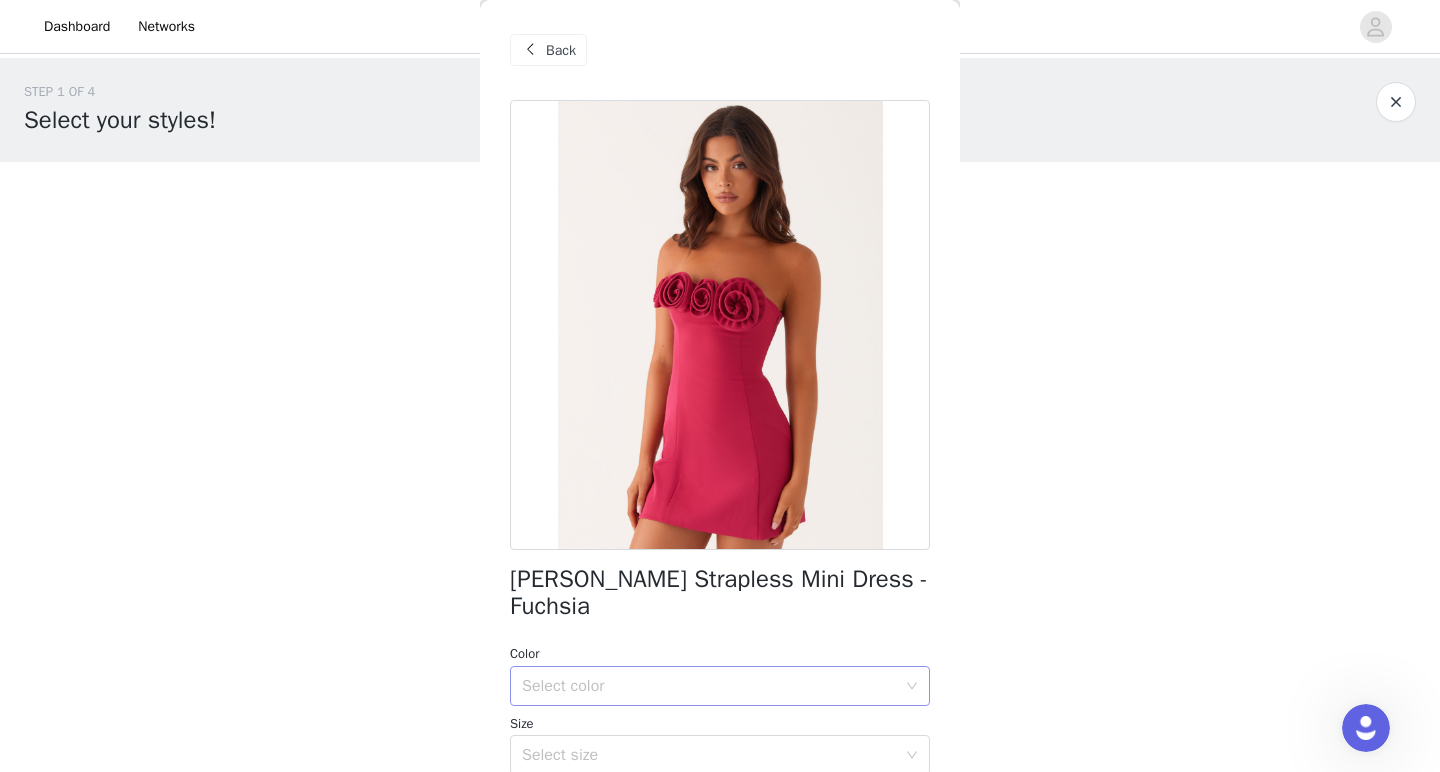 click on "Select color" at bounding box center [709, 686] 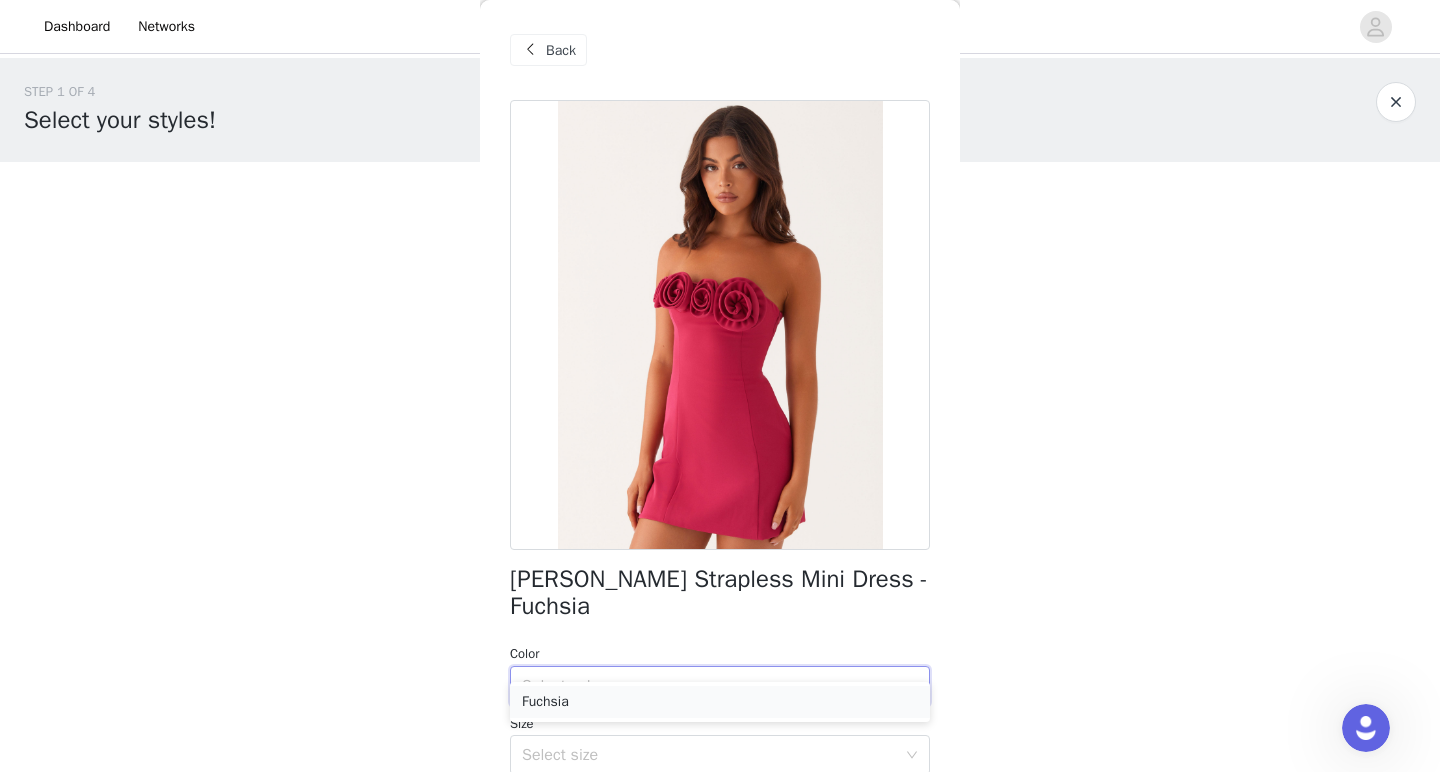 click on "Fuchsia" at bounding box center [720, 702] 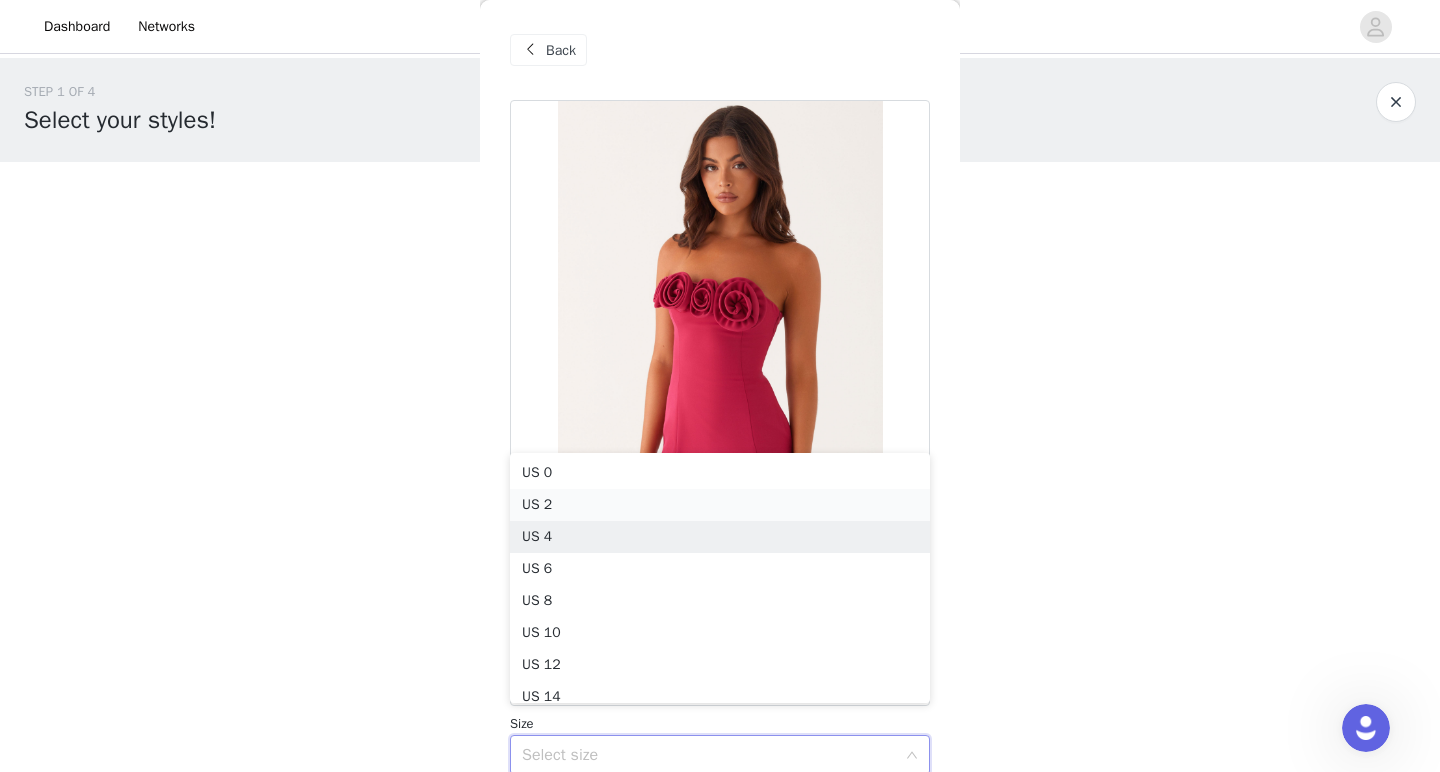 click on "US 2" at bounding box center [720, 505] 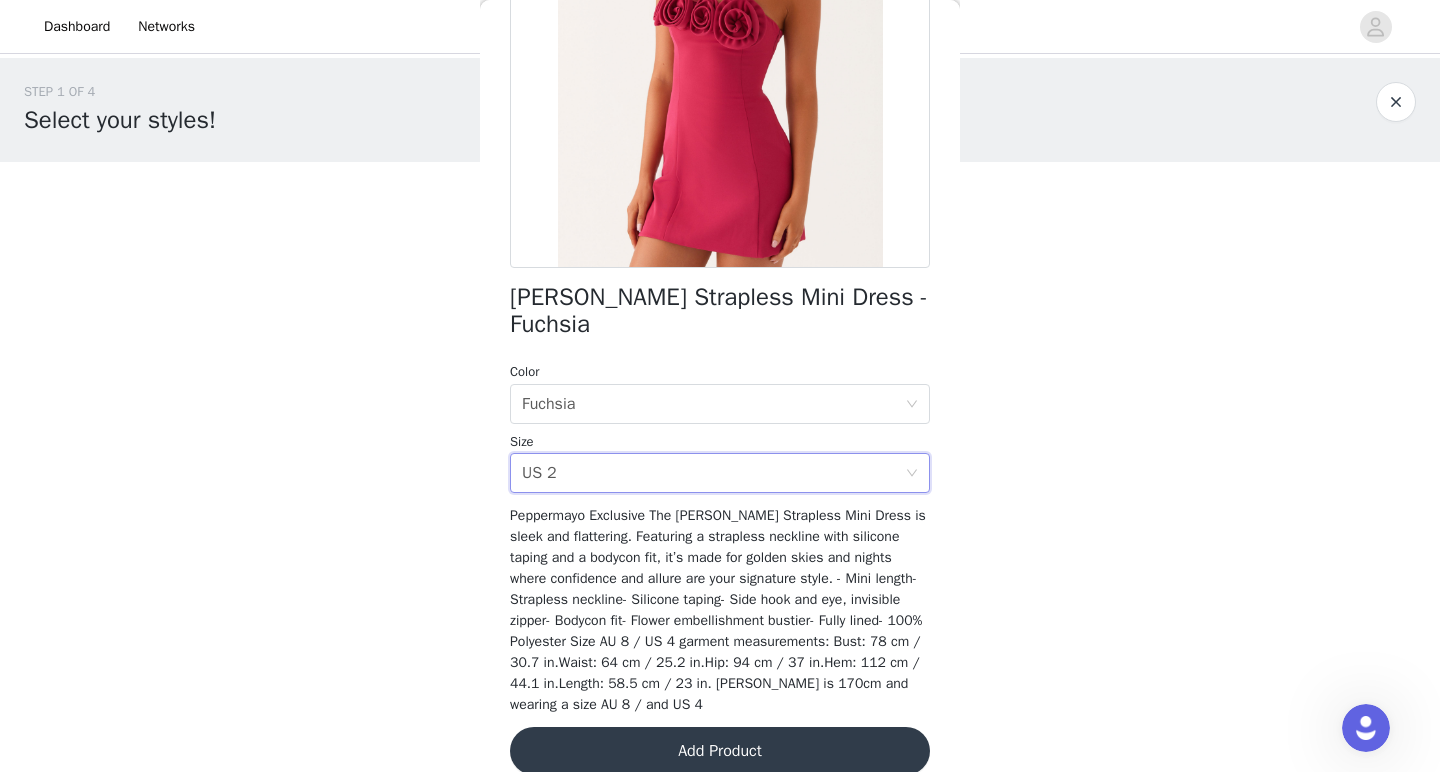 scroll, scrollTop: 281, scrollLeft: 0, axis: vertical 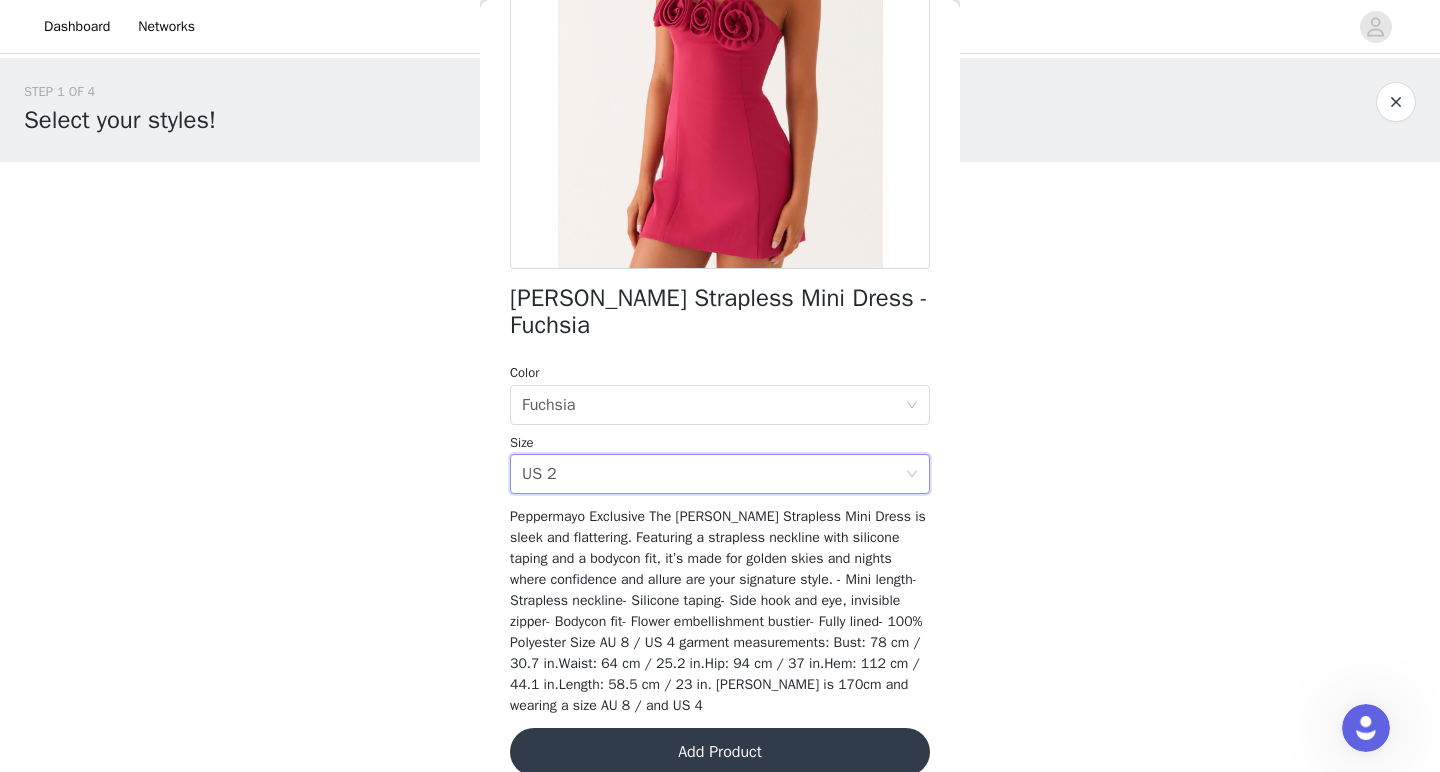click on "Add Product" at bounding box center (720, 752) 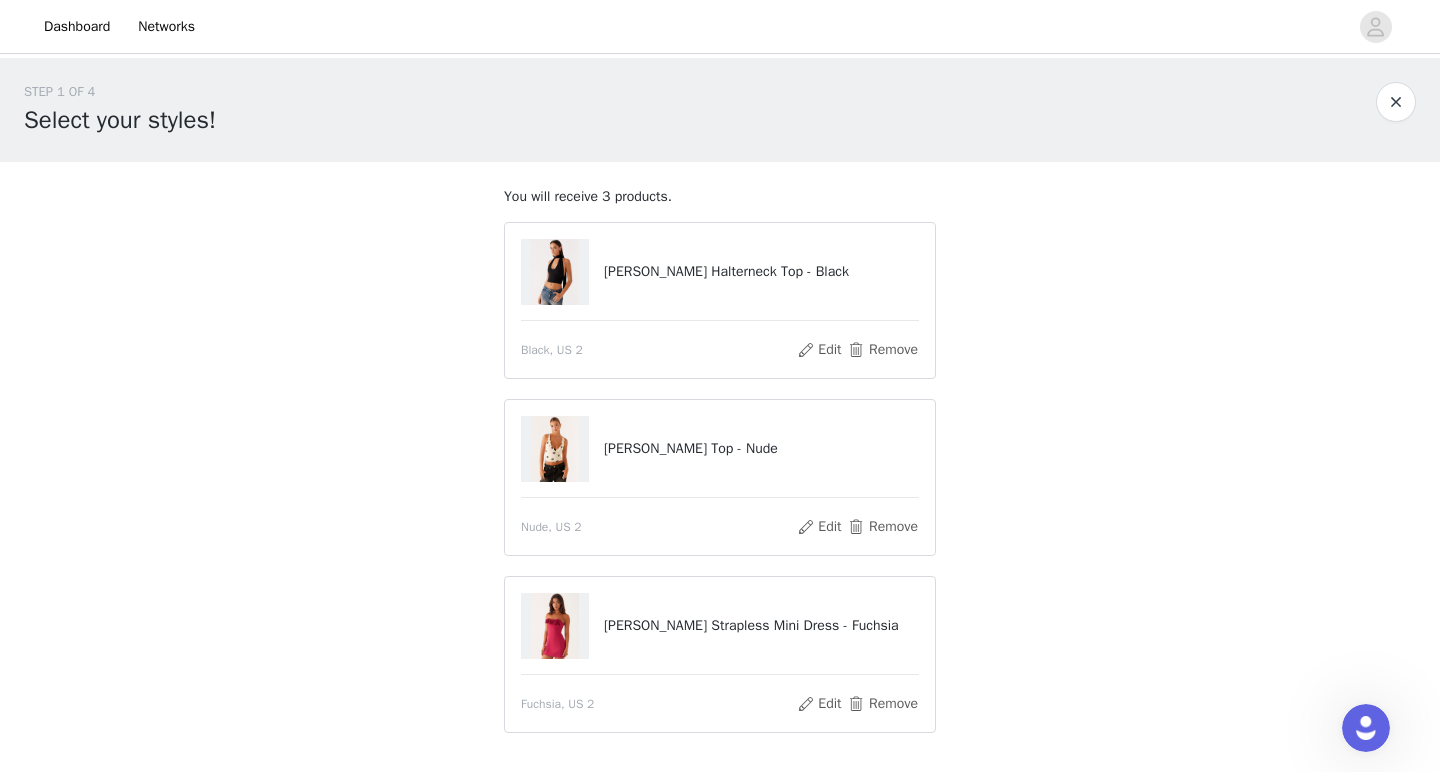 click on "Chrysta Halterneck Top - Black" at bounding box center (761, 271) 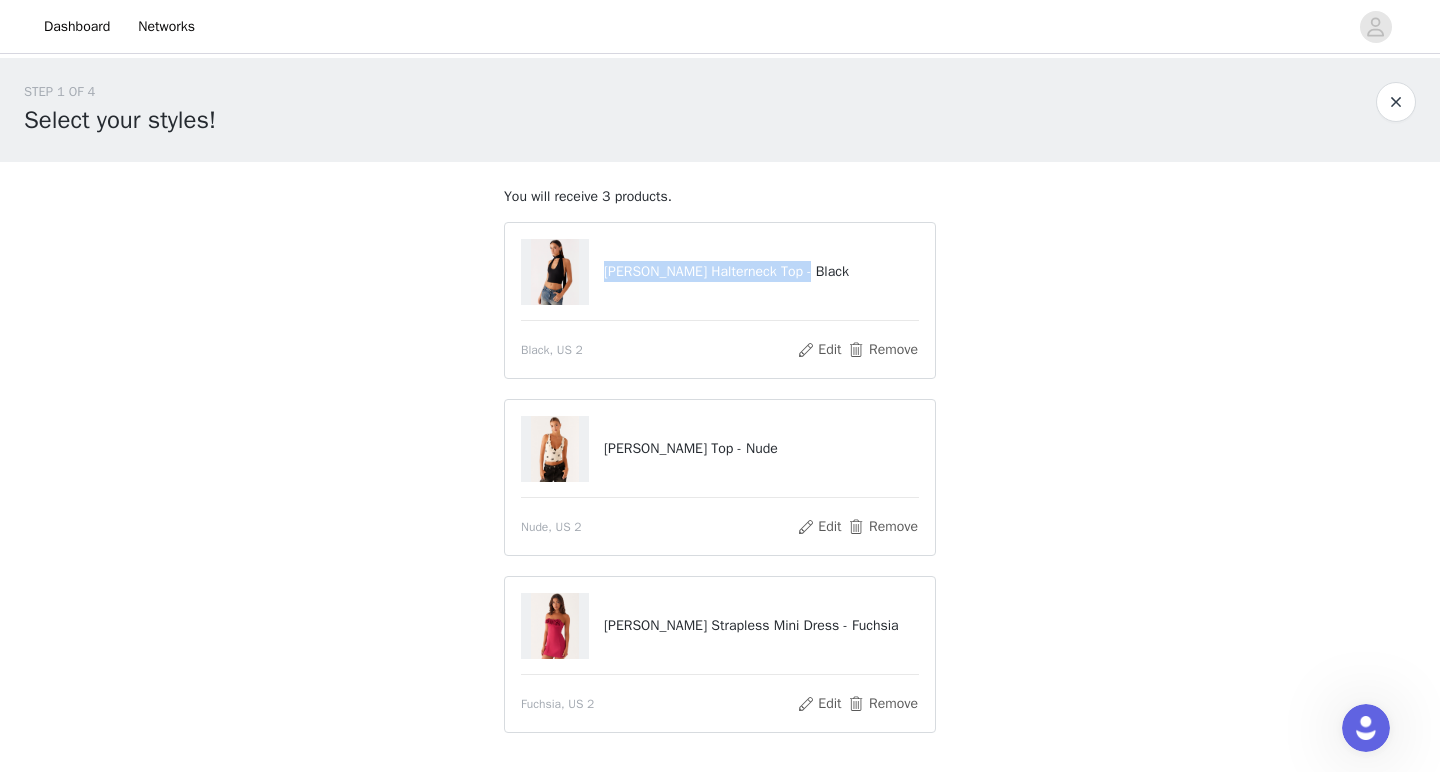 drag, startPoint x: 819, startPoint y: 270, endPoint x: 602, endPoint y: 272, distance: 217.00922 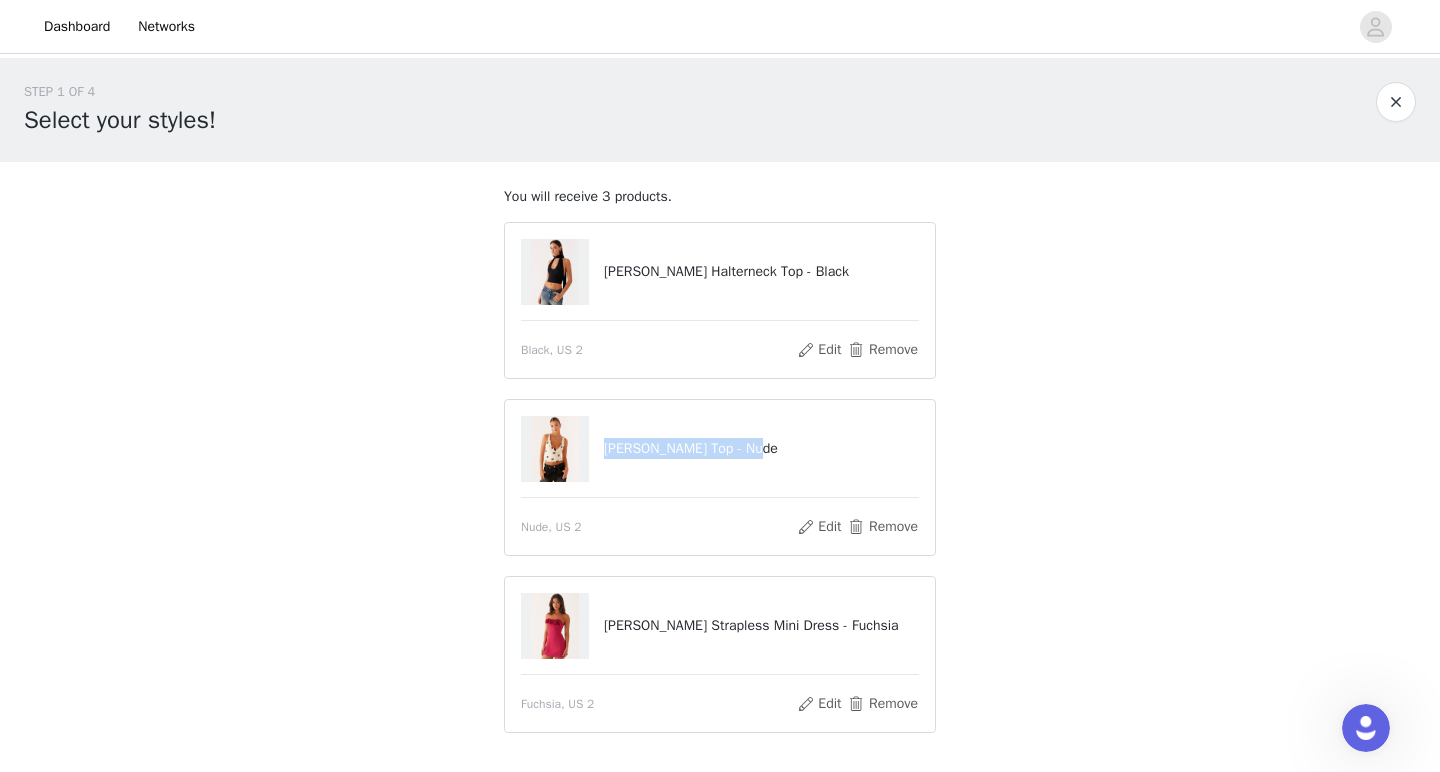 drag, startPoint x: 768, startPoint y: 447, endPoint x: 603, endPoint y: 440, distance: 165.14842 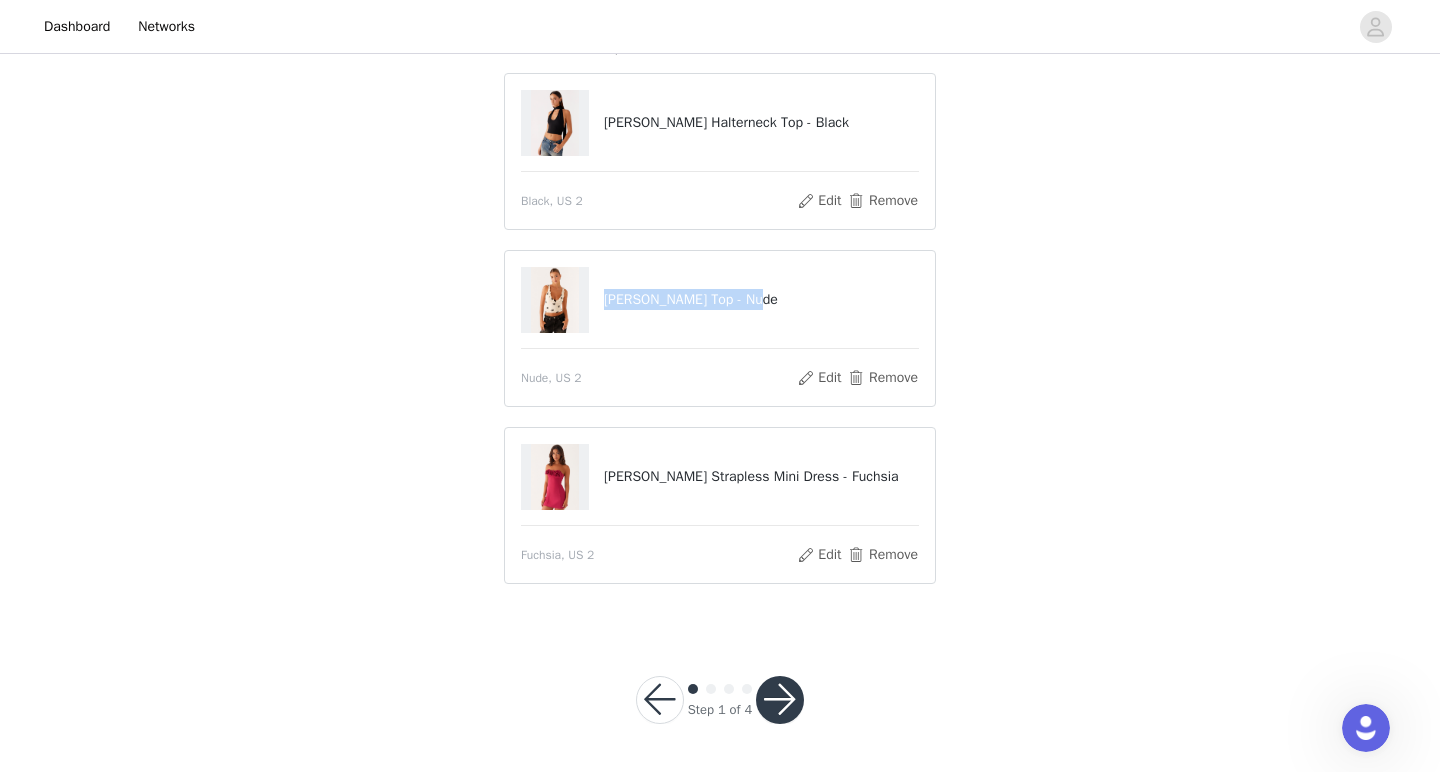 scroll, scrollTop: 148, scrollLeft: 0, axis: vertical 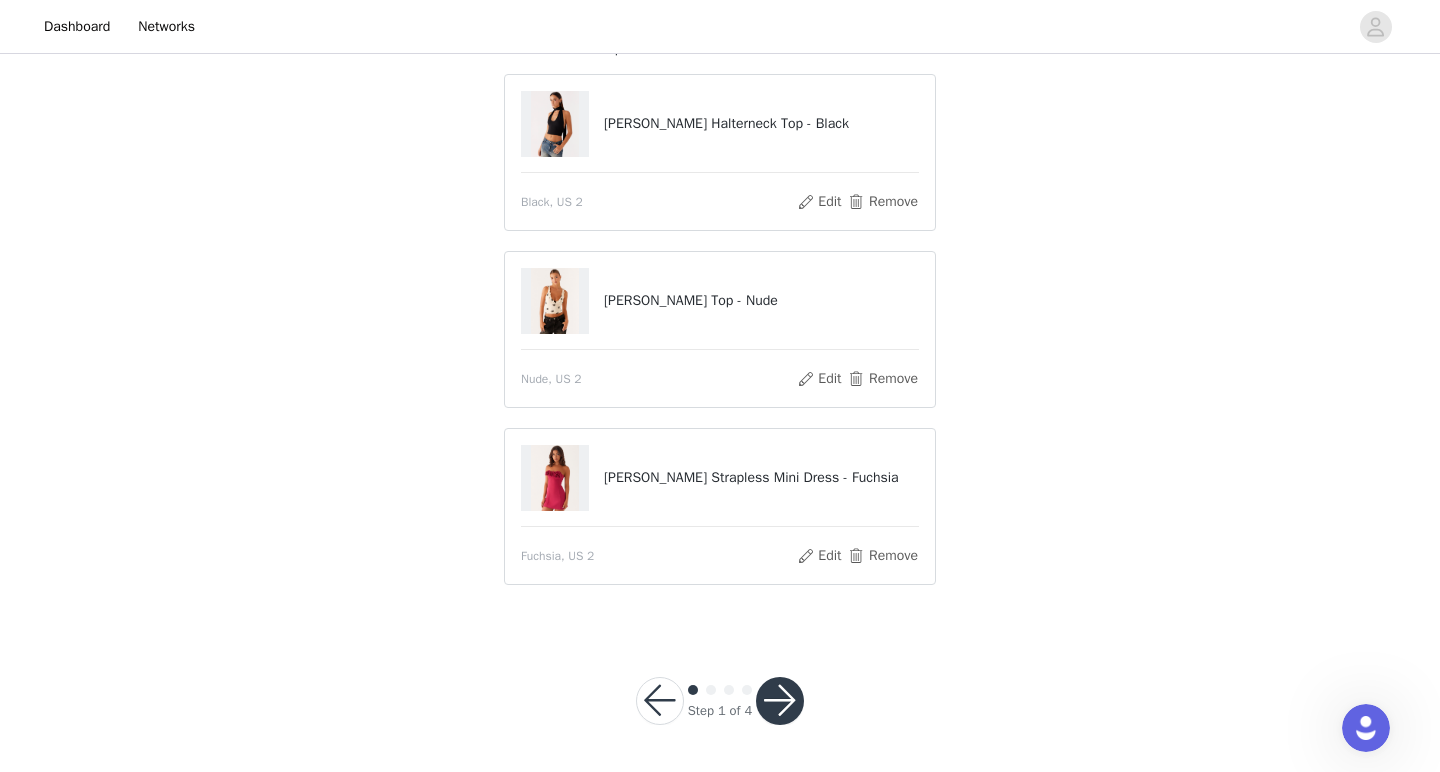 click on "Step 1 of 4" at bounding box center [720, 701] 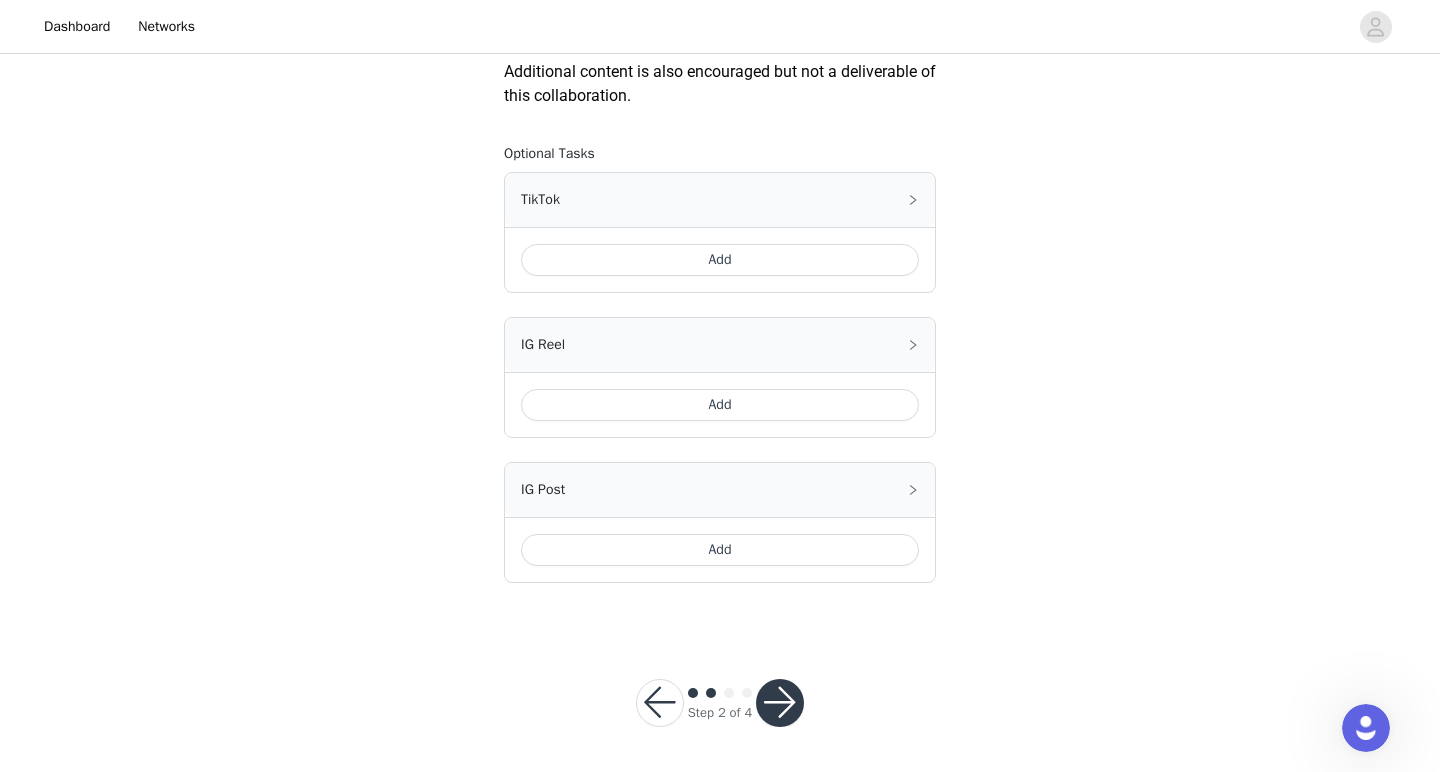 scroll, scrollTop: 1172, scrollLeft: 0, axis: vertical 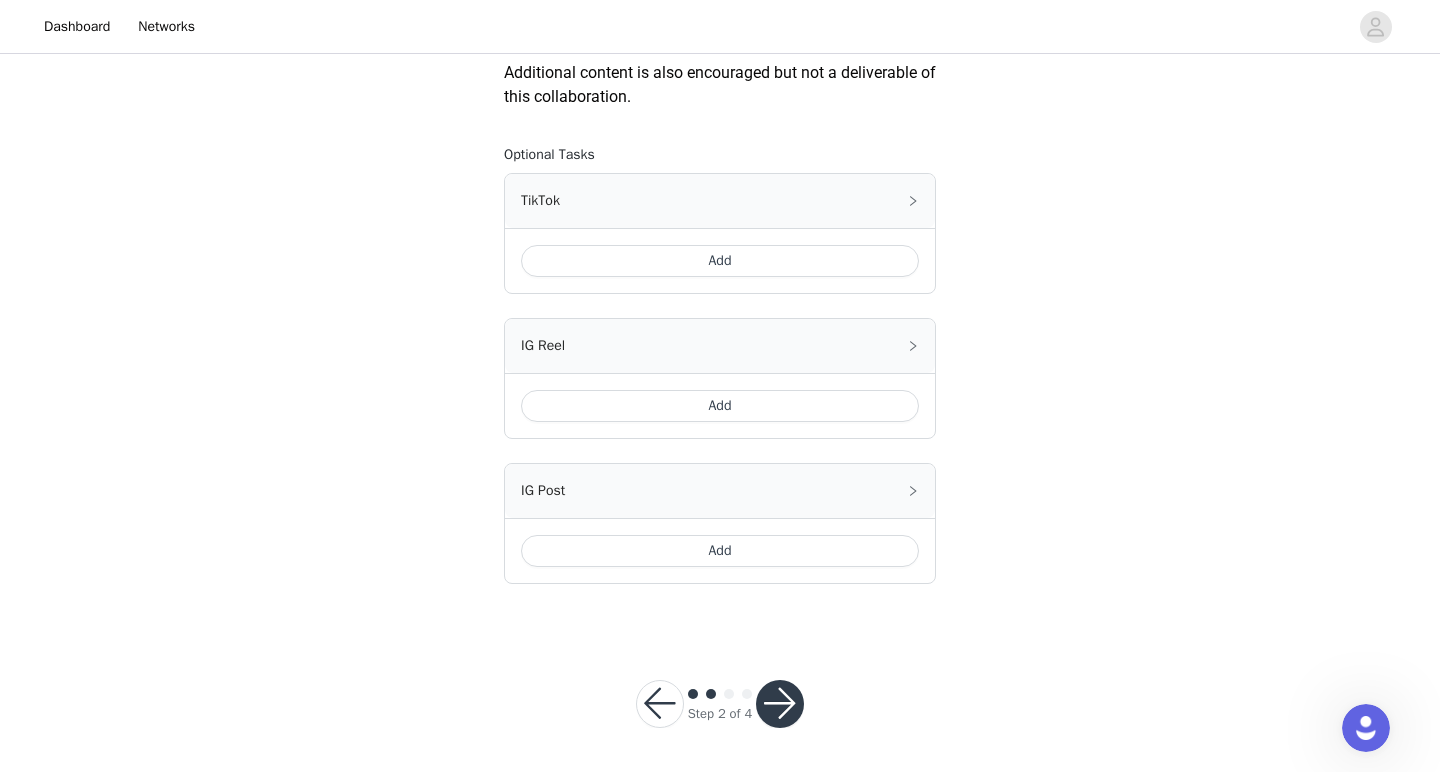 click at bounding box center [780, 704] 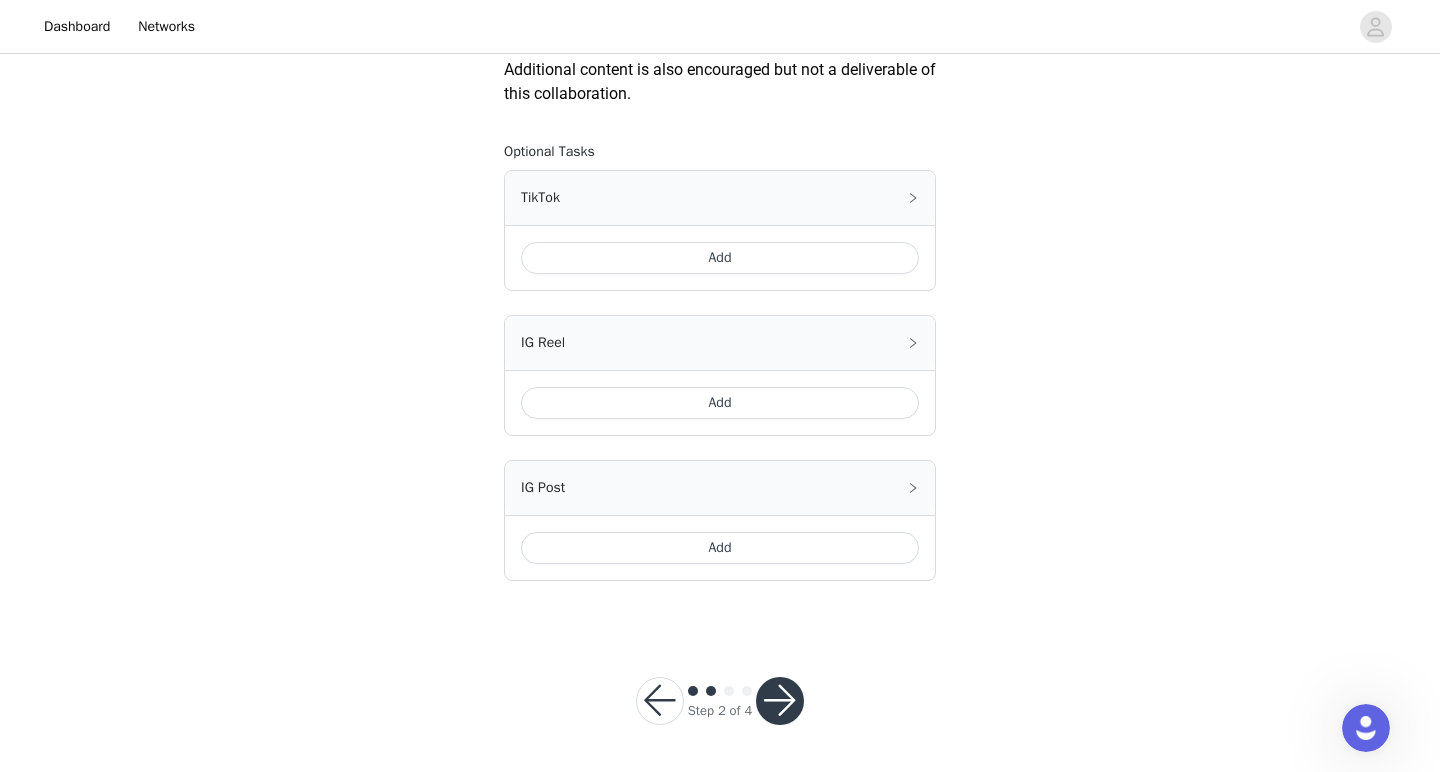 scroll, scrollTop: 1172, scrollLeft: 0, axis: vertical 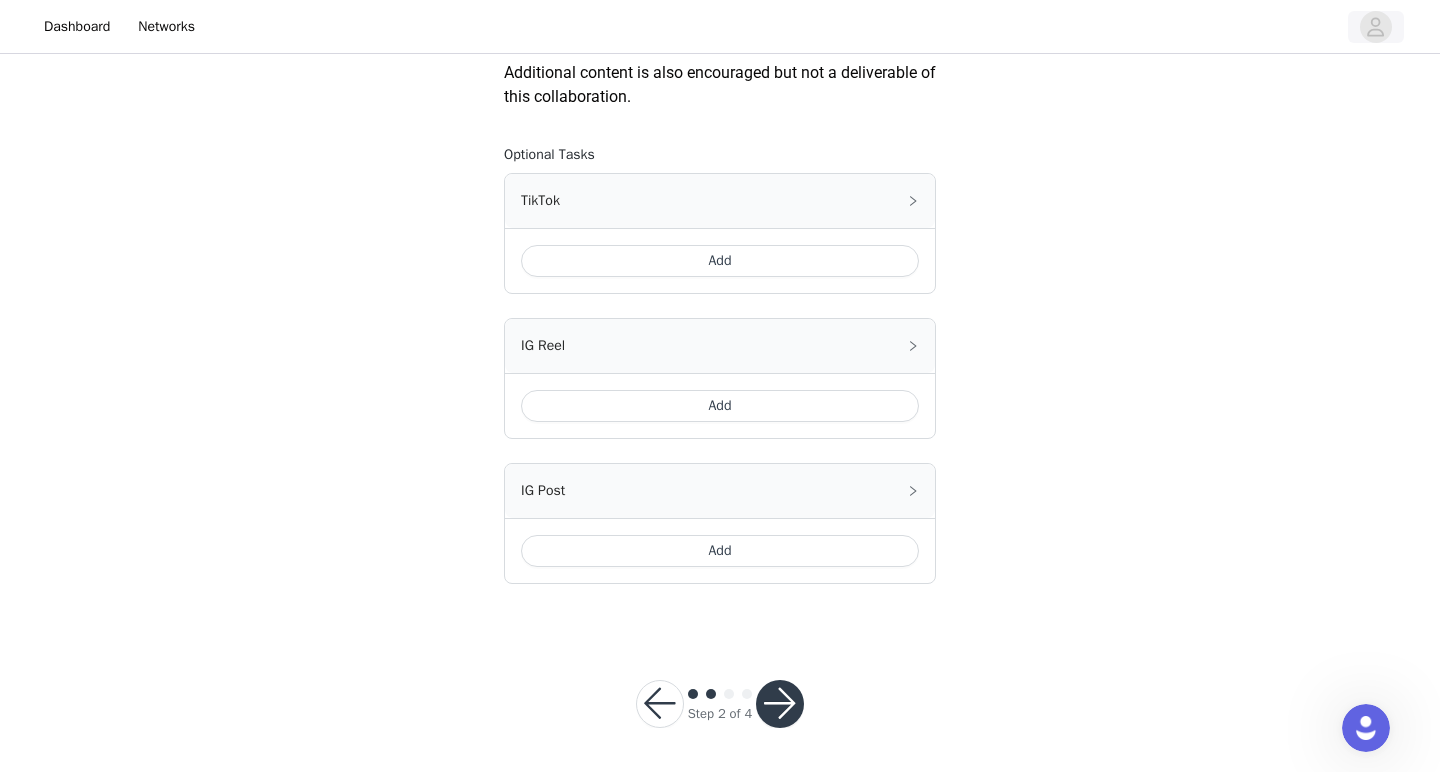 click 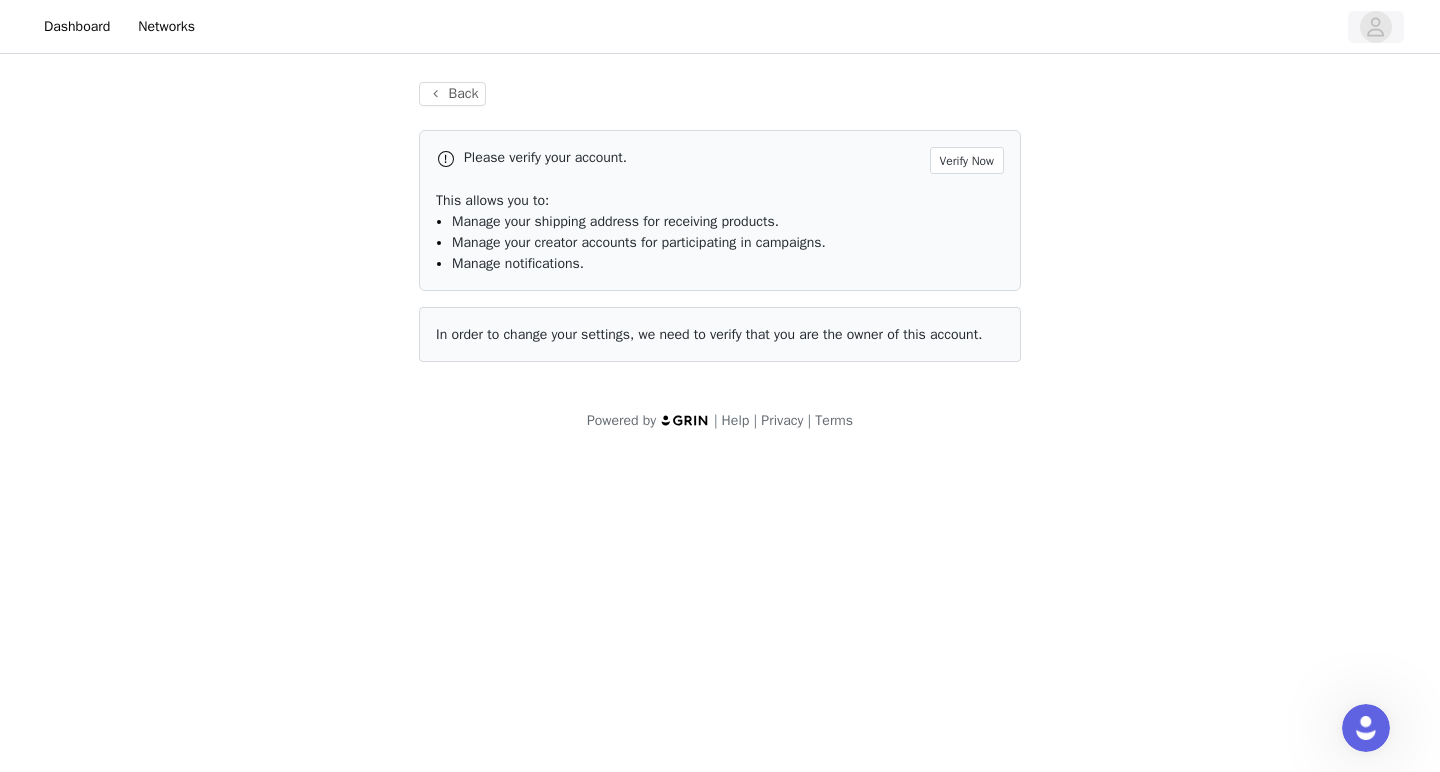 scroll, scrollTop: 0, scrollLeft: 0, axis: both 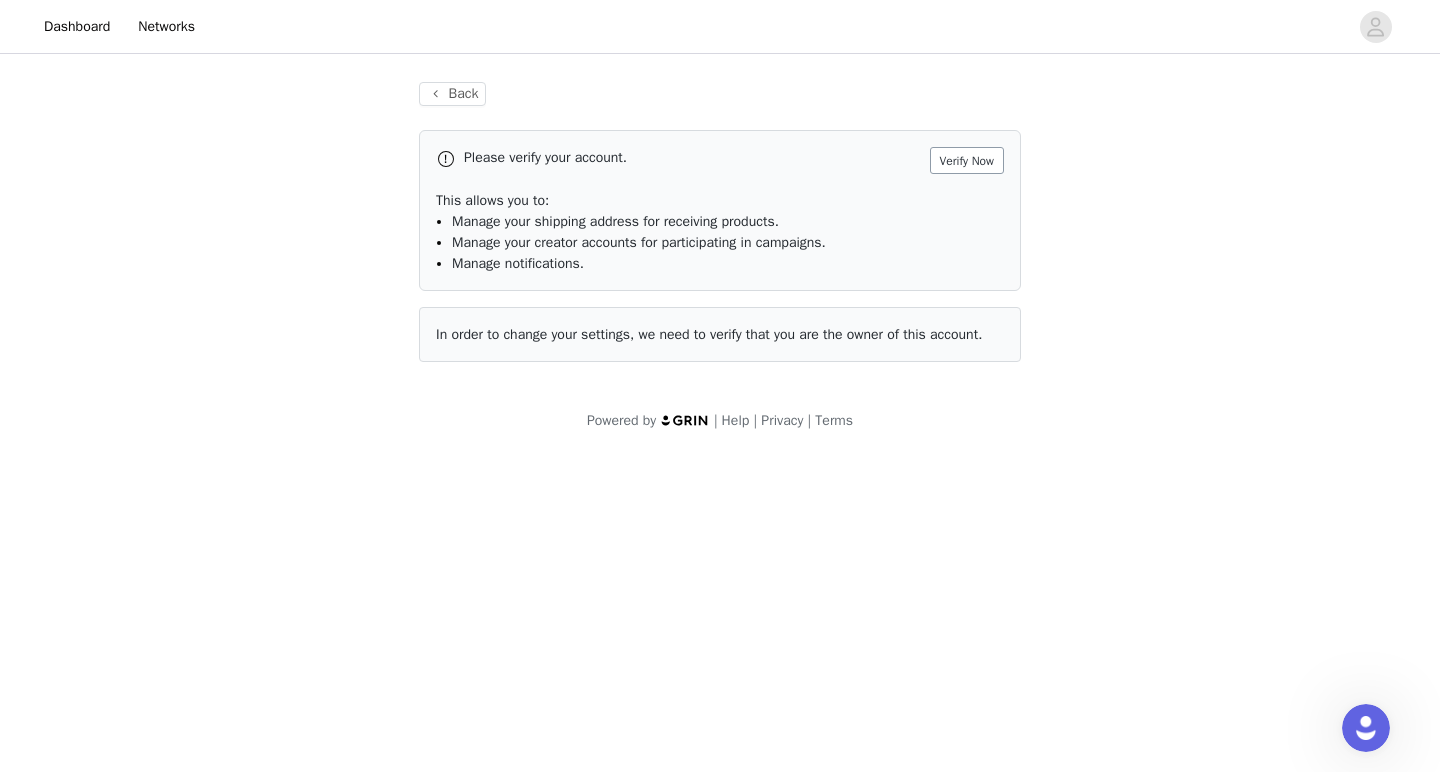 click on "Verify Now" at bounding box center (967, 160) 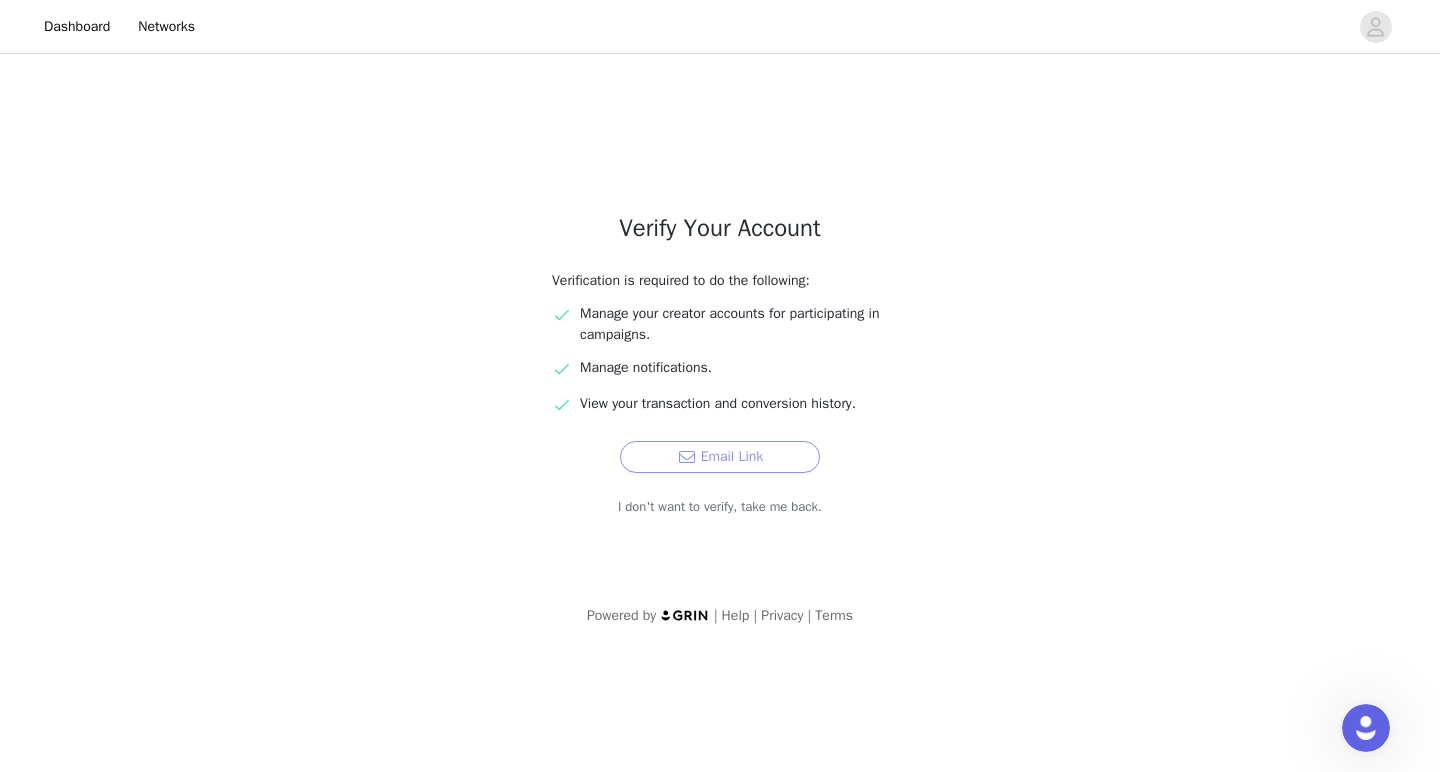 click on "Email Link" at bounding box center [720, 457] 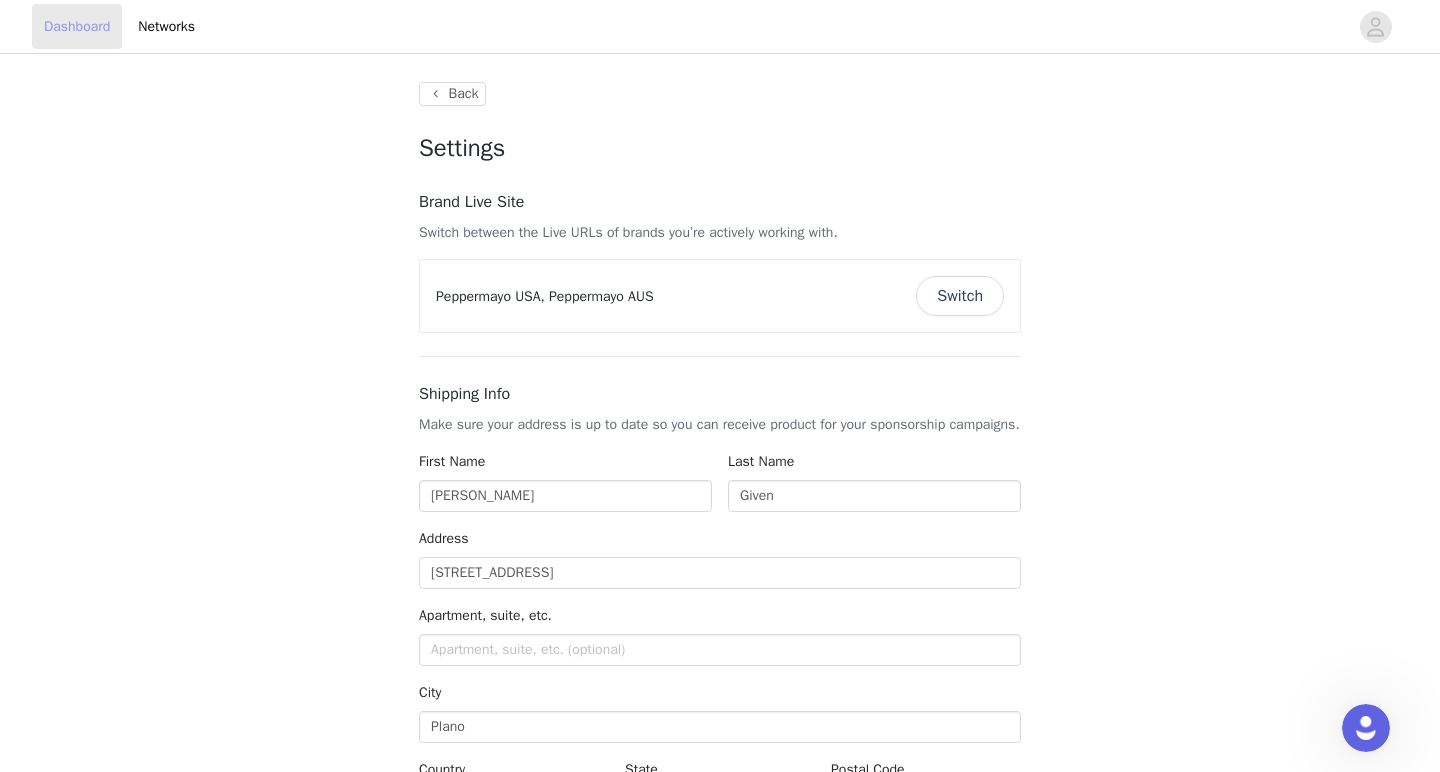 type on "+1 (United States)" 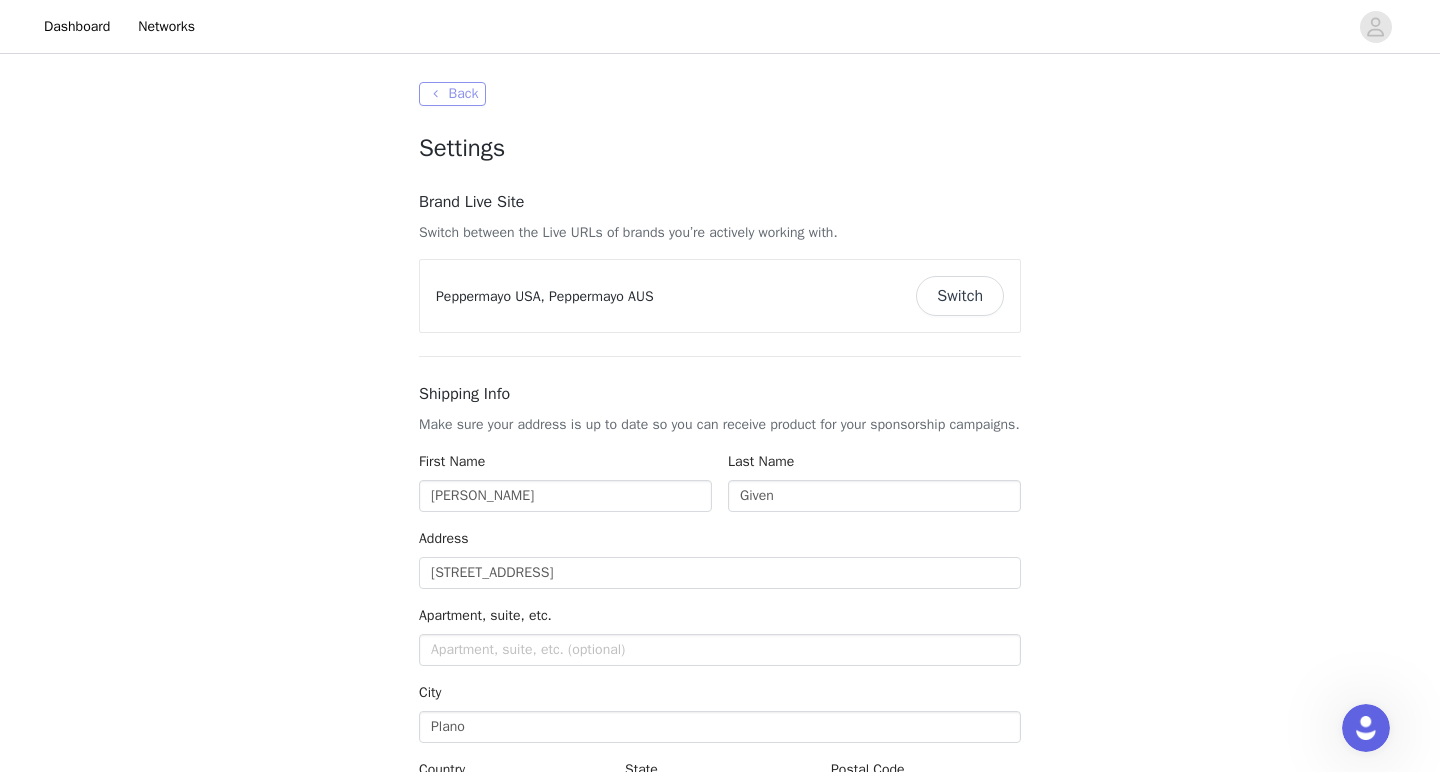 click on "Back" at bounding box center [452, 94] 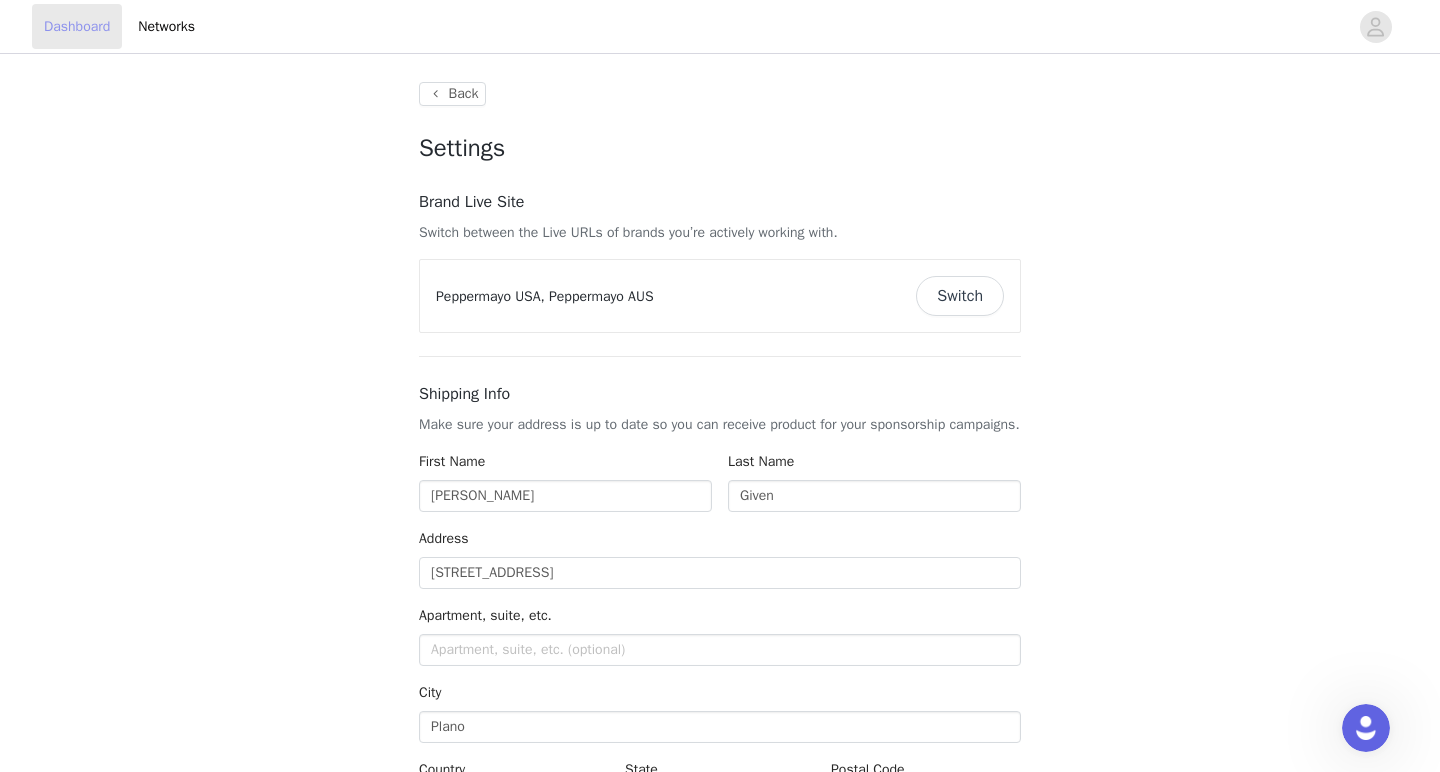 click on "Dashboard" at bounding box center [77, 26] 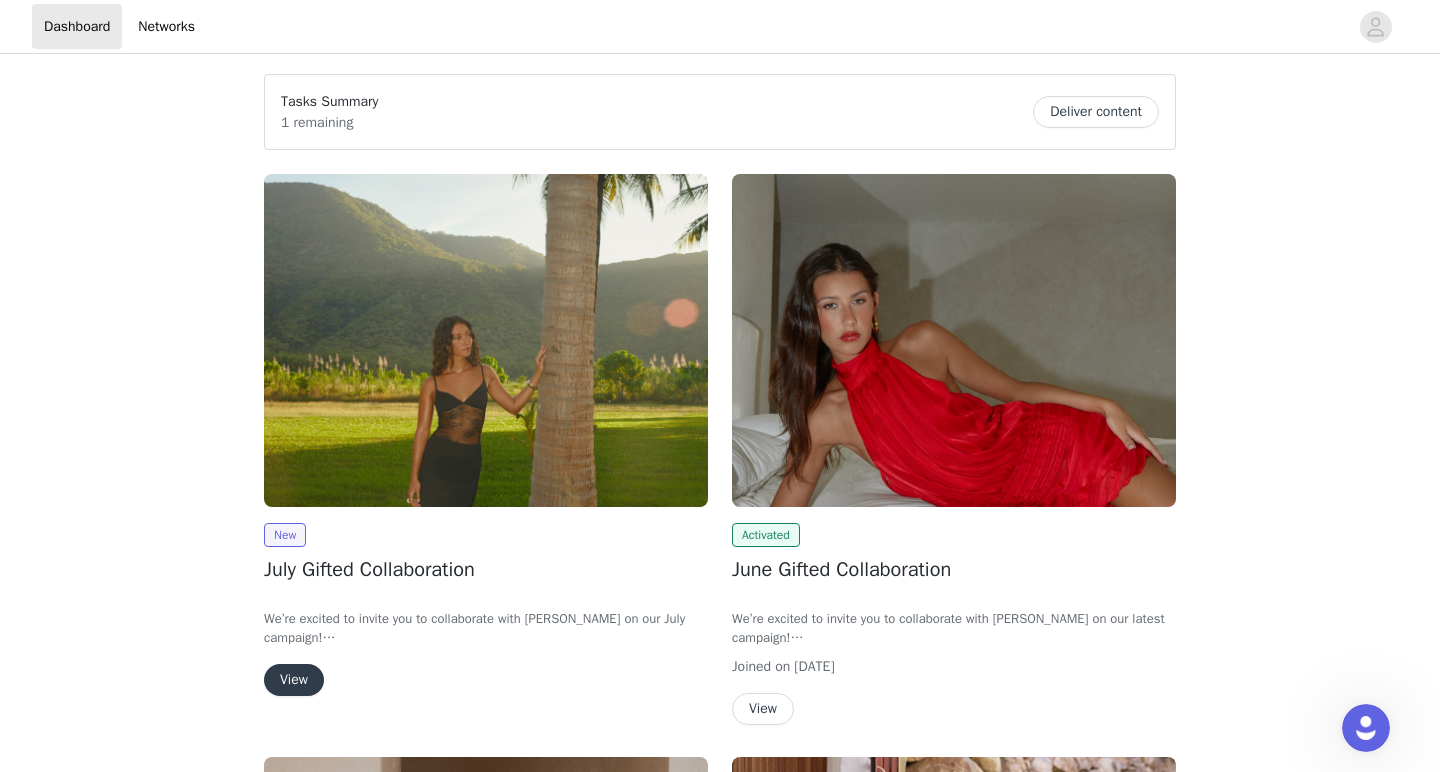 click at bounding box center [486, 340] 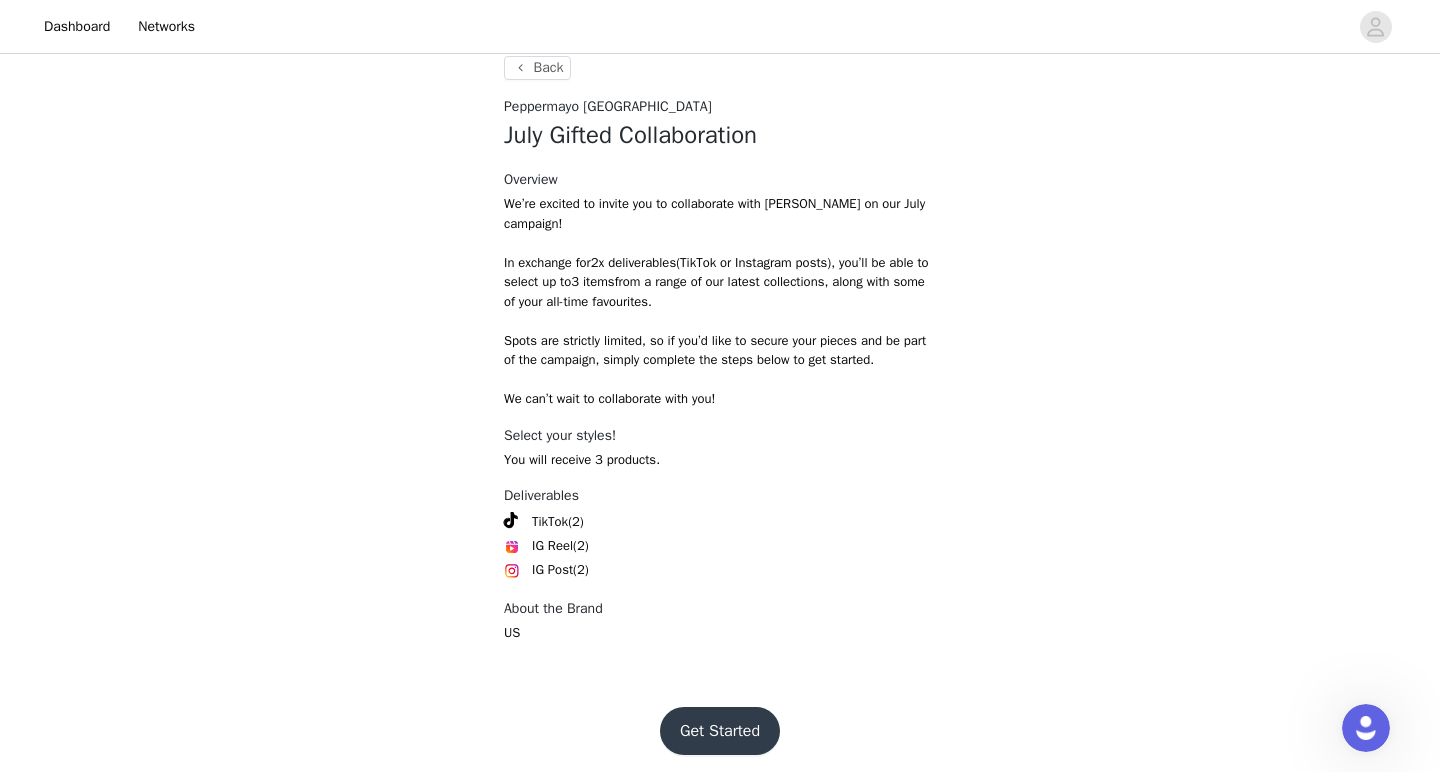 click on "Get Started" at bounding box center (720, 731) 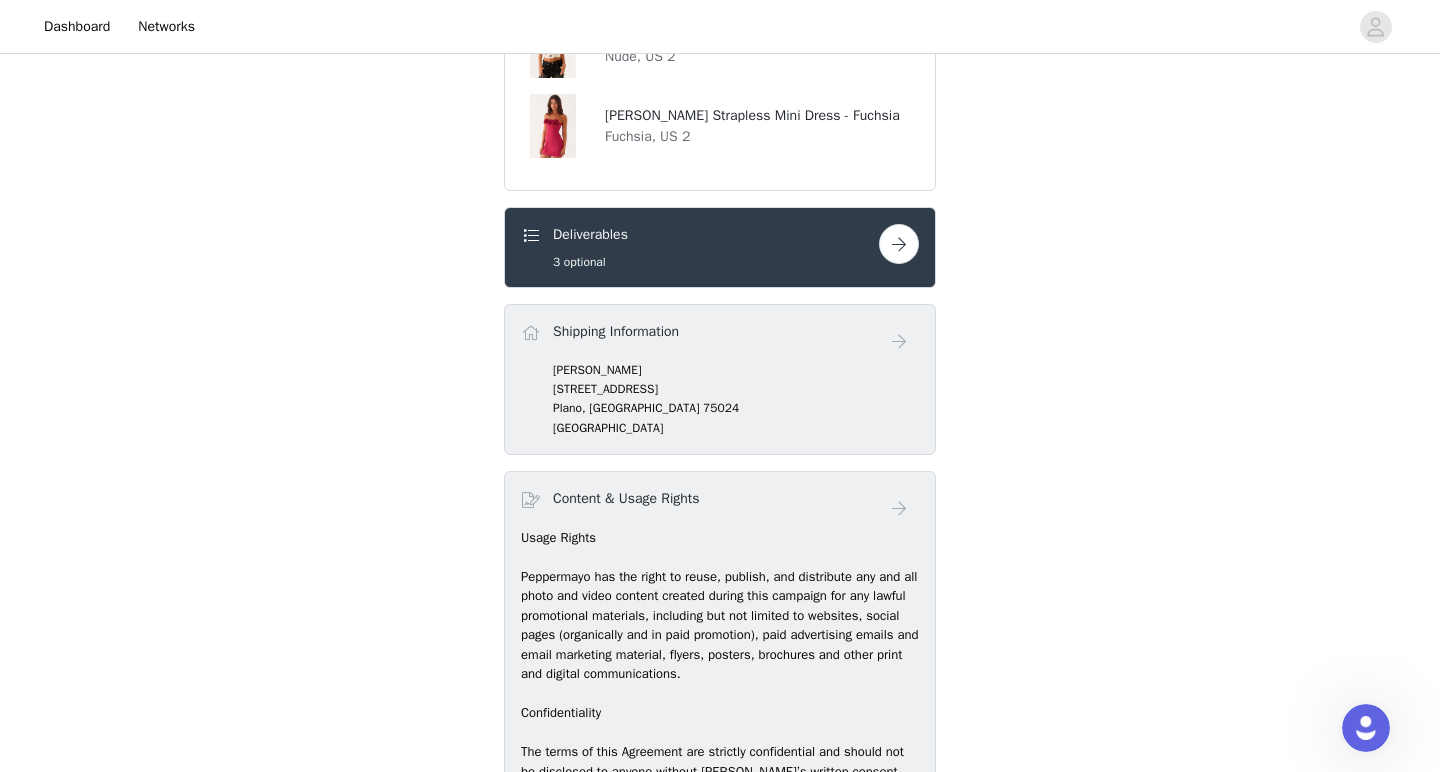 scroll, scrollTop: 980, scrollLeft: 0, axis: vertical 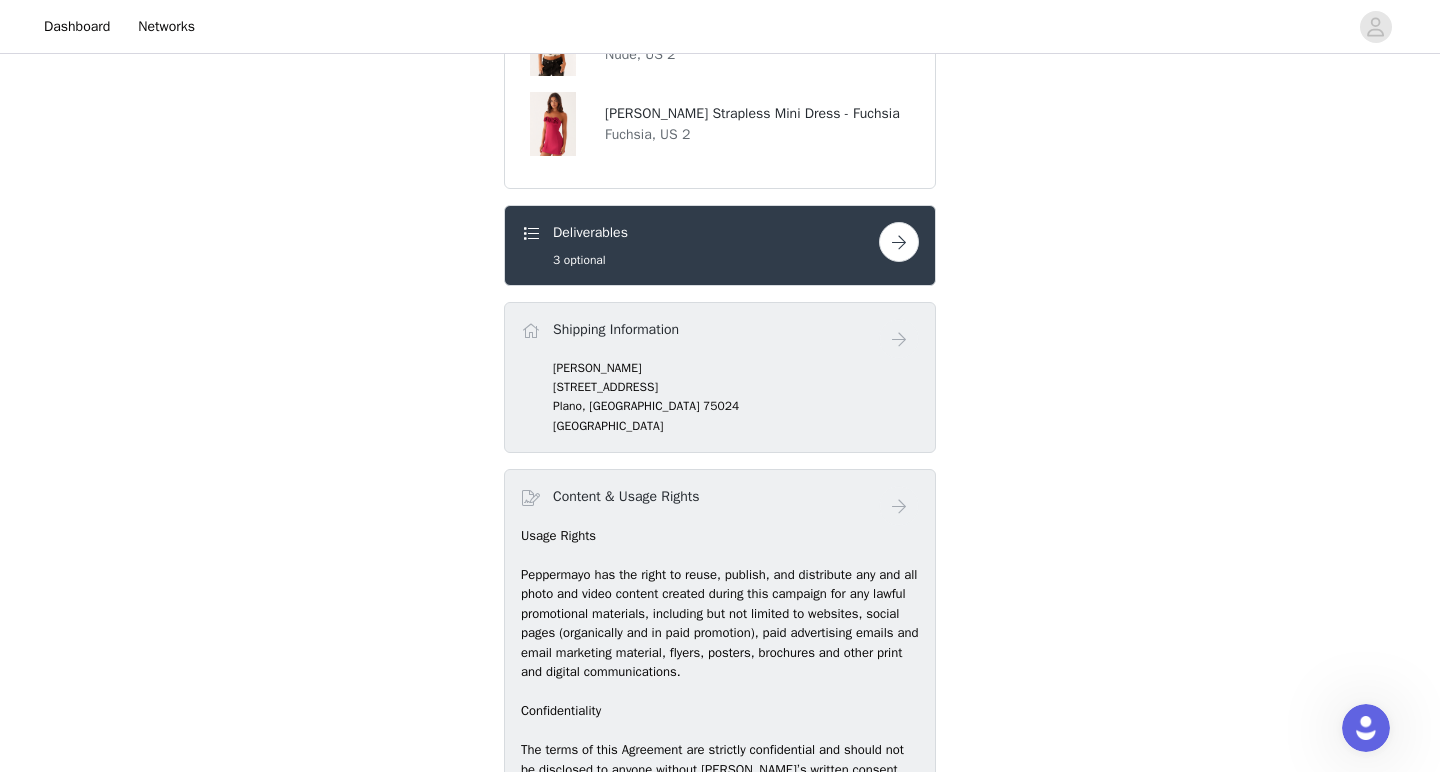 click at bounding box center [899, 242] 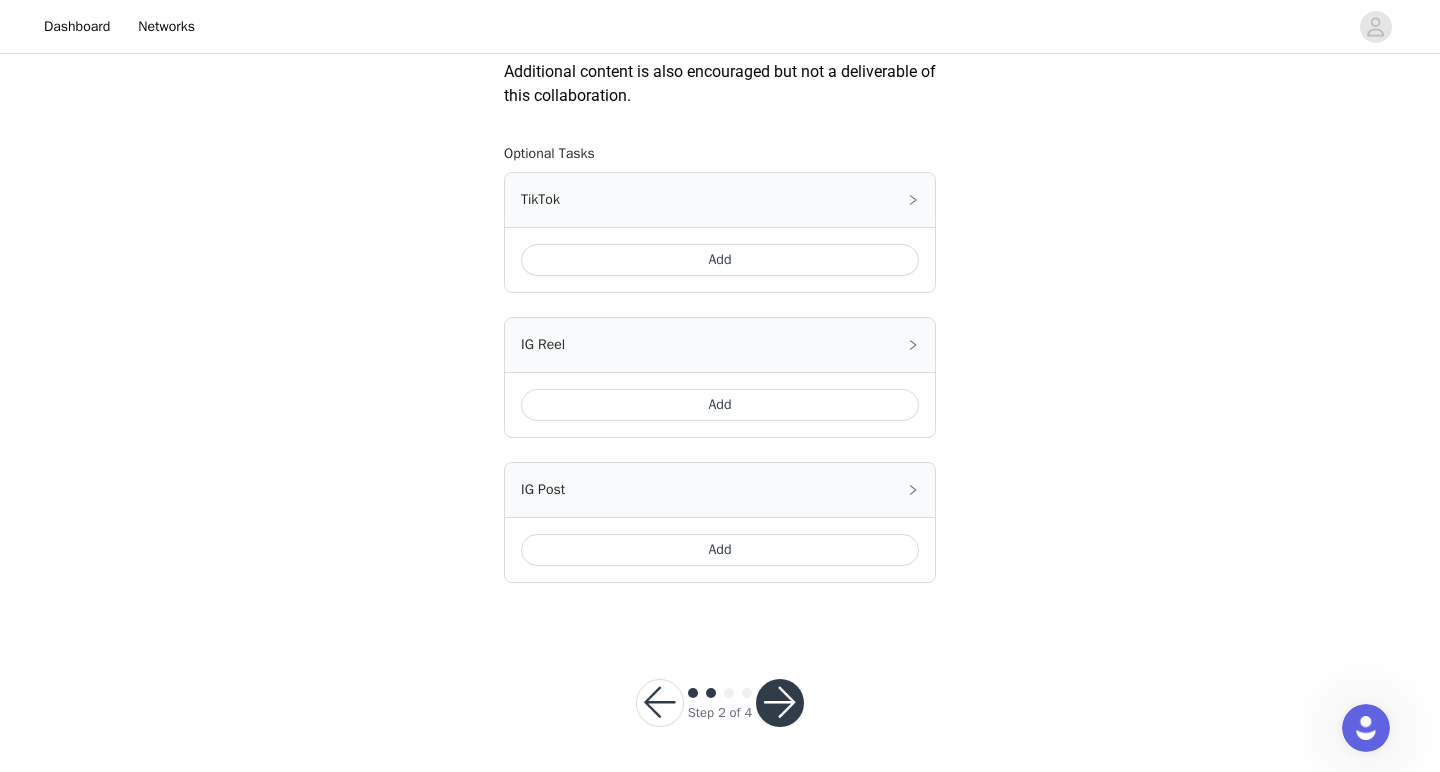 scroll, scrollTop: 1172, scrollLeft: 0, axis: vertical 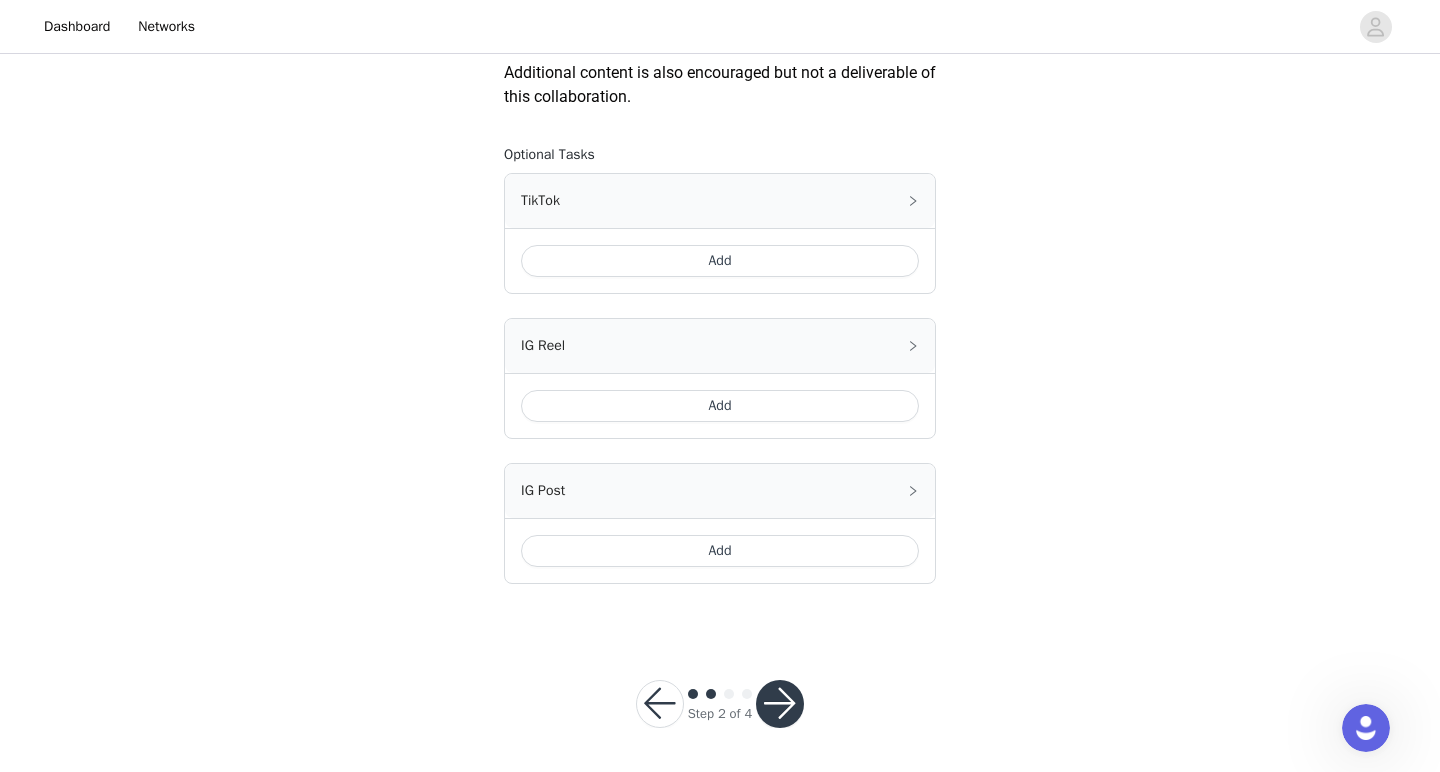 click 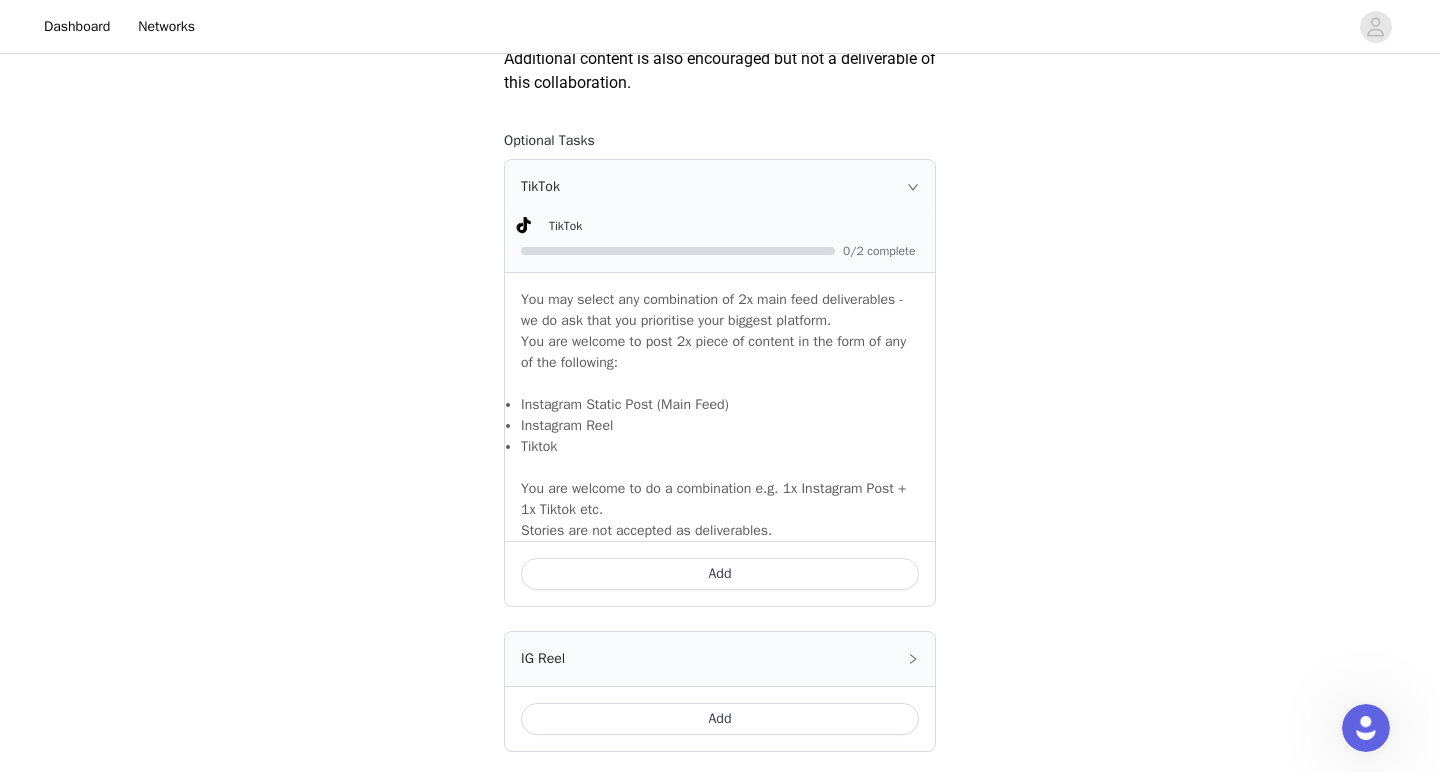 scroll, scrollTop: 1187, scrollLeft: 0, axis: vertical 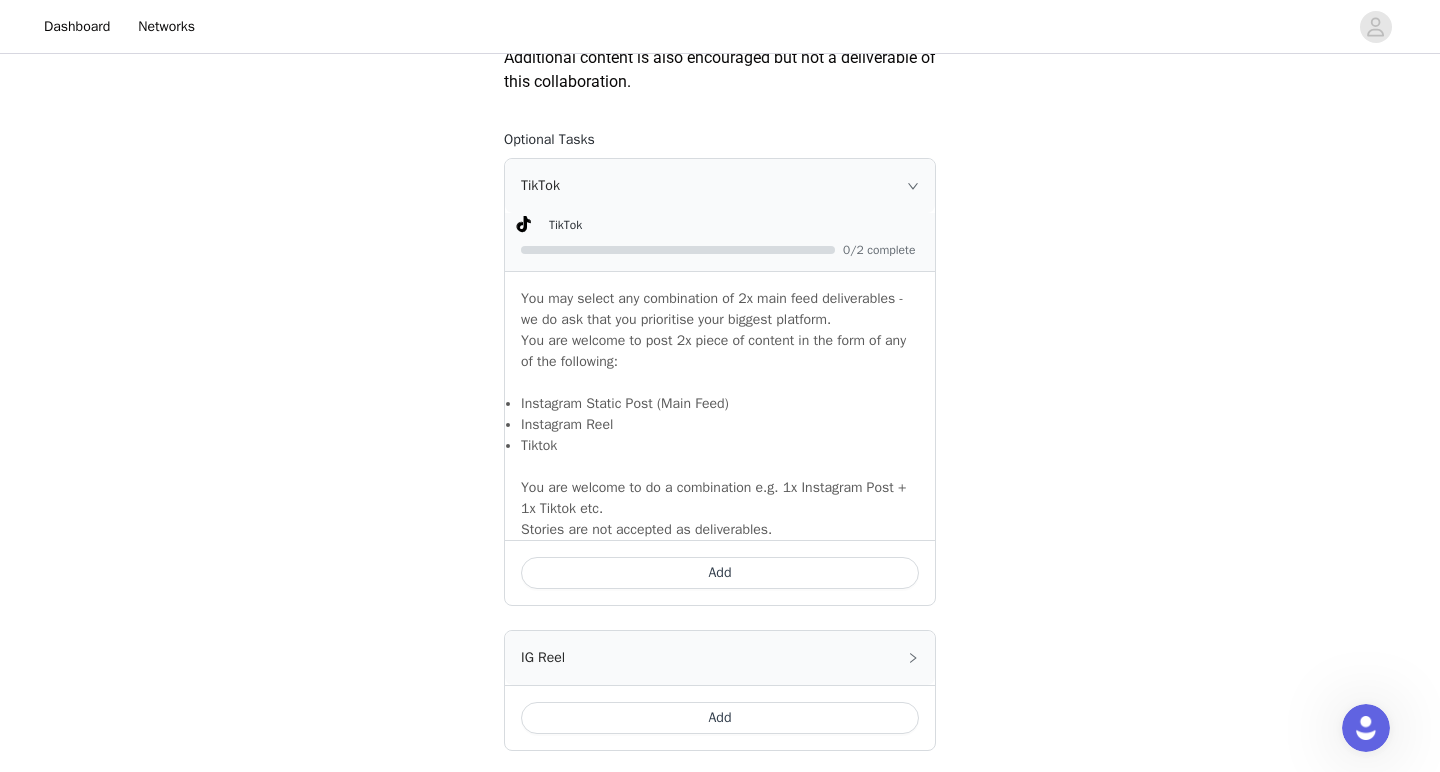 click on "Add" at bounding box center (720, 573) 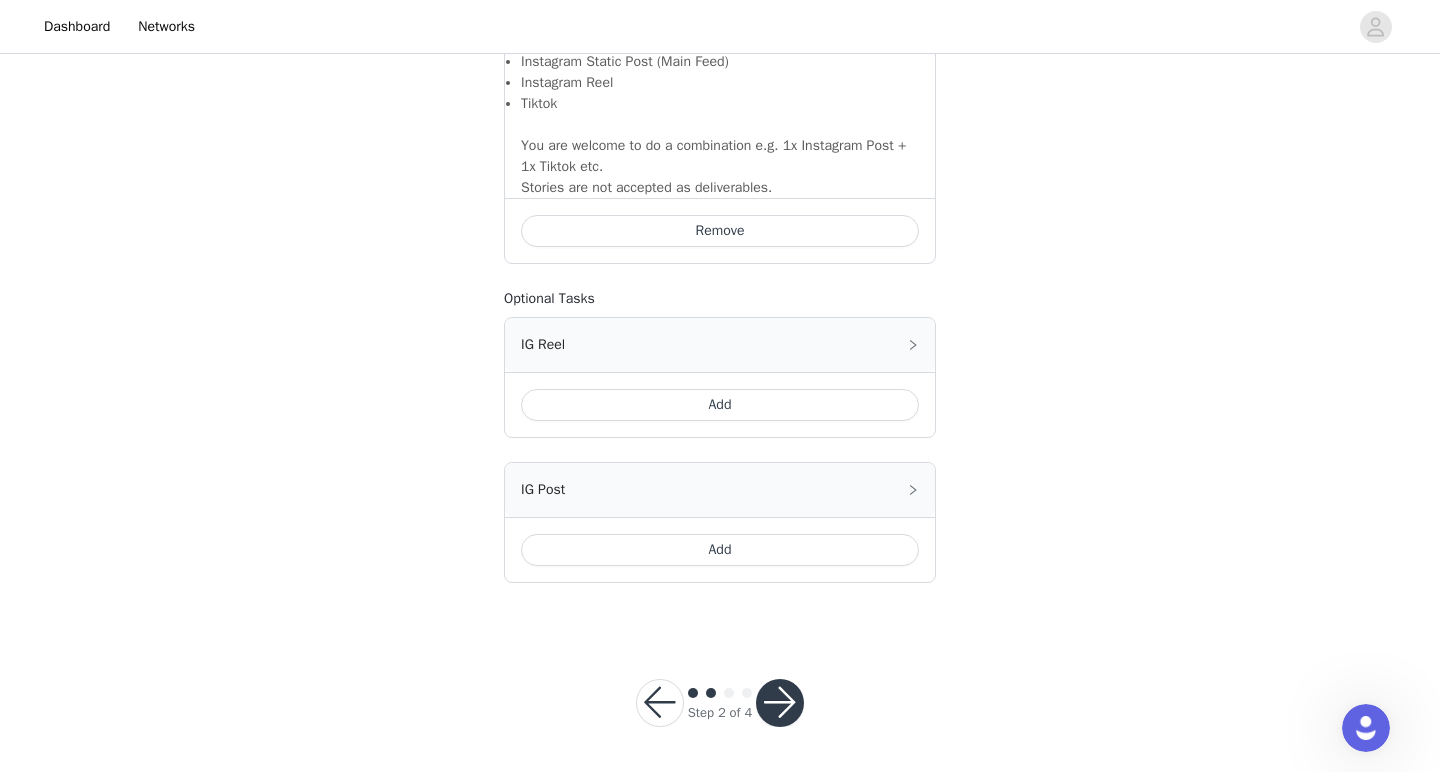 scroll, scrollTop: 1528, scrollLeft: 0, axis: vertical 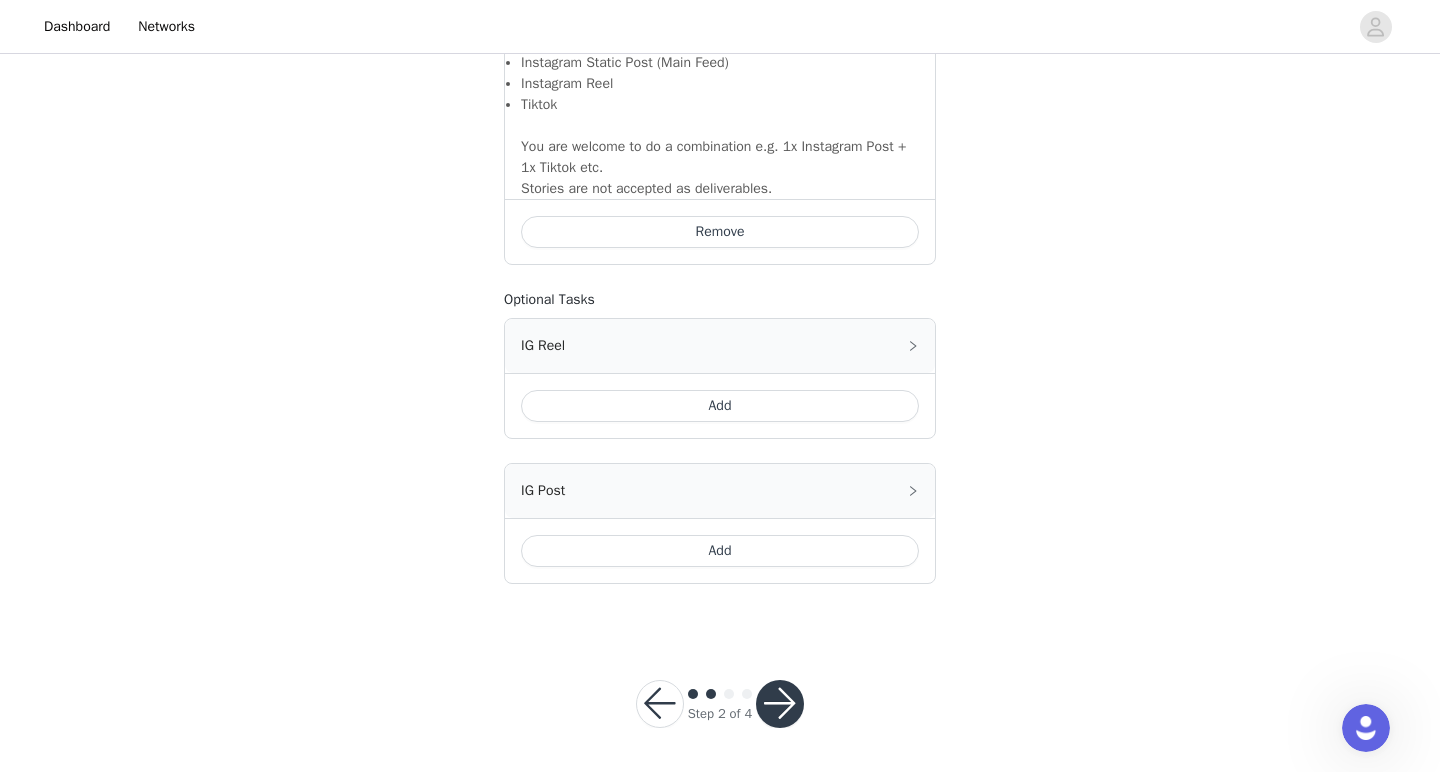 click at bounding box center [780, 704] 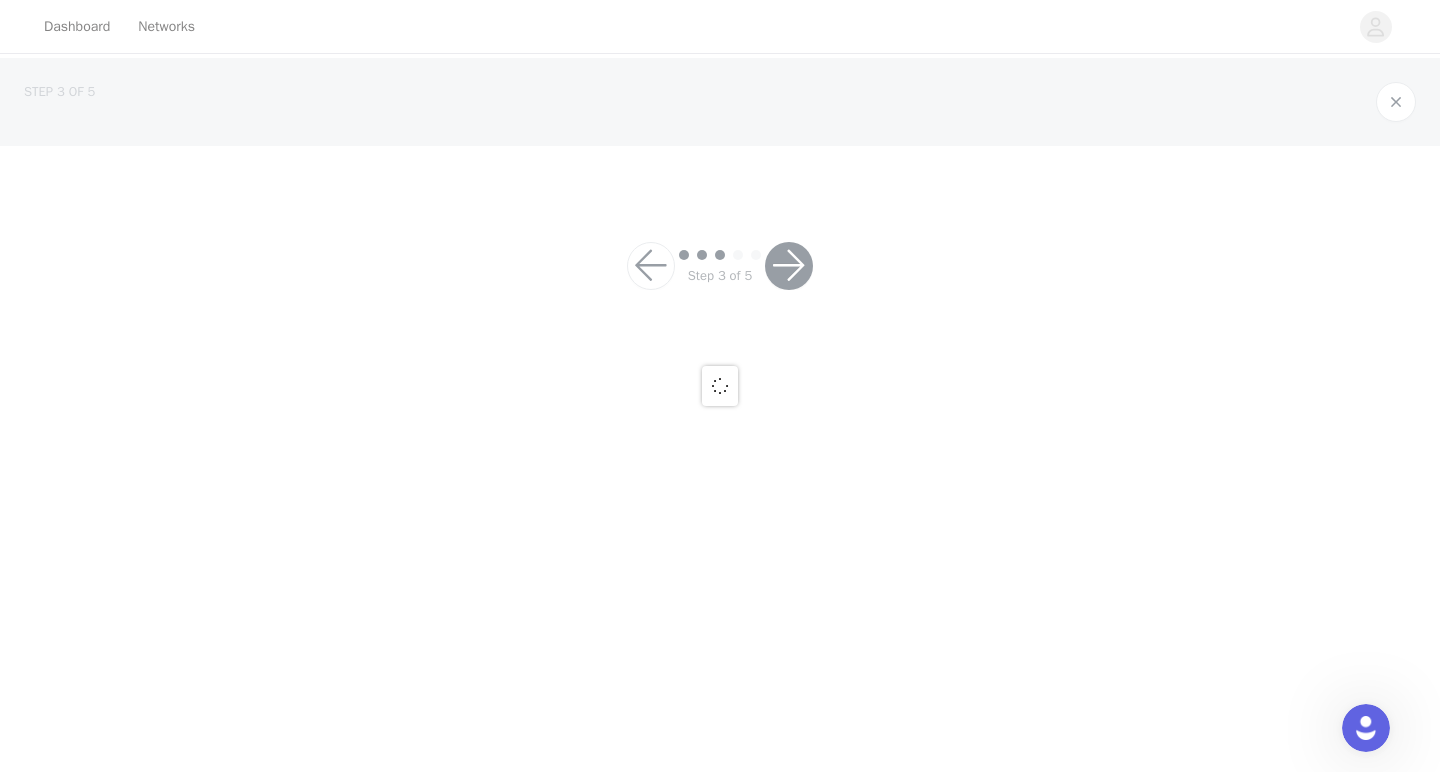 scroll, scrollTop: 0, scrollLeft: 0, axis: both 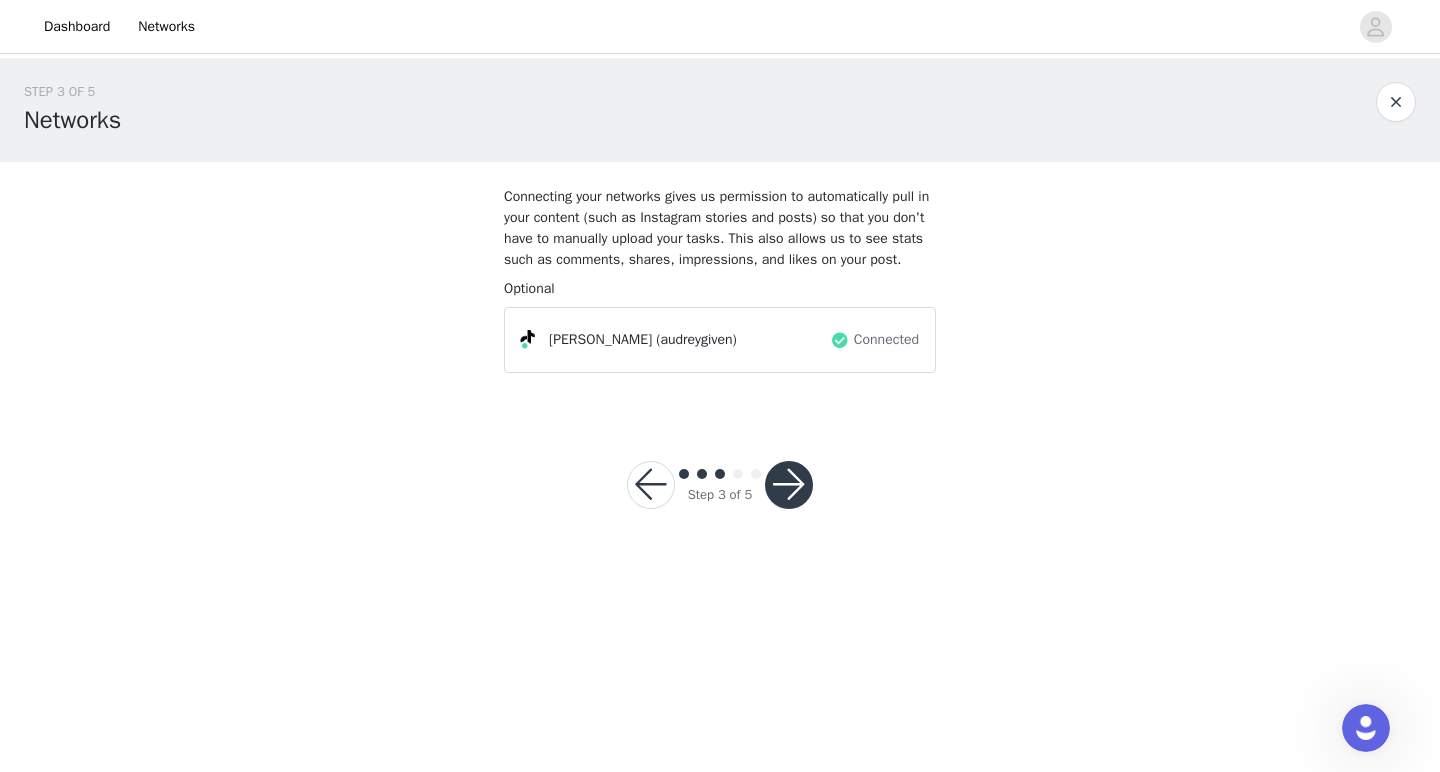 click at bounding box center (651, 485) 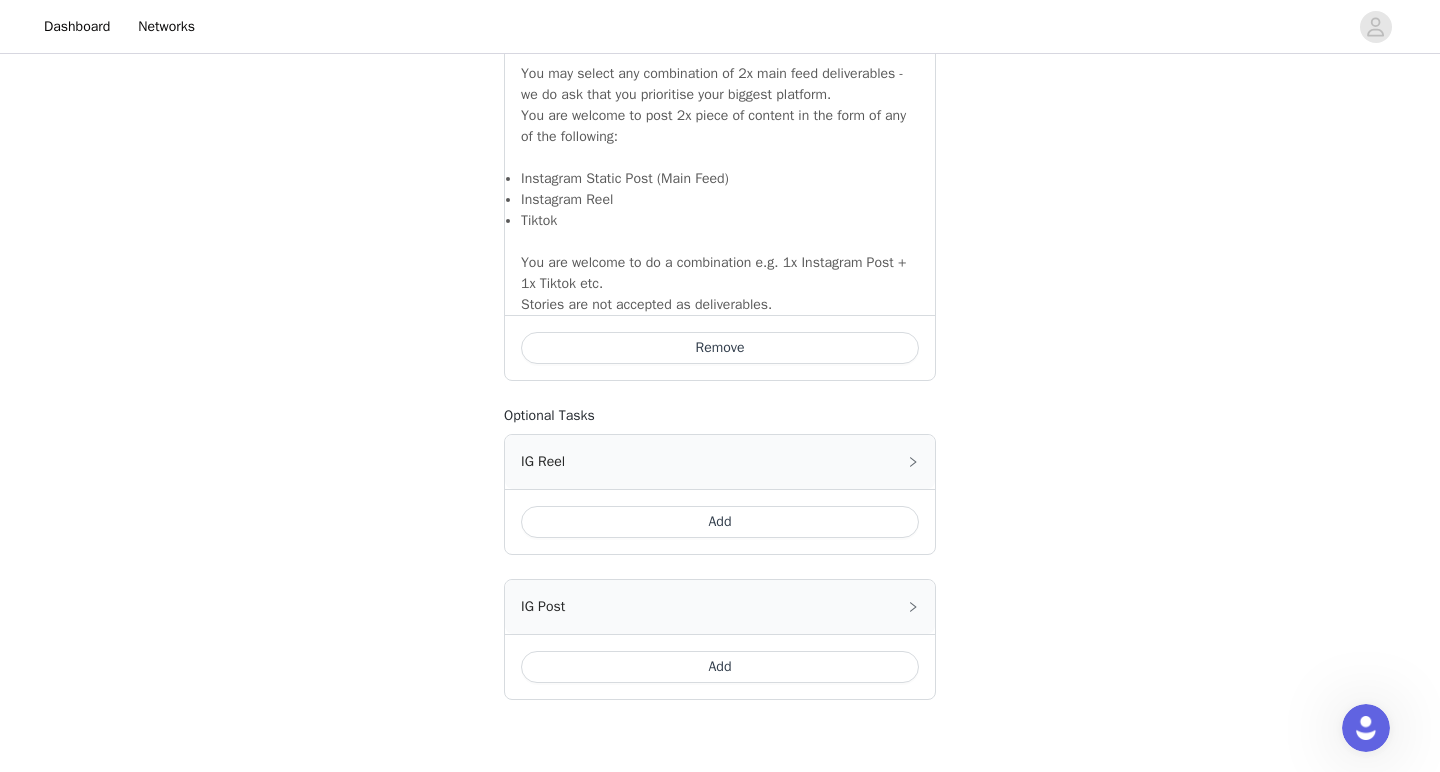 scroll, scrollTop: 1424, scrollLeft: 0, axis: vertical 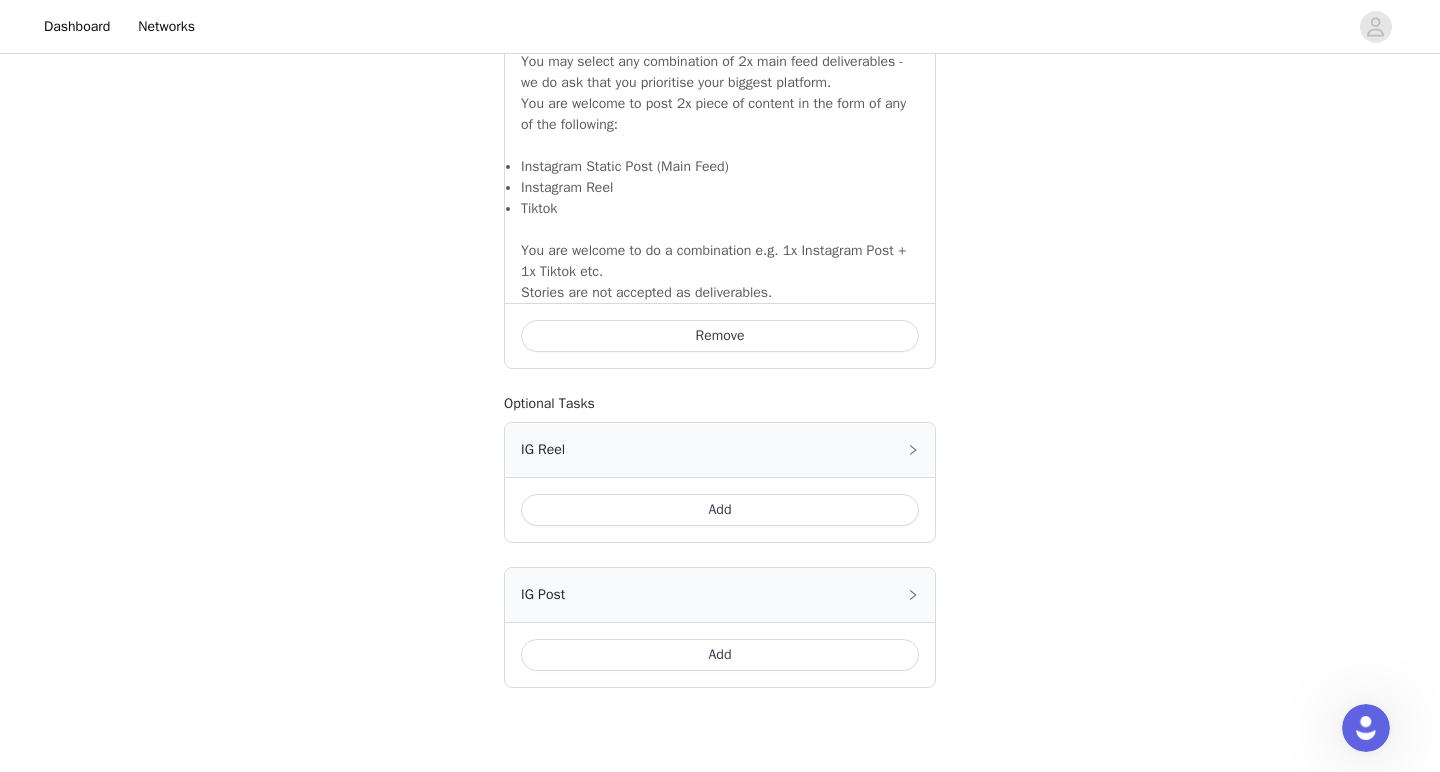 click on "Add" at bounding box center (720, 510) 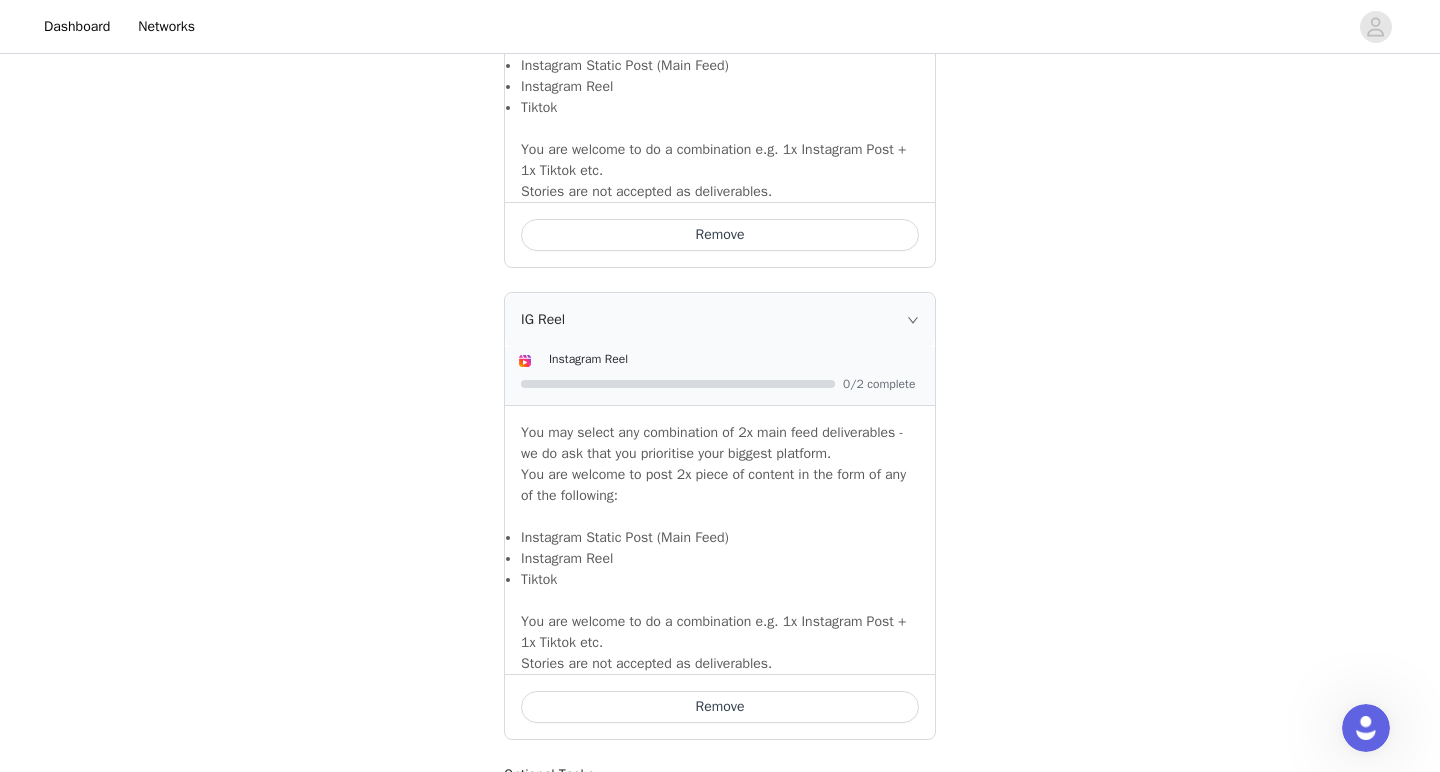 scroll, scrollTop: 1855, scrollLeft: 0, axis: vertical 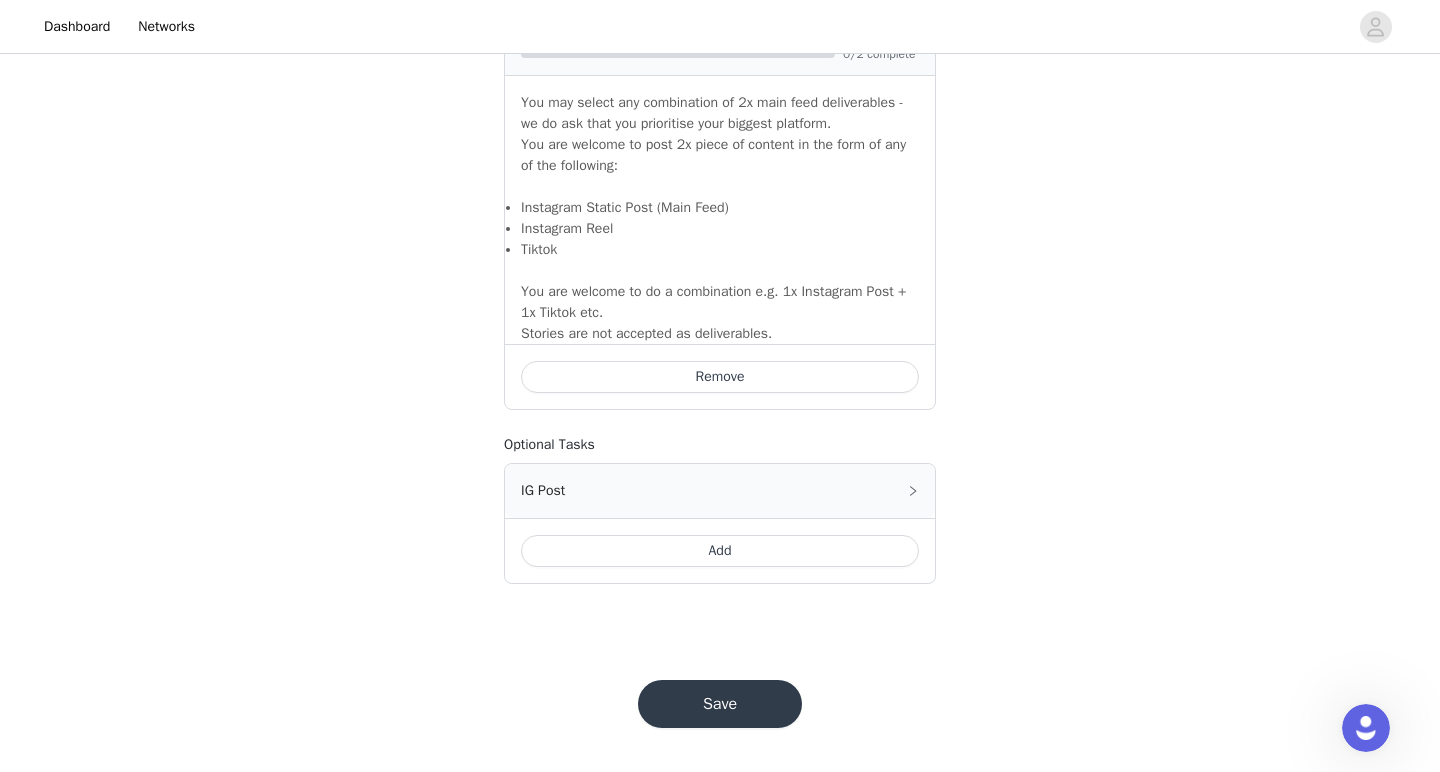 click on "Add" at bounding box center (720, 551) 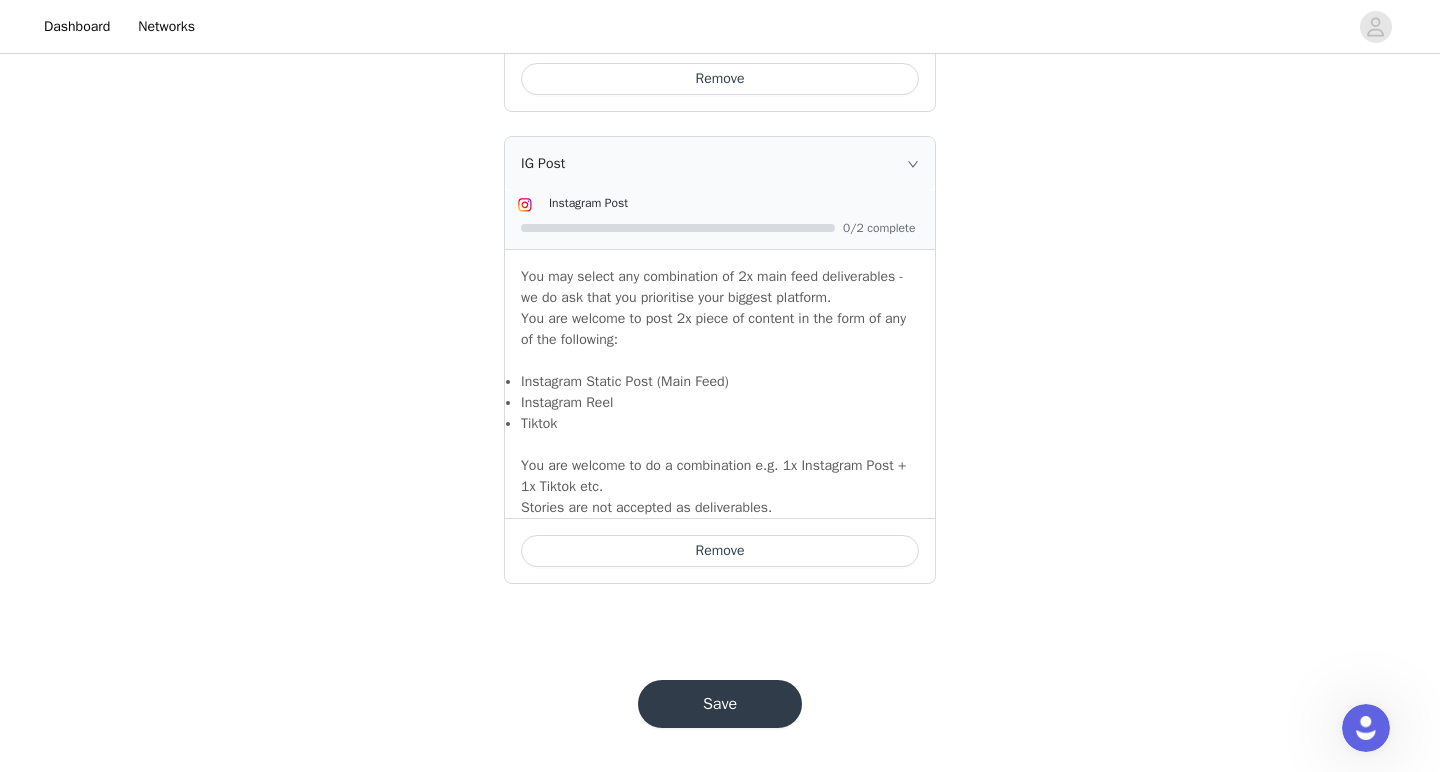 click on "Remove" at bounding box center [720, 551] 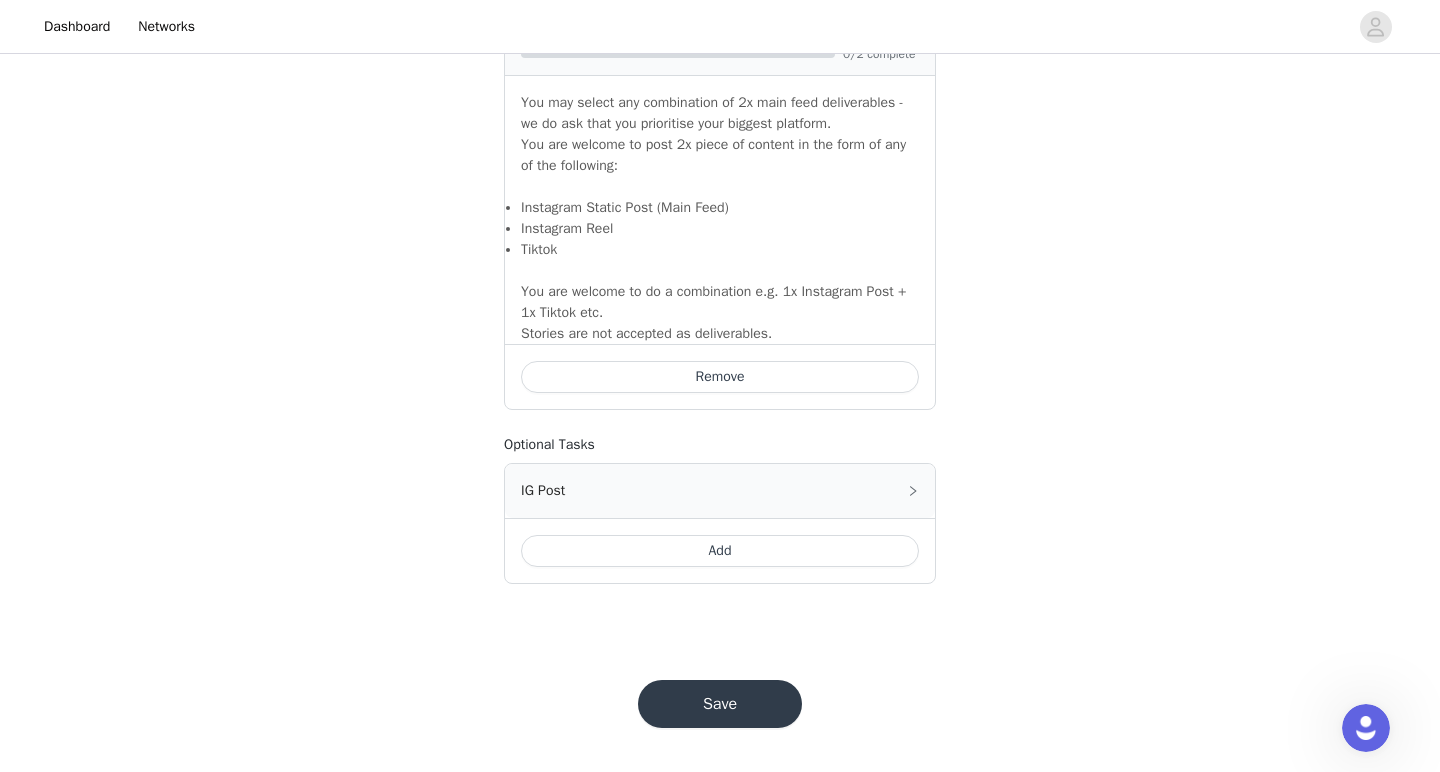 click on "Save" at bounding box center [720, 704] 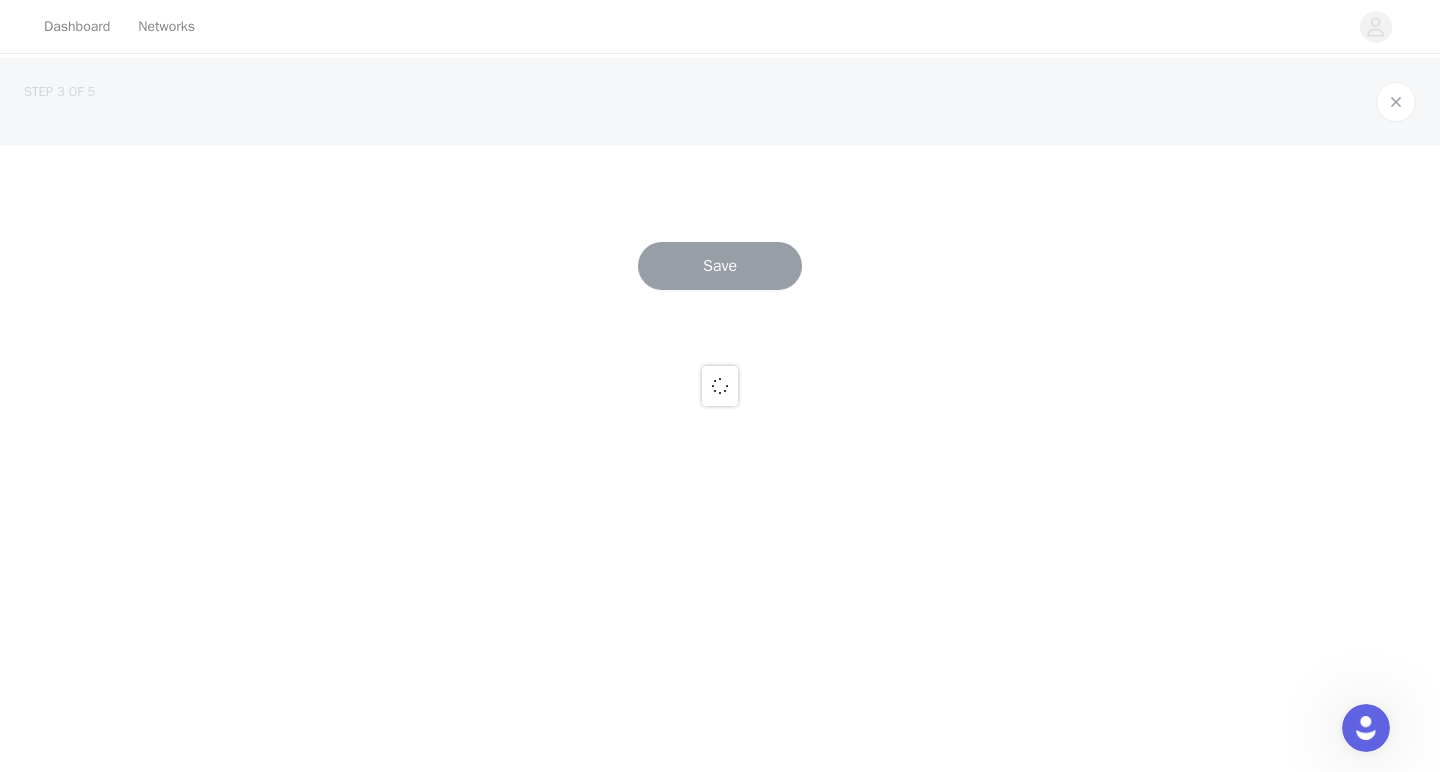scroll, scrollTop: 0, scrollLeft: 0, axis: both 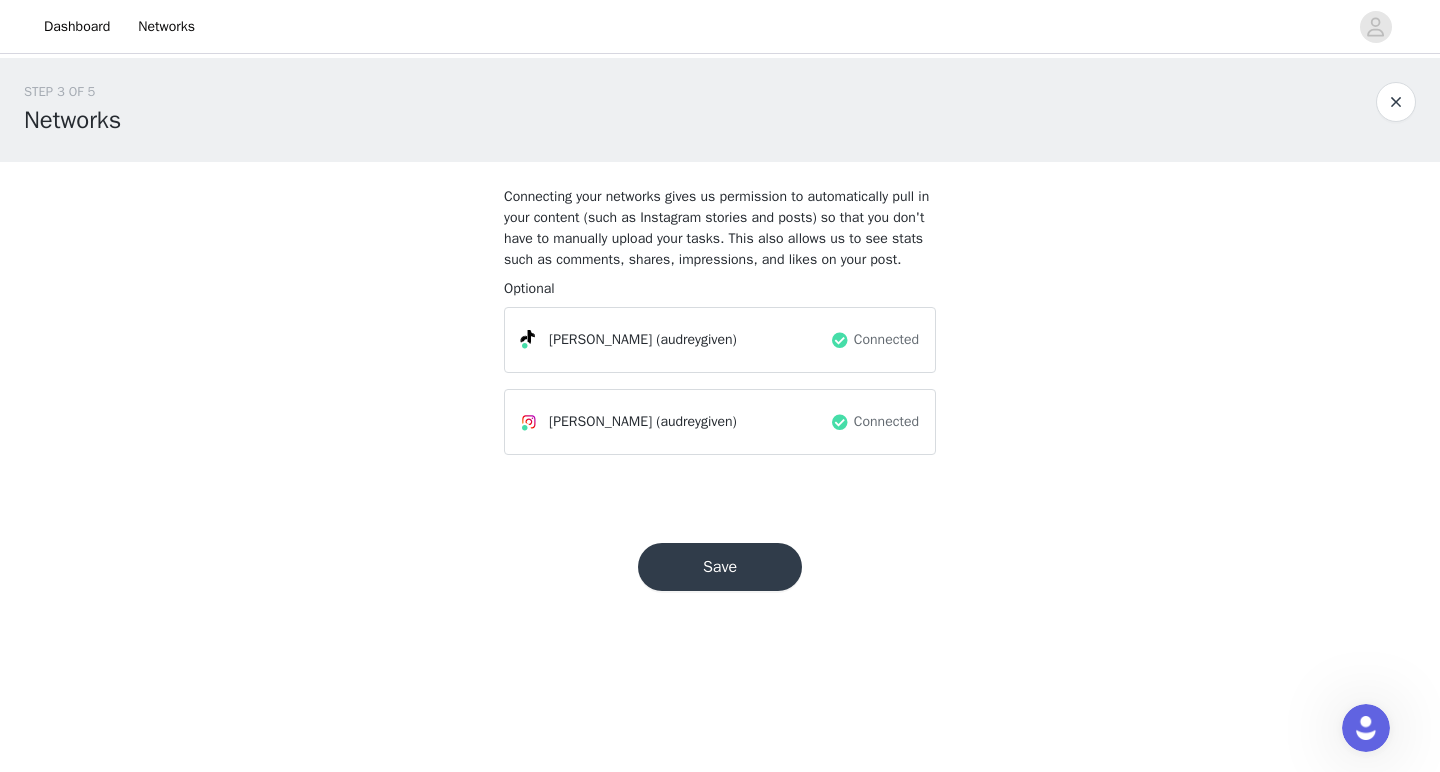 click on "Save" at bounding box center [720, 567] 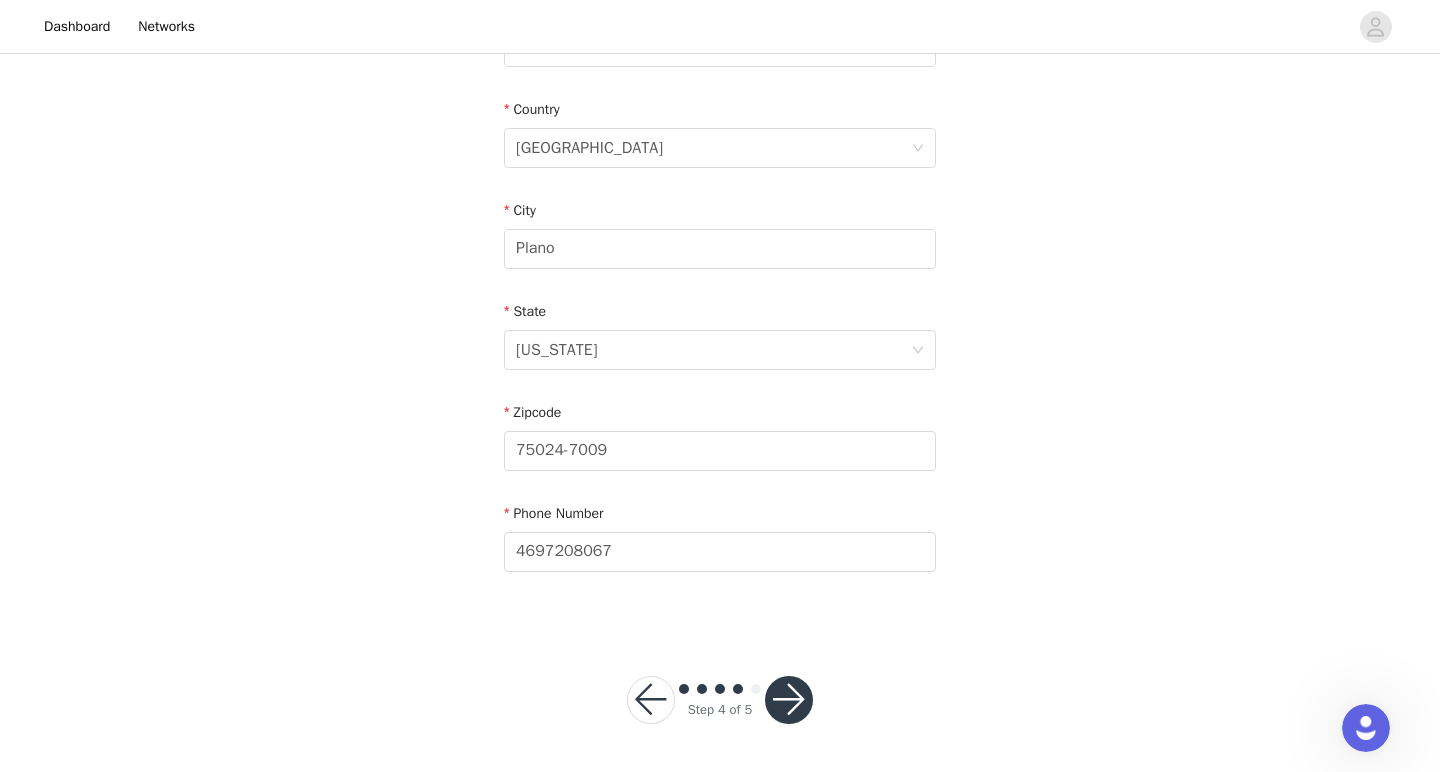 scroll, scrollTop: 591, scrollLeft: 0, axis: vertical 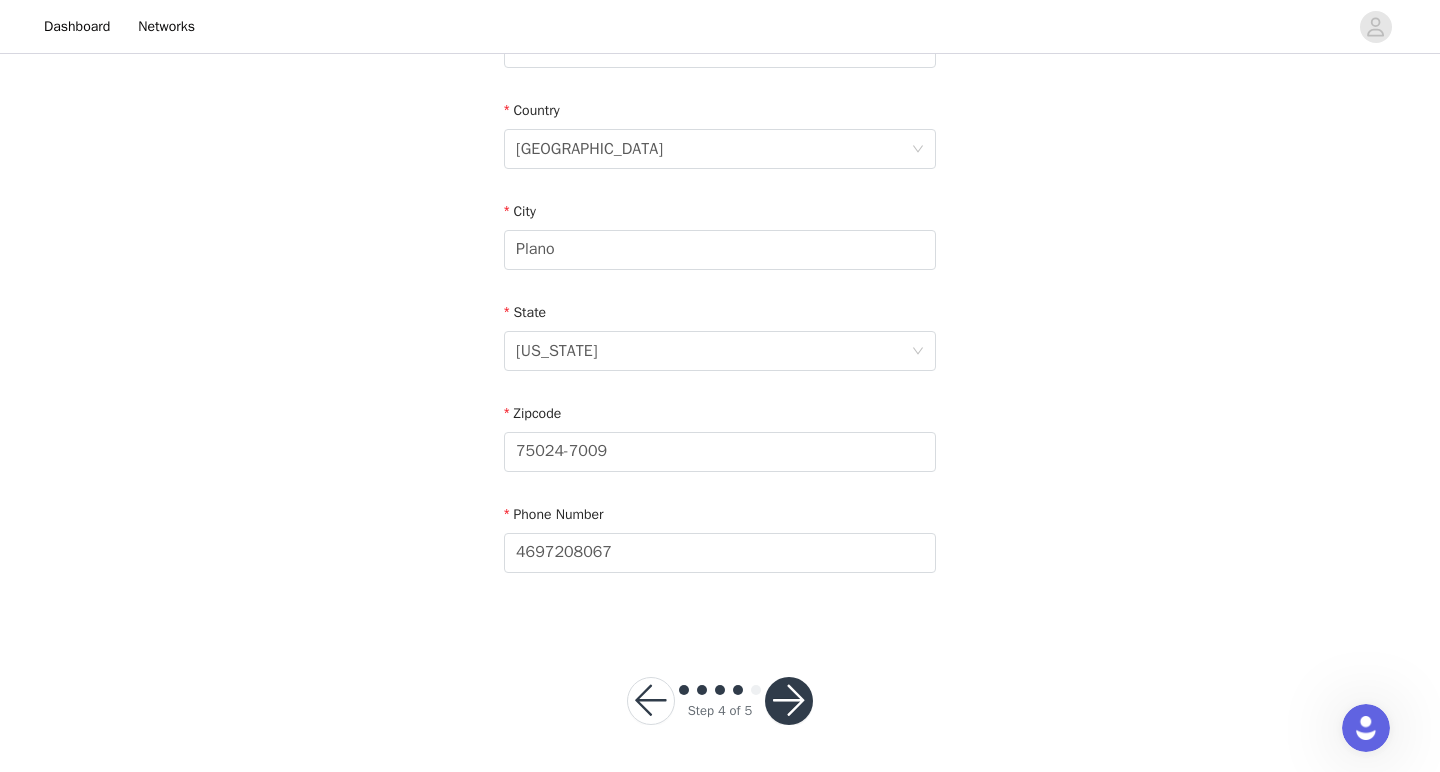 click at bounding box center [789, 701] 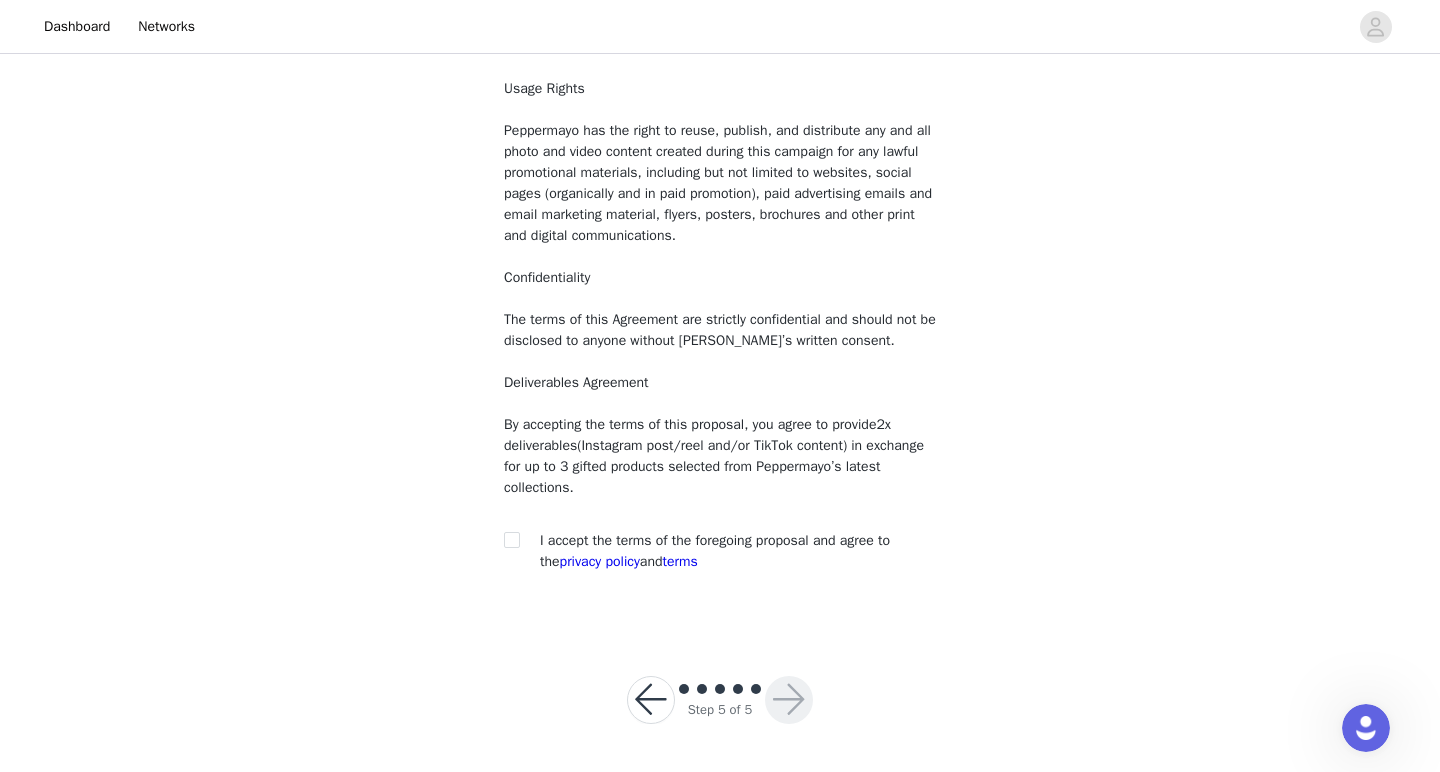 scroll, scrollTop: 152, scrollLeft: 0, axis: vertical 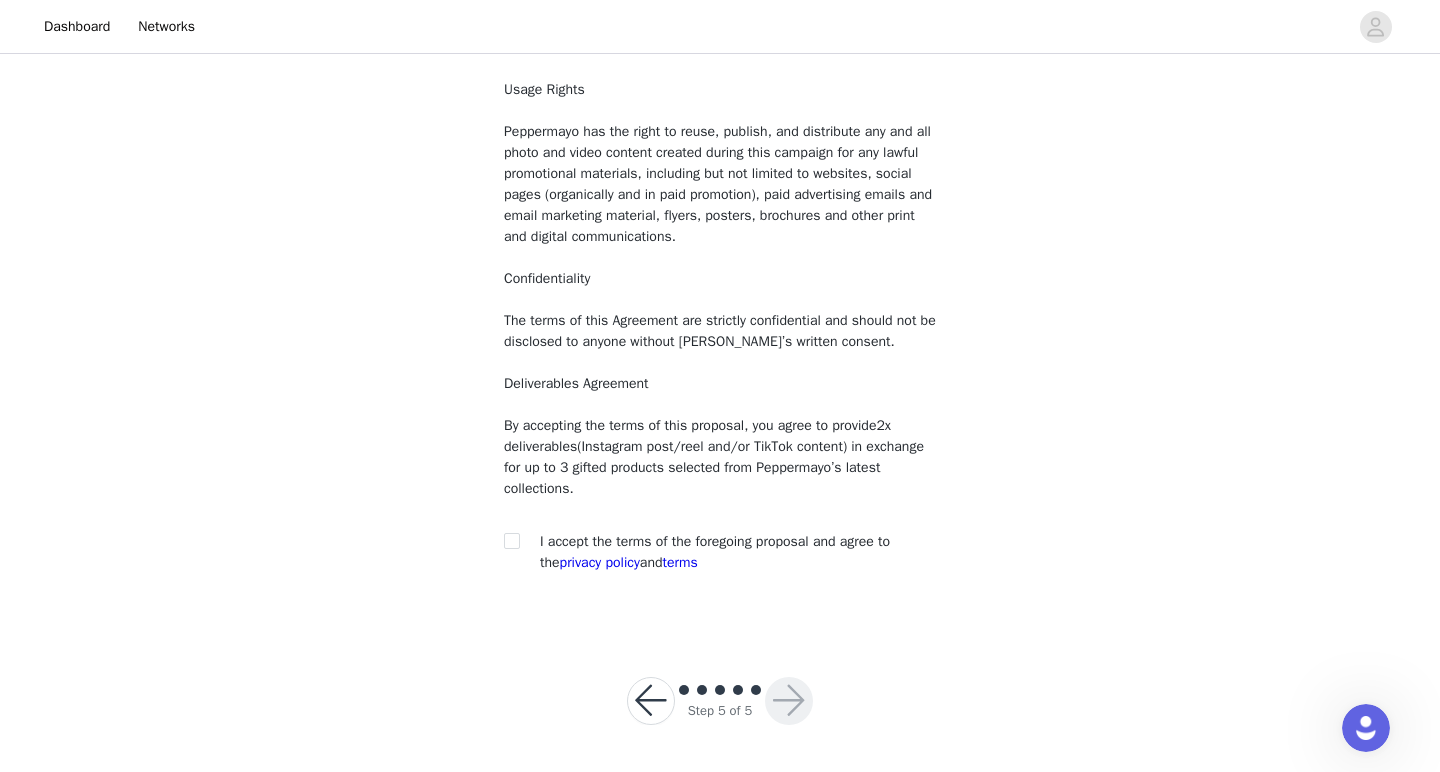 click on "You must agree to these content rights in order to participate       Usage Rights   Peppermayo has the right to reuse, publish, and distribute any and all photo and video content created during this campaign for any lawful promotional materials, including but not limited to websites, social pages (organically and in paid promotion), paid advertising emails and email marketing material, flyers, posters, brochures and other print and digital communications.   Confidentiality   The terms of this Agreement are strictly confidential and should not be disclosed to anyone without Peppermayo’s written consent.
Deliverables Agreement
By accepting the terms of this proposal, you agree to provide  2x deliverables  (Instagram post/reel and/or TikTok content) in exchange for up to 3 gifted products selected from Peppermayo’s latest collections.
I accept the terms of the foregoing proposal and agree to the
terms" at bounding box center (720, 319) 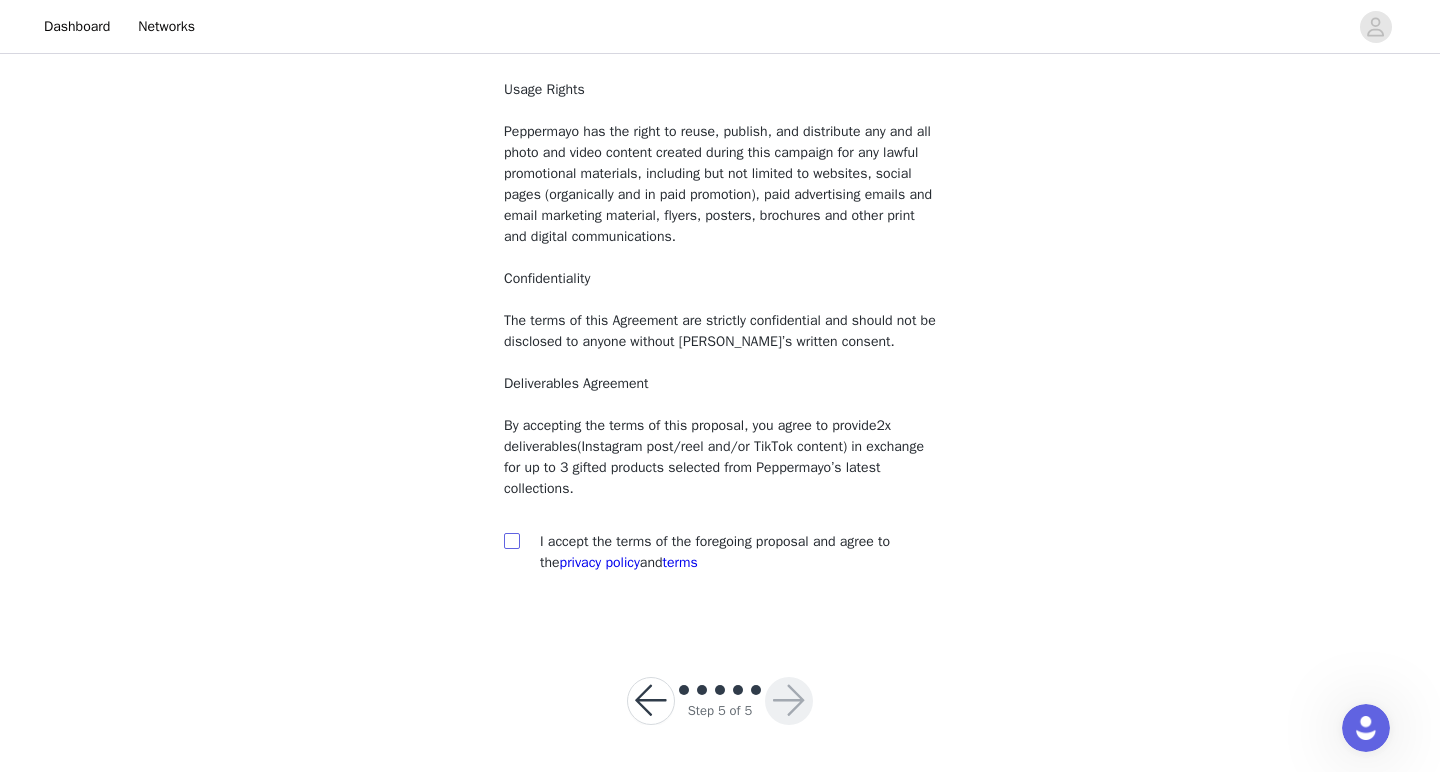 click at bounding box center (511, 540) 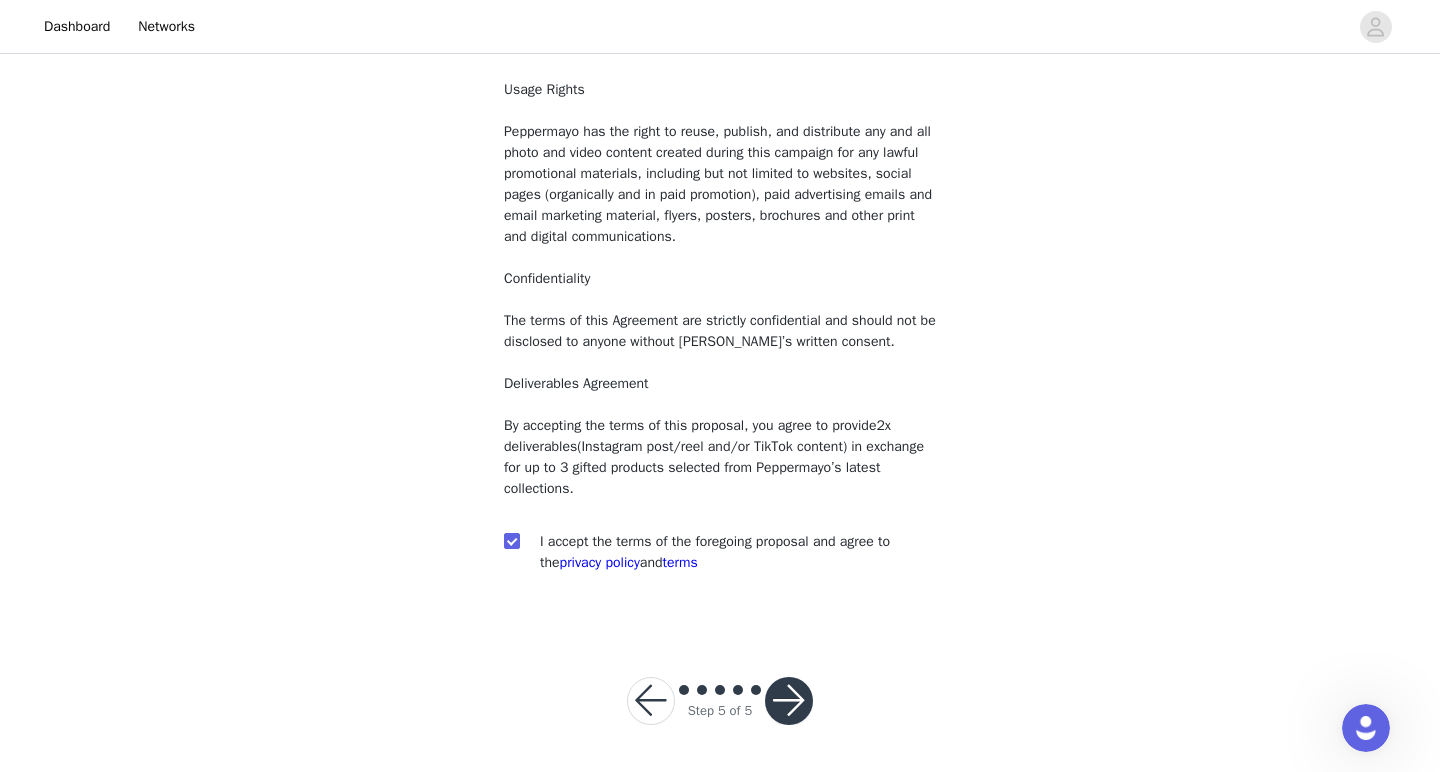 click at bounding box center [789, 701] 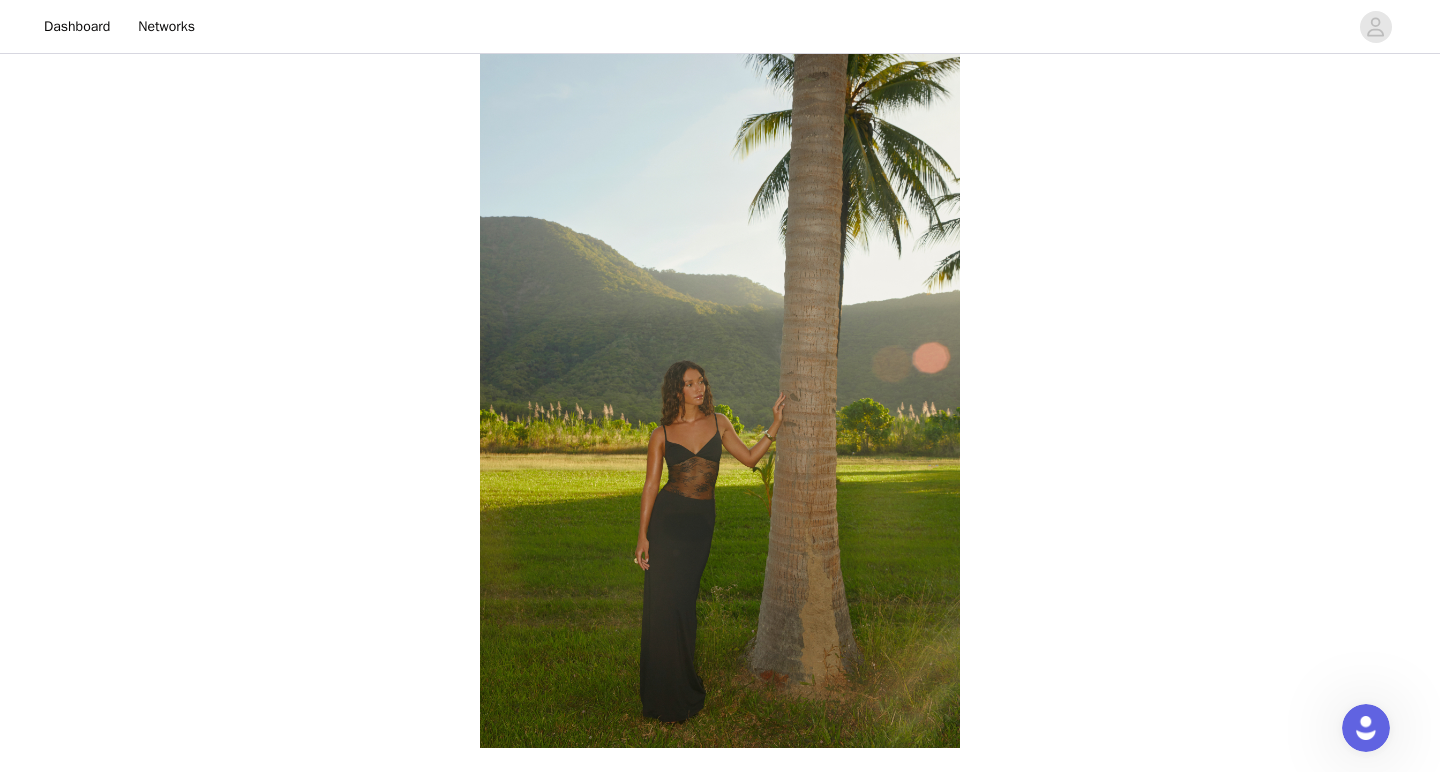 scroll, scrollTop: 1642, scrollLeft: 0, axis: vertical 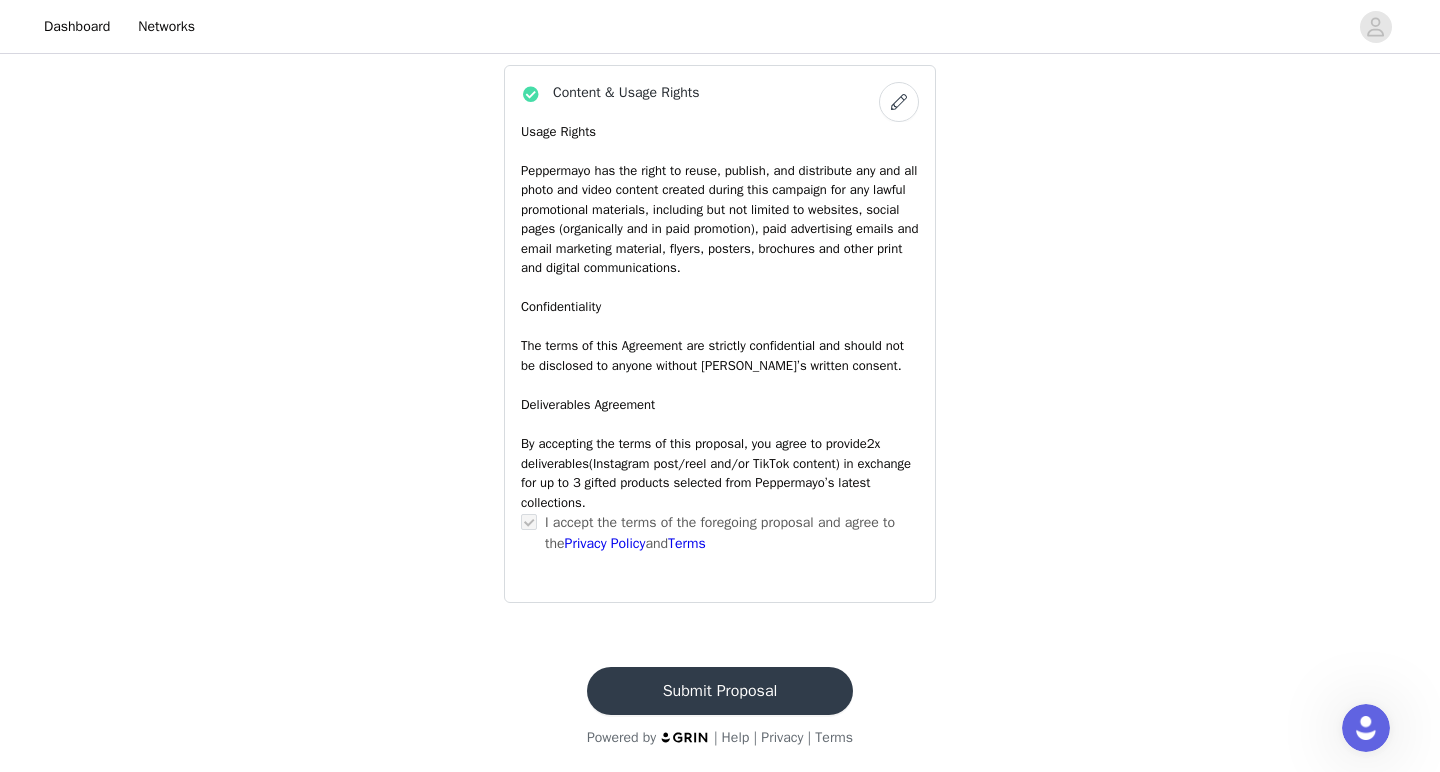 click on "Submit Proposal" at bounding box center [720, 691] 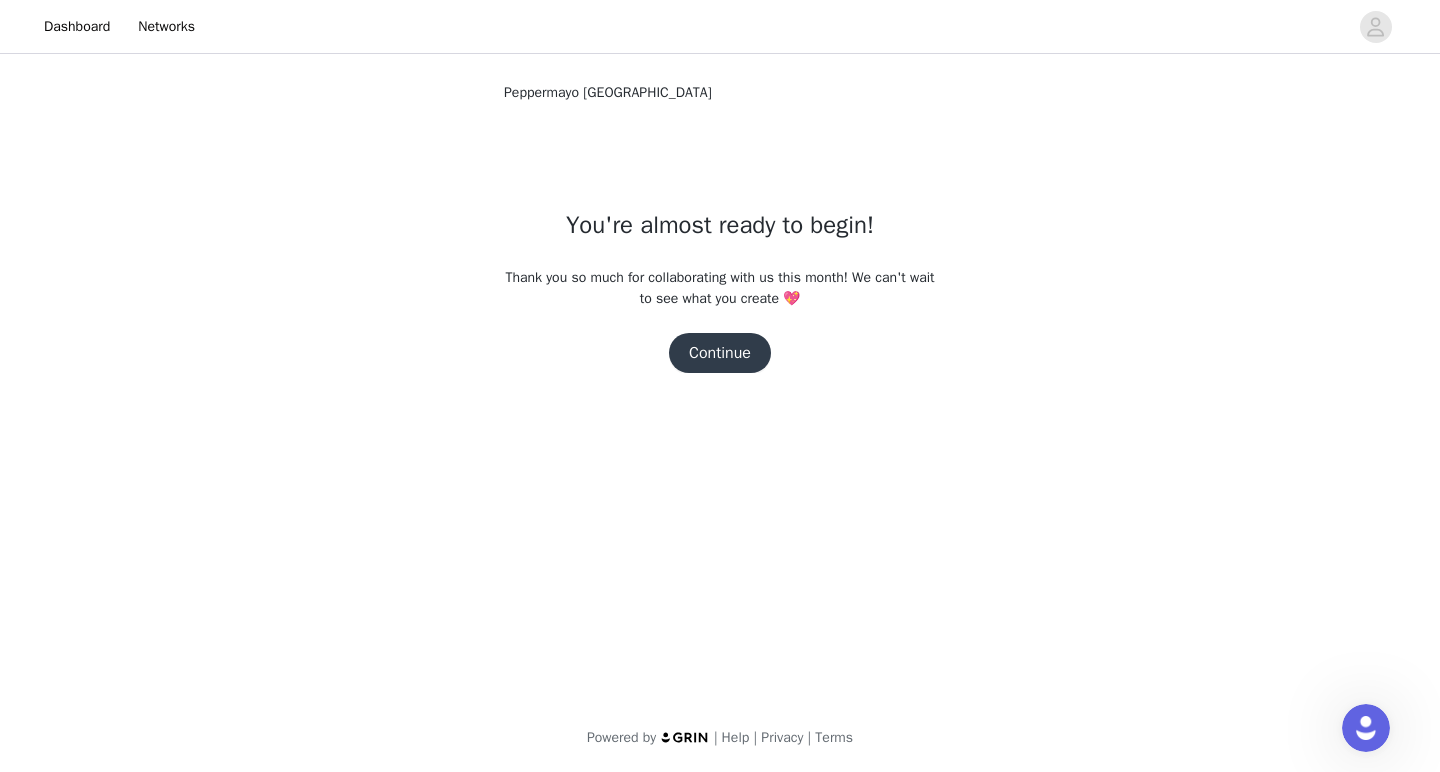 scroll, scrollTop: 0, scrollLeft: 0, axis: both 